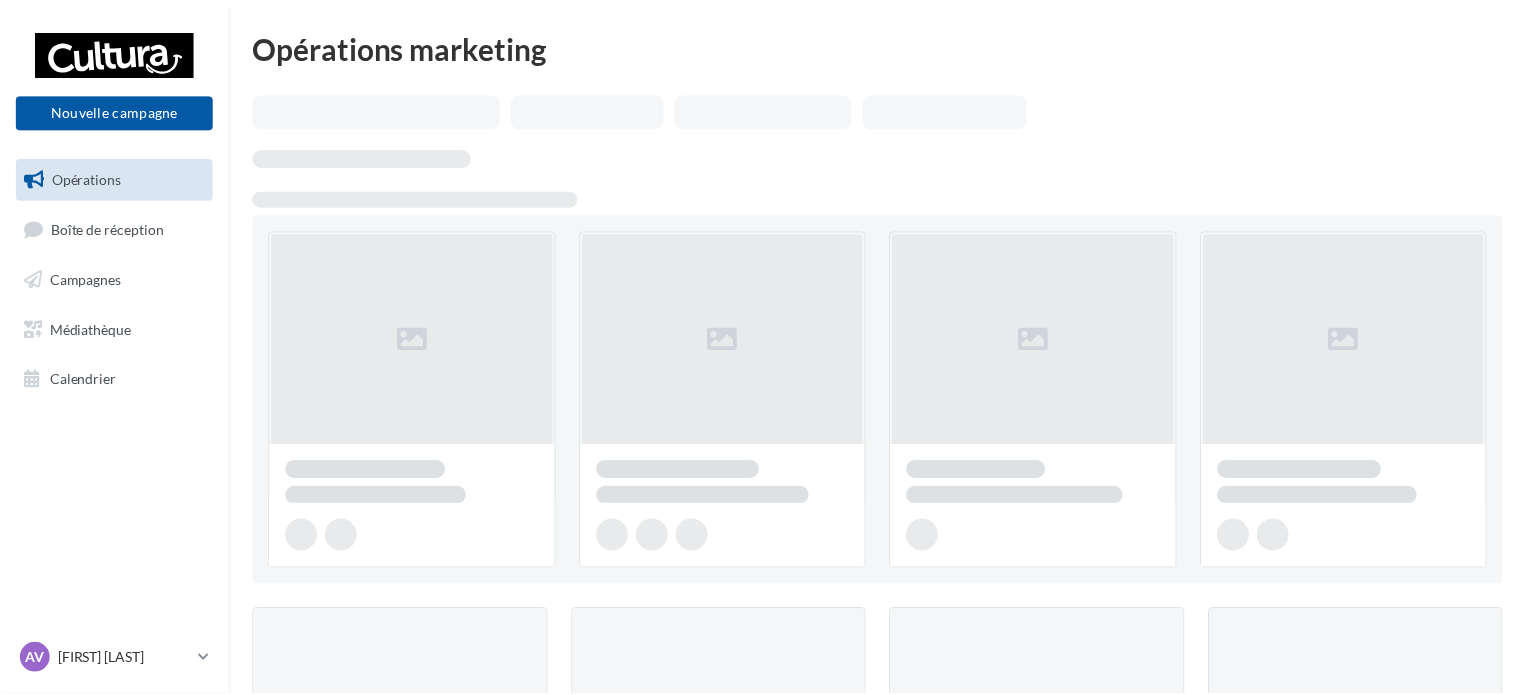 scroll, scrollTop: 0, scrollLeft: 0, axis: both 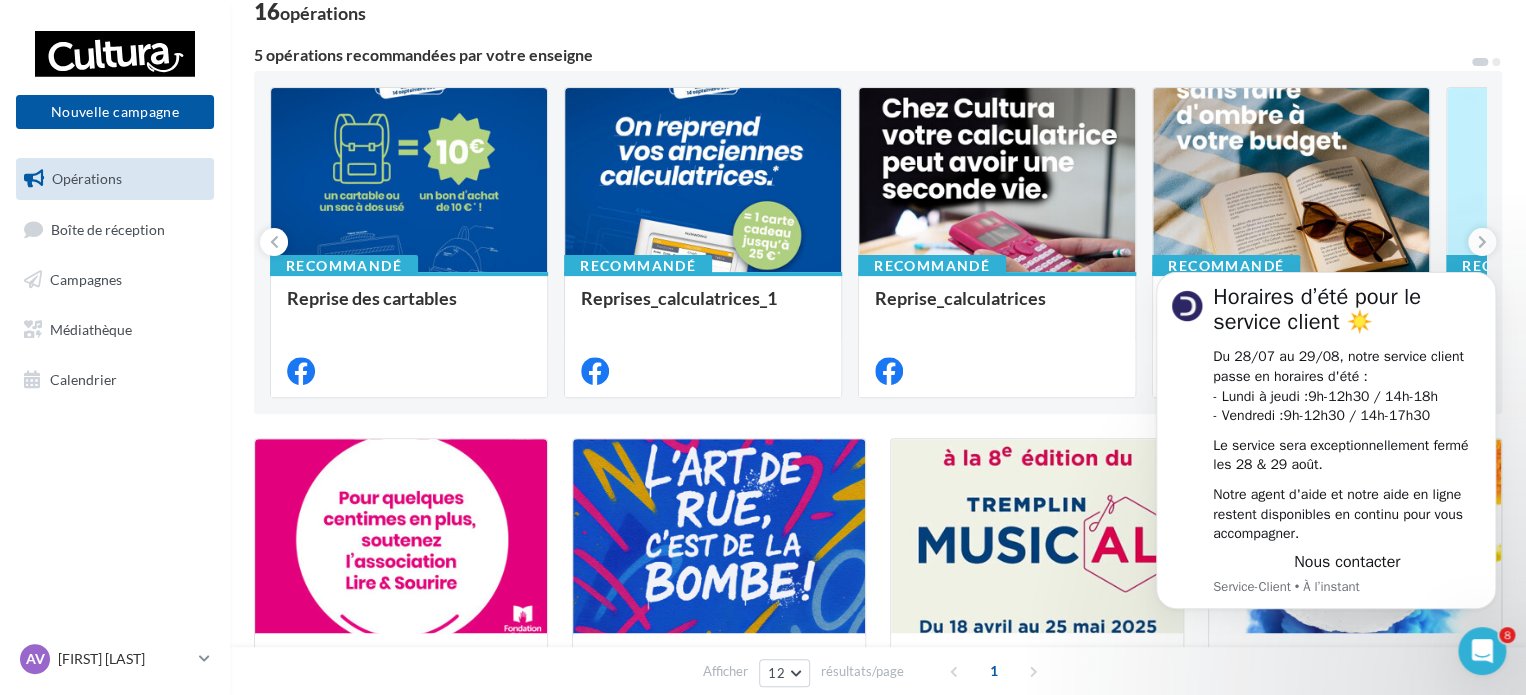 click 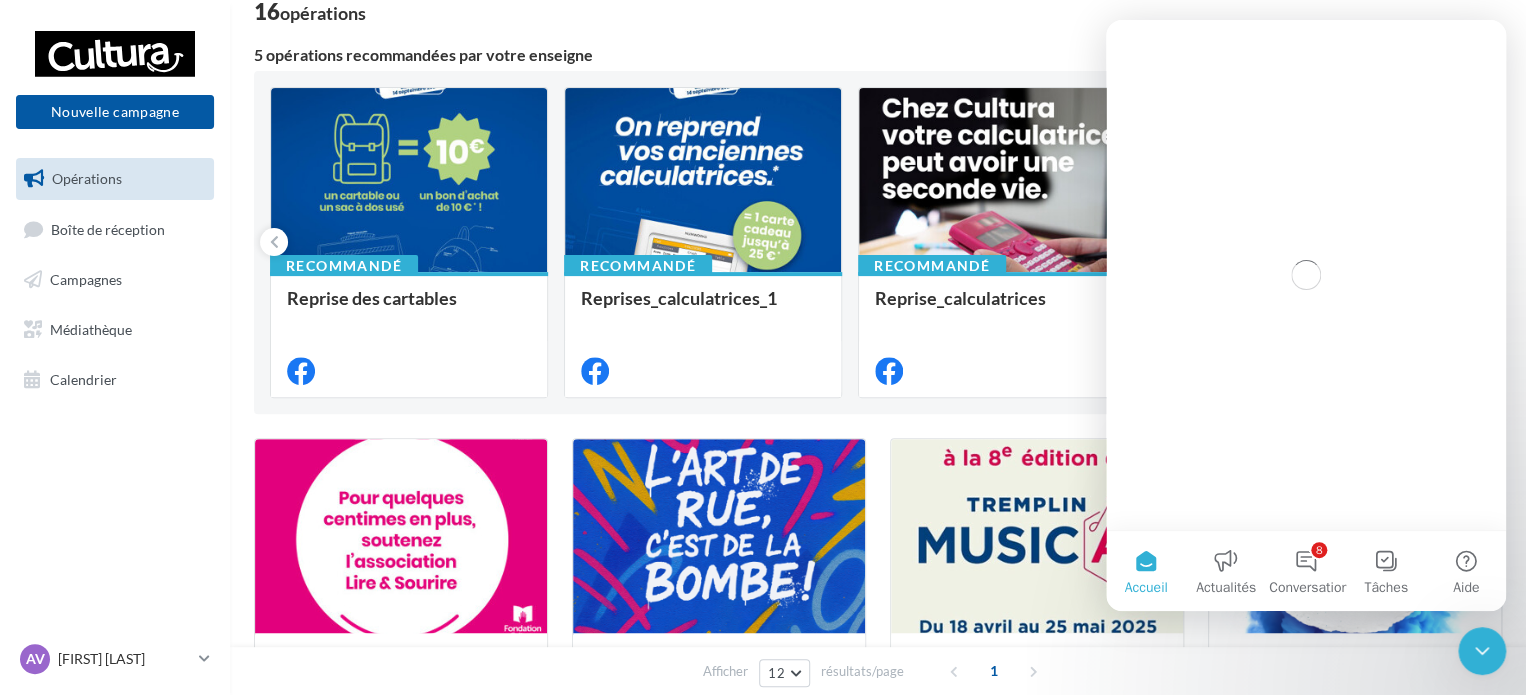 scroll, scrollTop: 0, scrollLeft: 0, axis: both 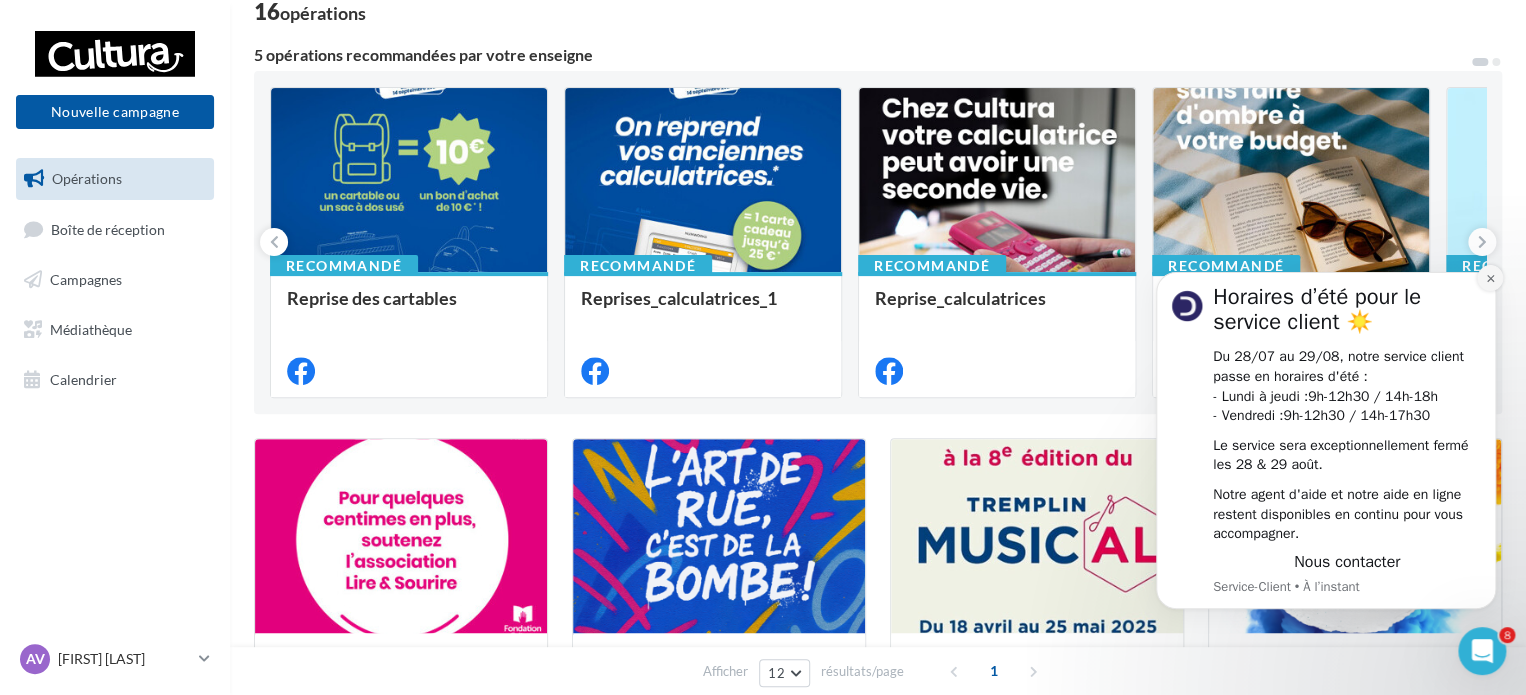 click at bounding box center (1490, 278) 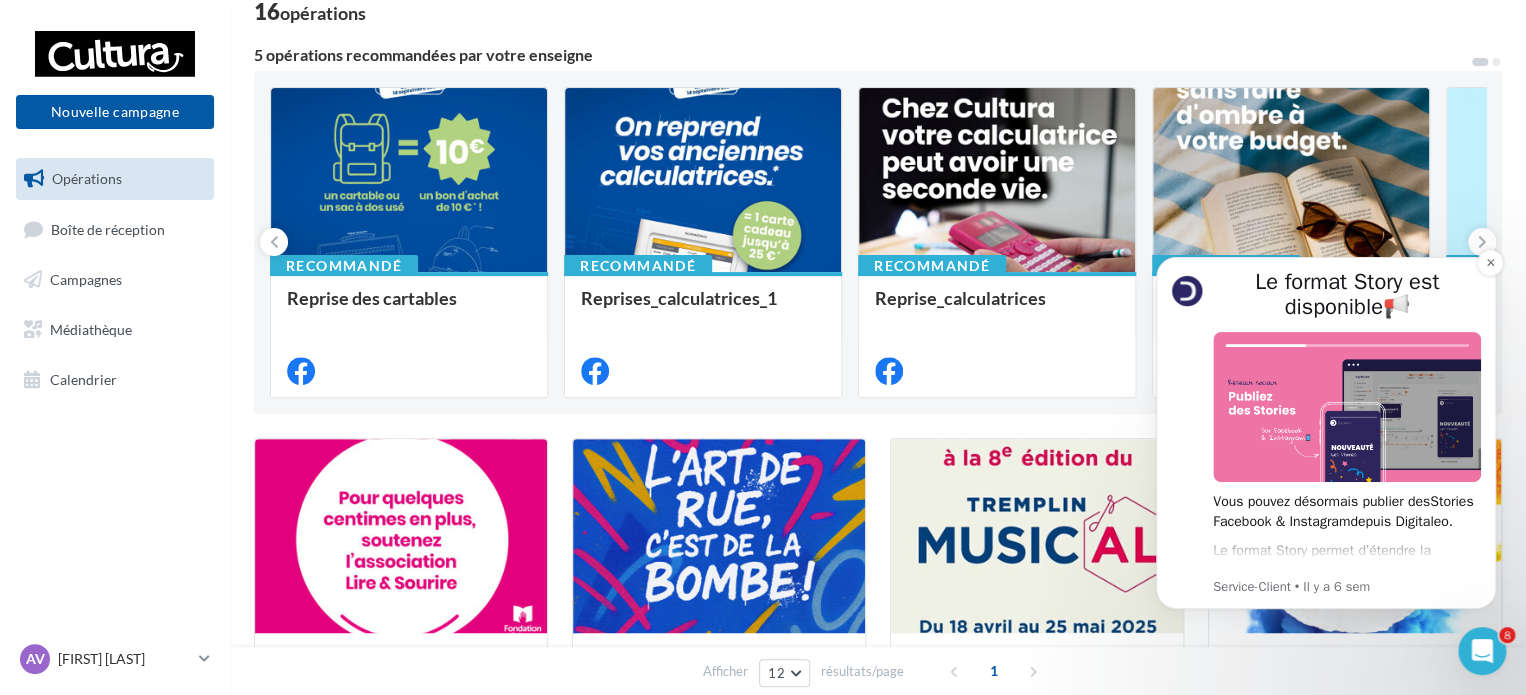 click on "Le format Story est disponible📢   Vous pouvez désormais publier des  Stories Facebook & Instagram  depuis Digitaleo. Le format Story permet d ’étendre la portée  de vos prises de parole et de communiquer de manière éphémère  sans encombrer votre feed. En savoir plus Vous aimez cette nouveauté ? Faites le nous savoir avec l’émoji 👍 Service-Client • Il y a 6 sem" at bounding box center (1326, 433) 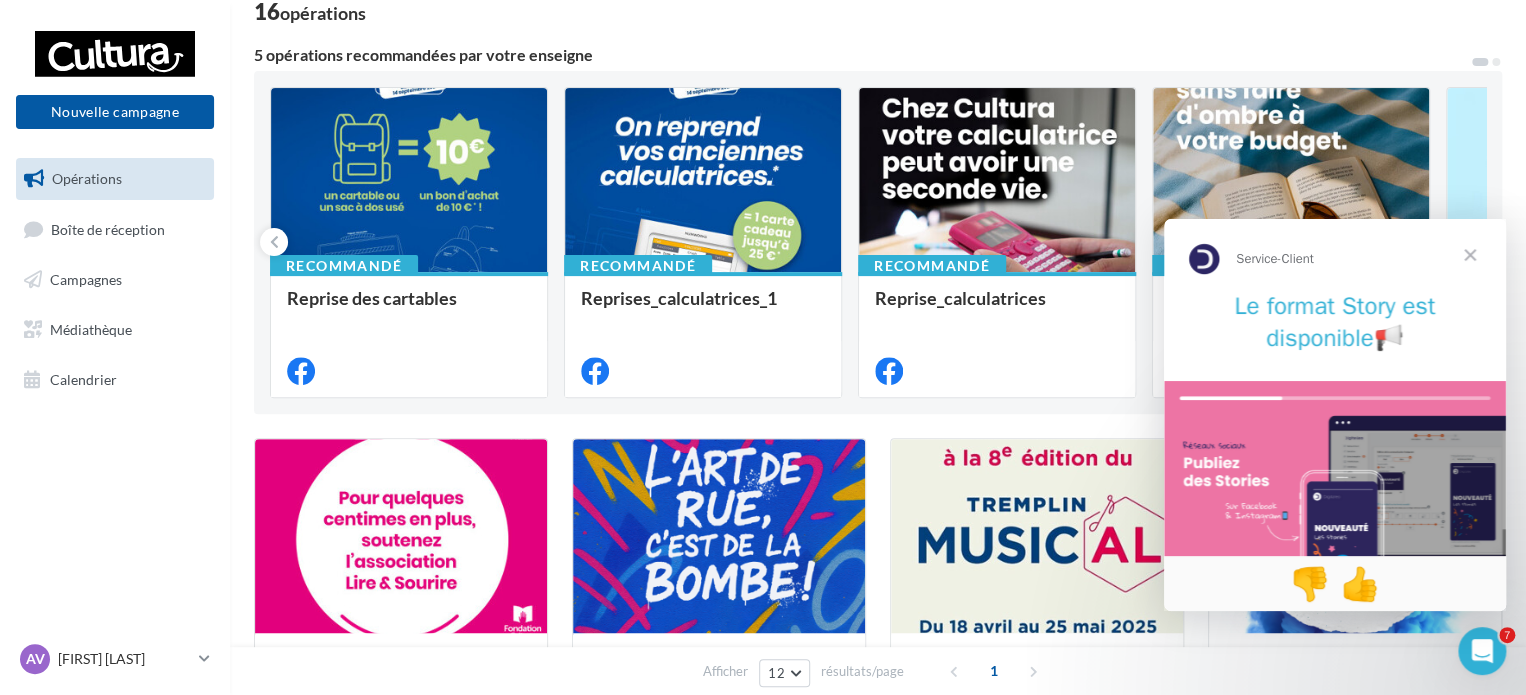 scroll, scrollTop: 0, scrollLeft: 0, axis: both 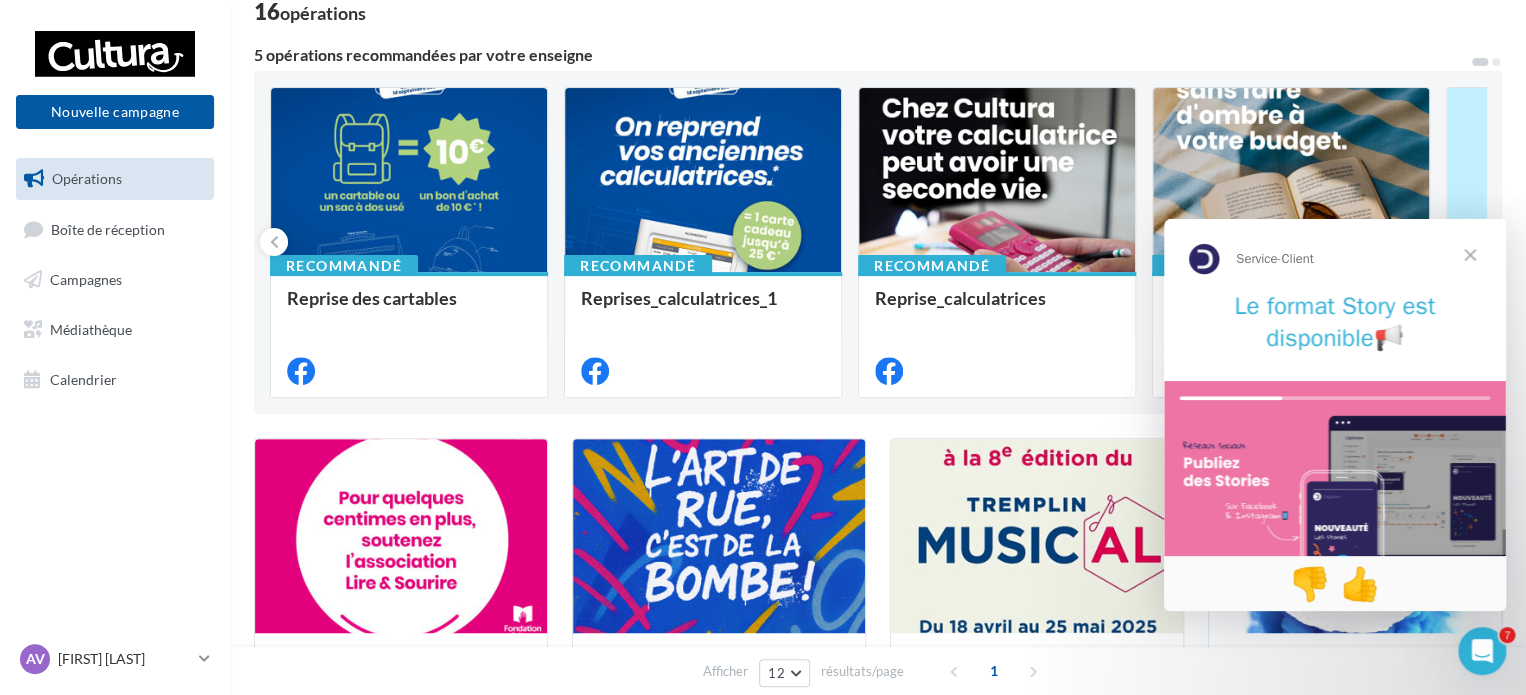 click at bounding box center (1470, 255) 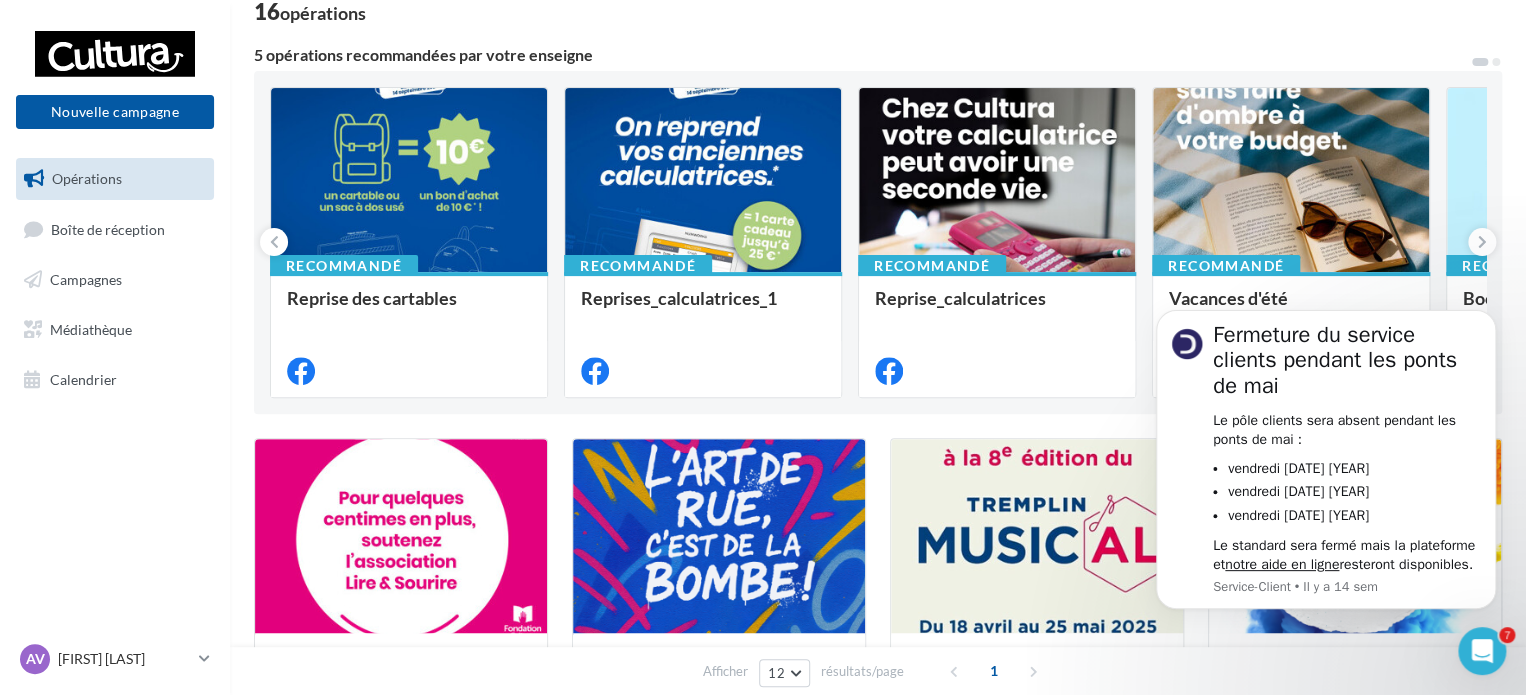 scroll, scrollTop: 0, scrollLeft: 0, axis: both 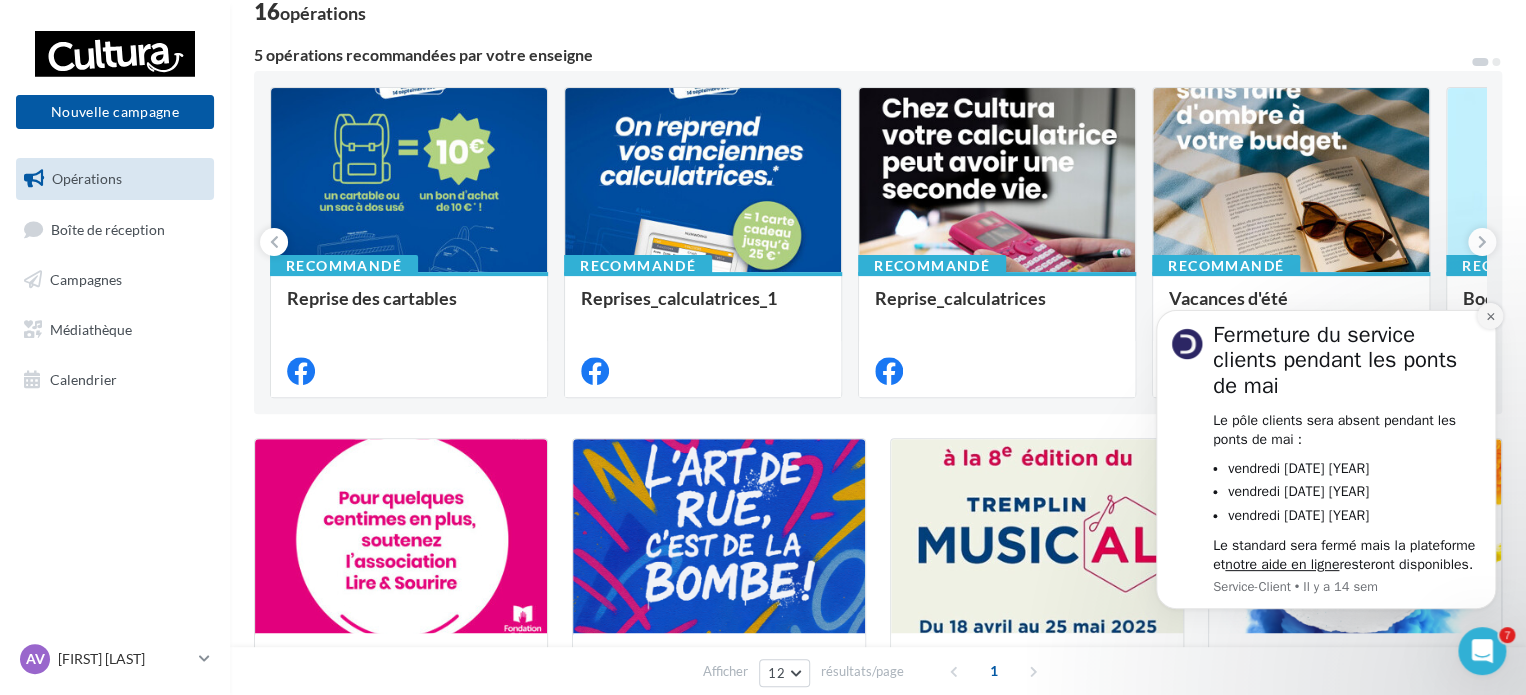 click at bounding box center [1490, 316] 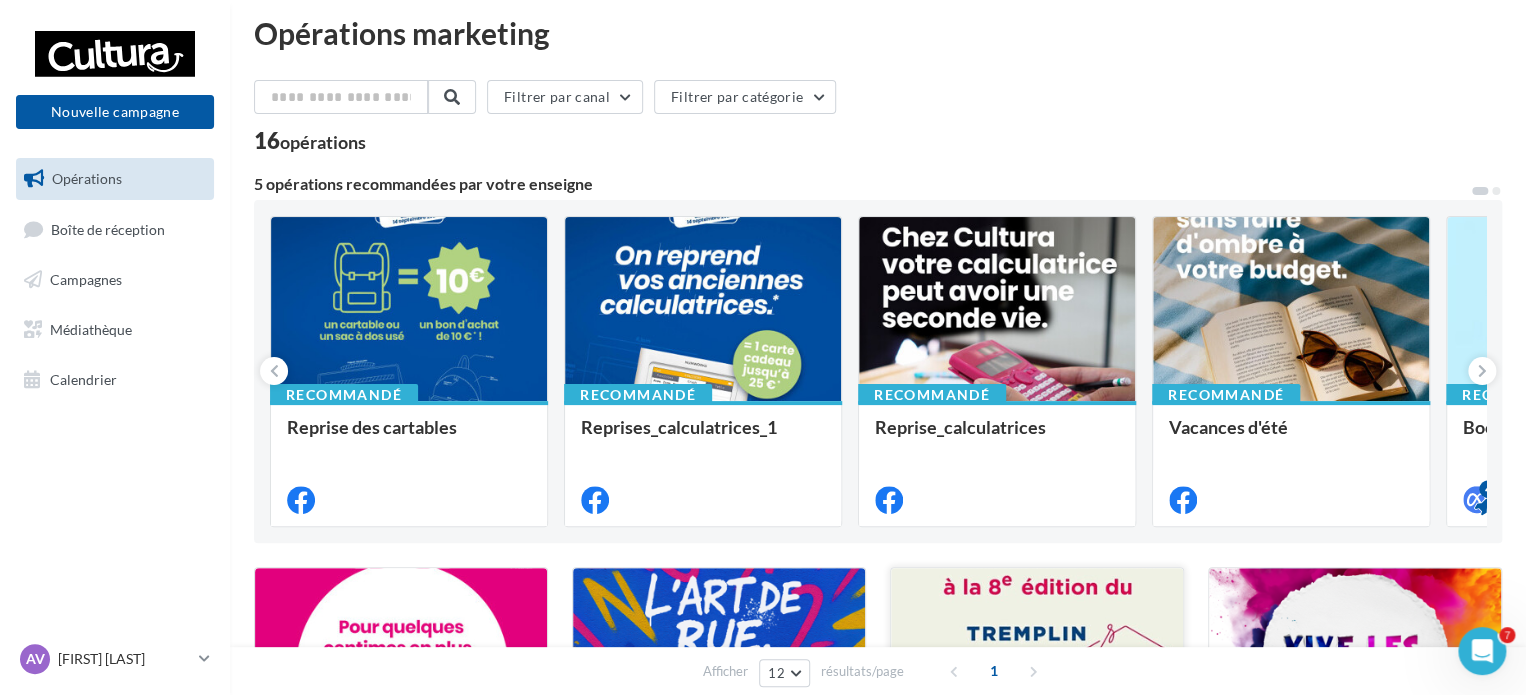 scroll, scrollTop: 0, scrollLeft: 0, axis: both 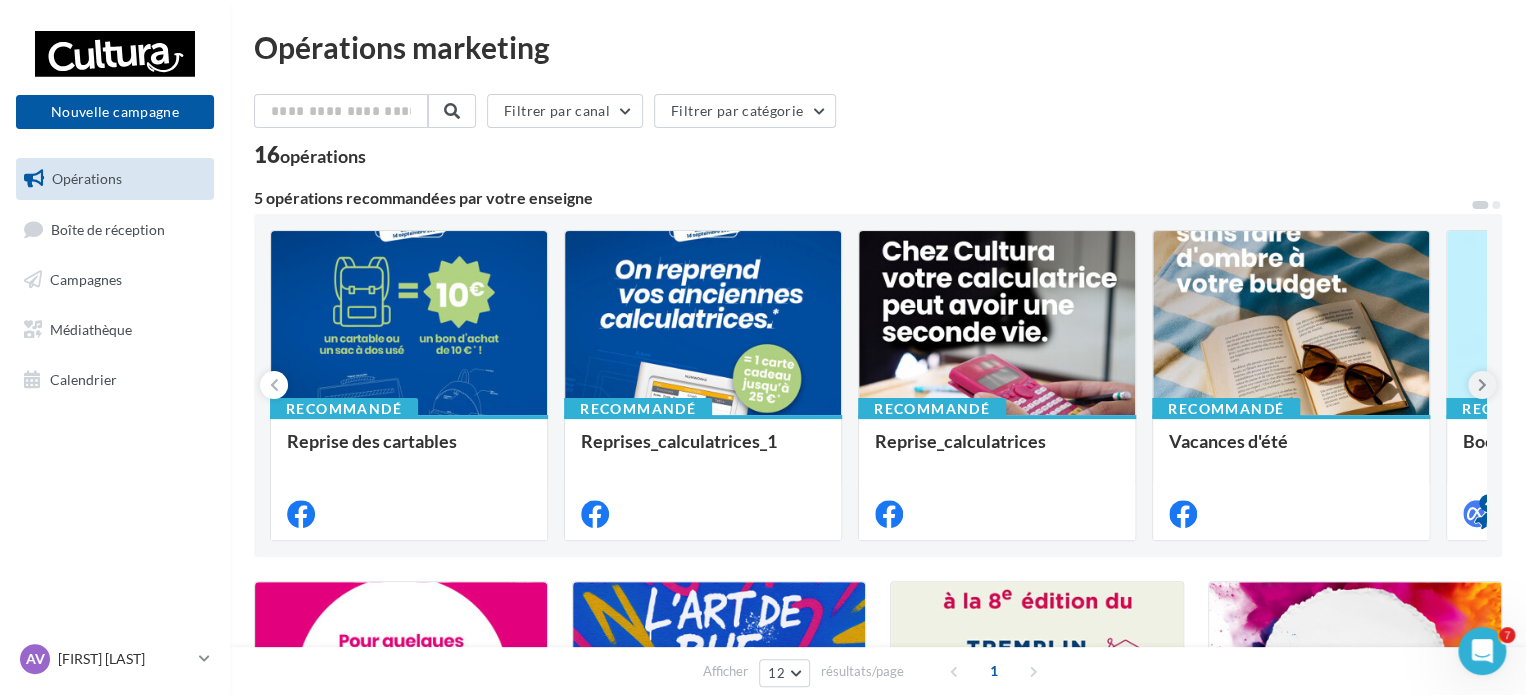 click at bounding box center [1482, 385] 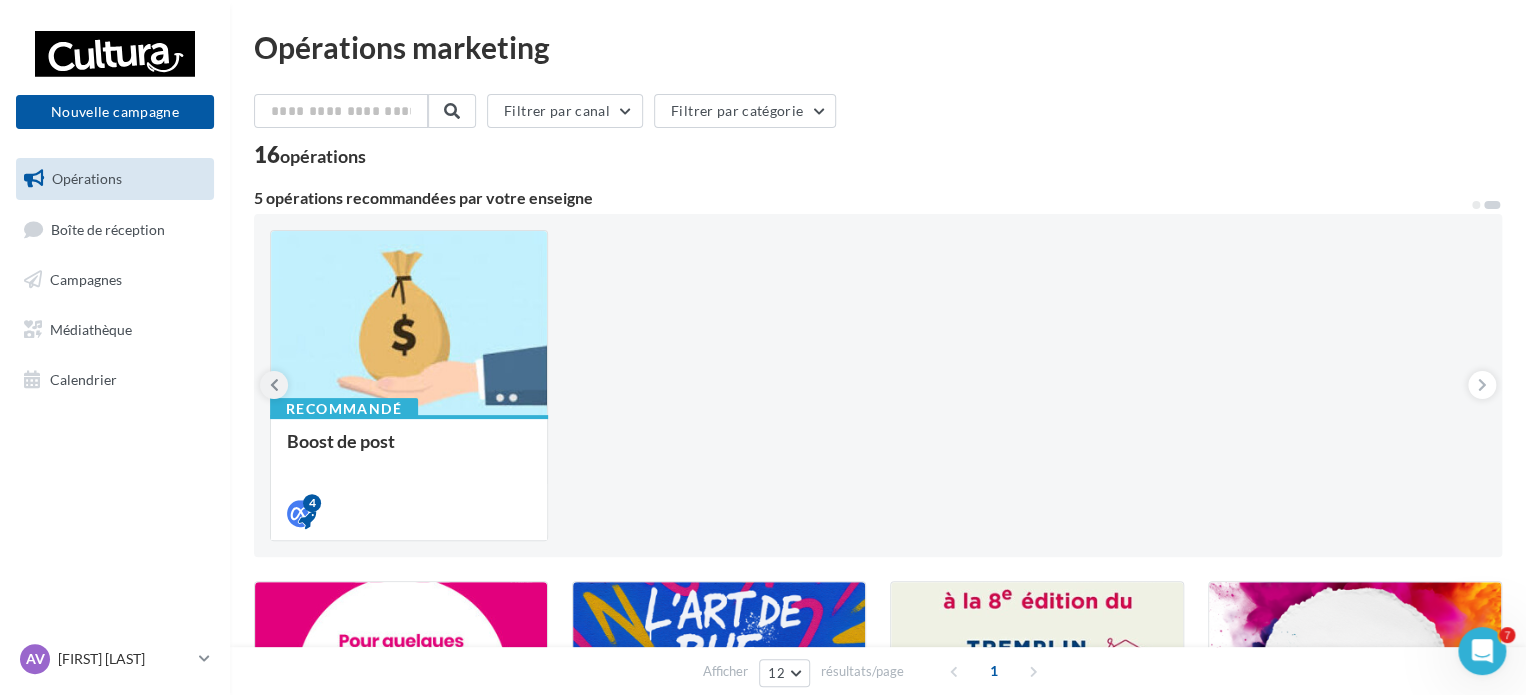 click at bounding box center [274, 385] 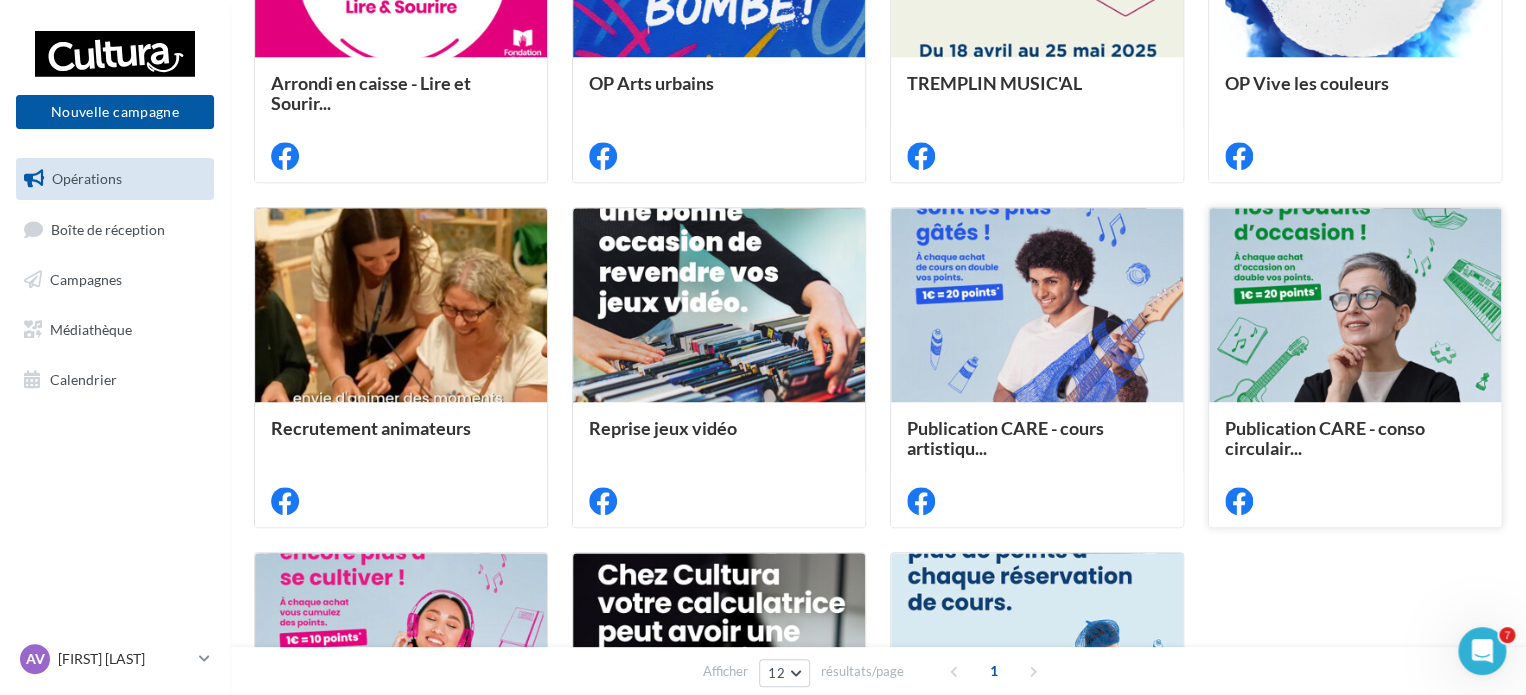 scroll, scrollTop: 716, scrollLeft: 0, axis: vertical 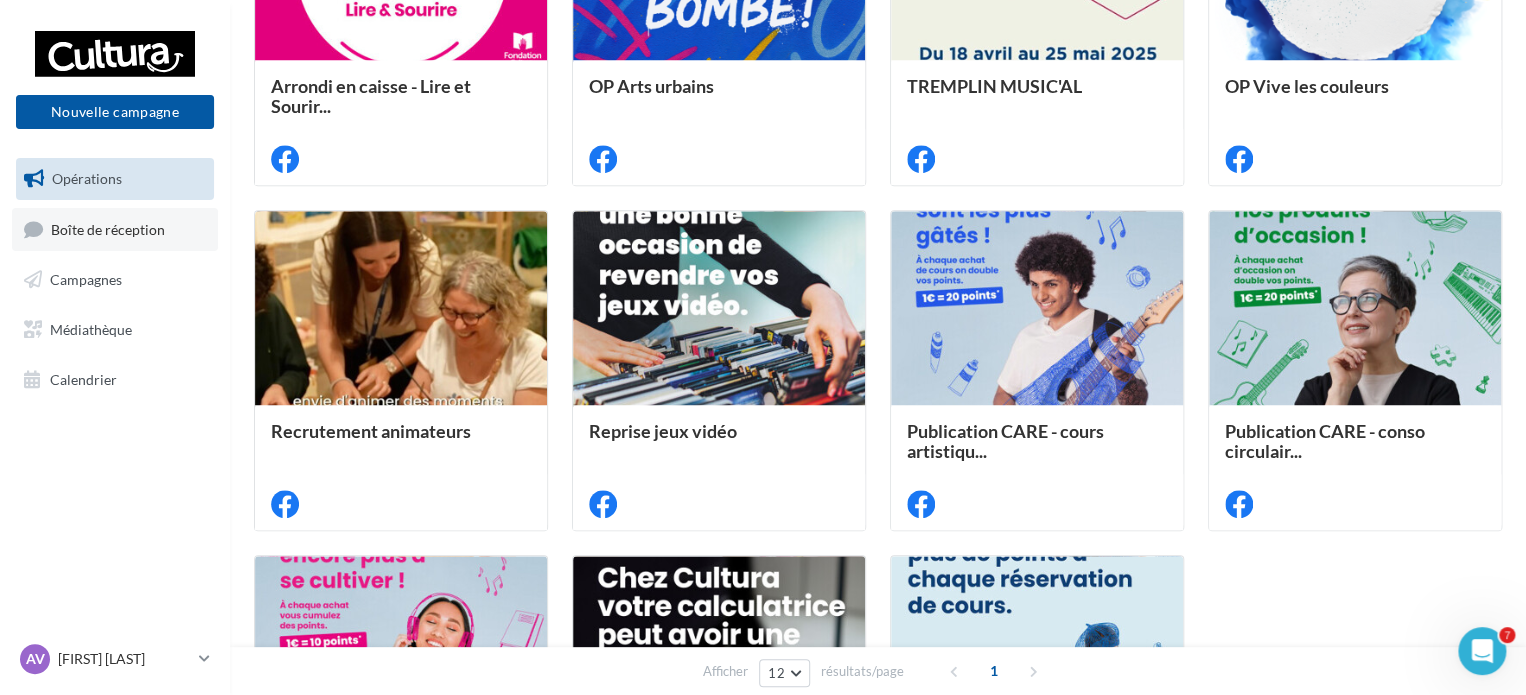 click on "Boîte de réception" at bounding box center [115, 229] 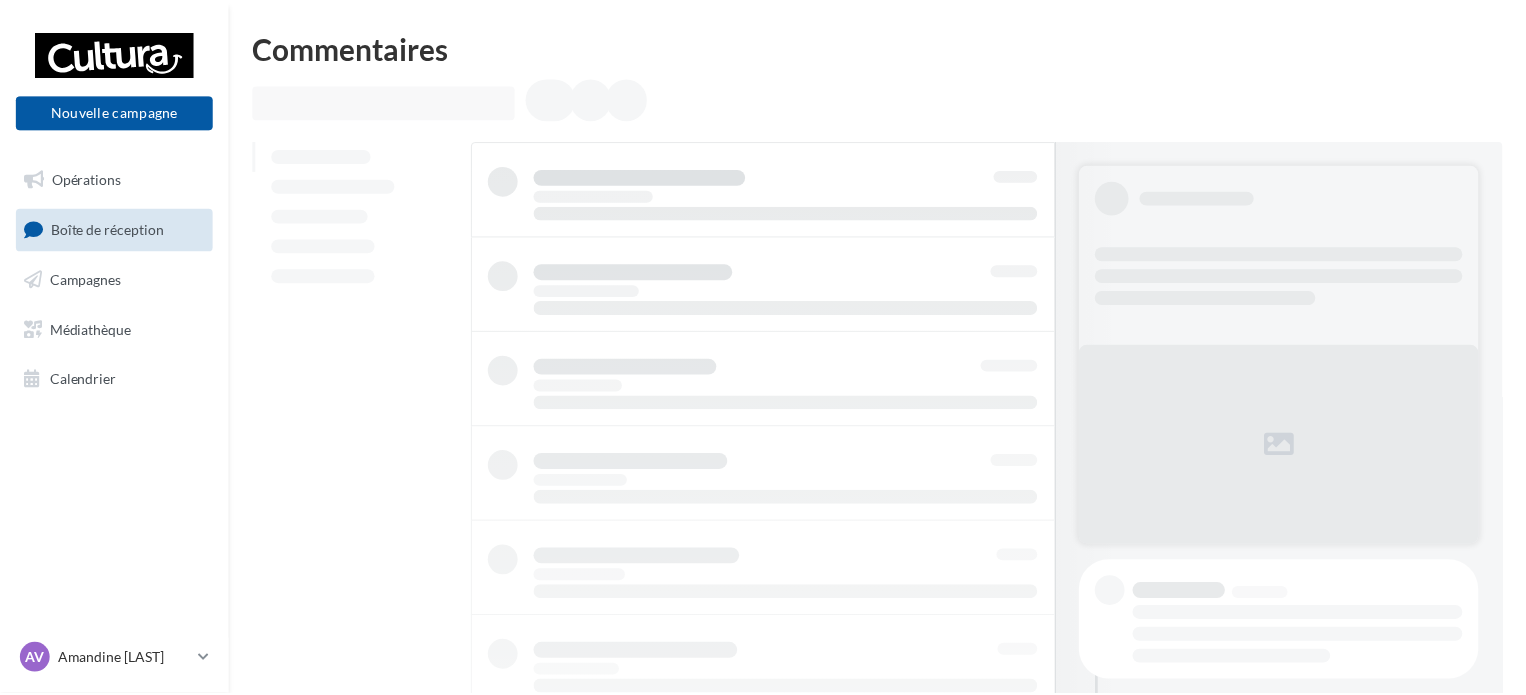 scroll, scrollTop: 0, scrollLeft: 0, axis: both 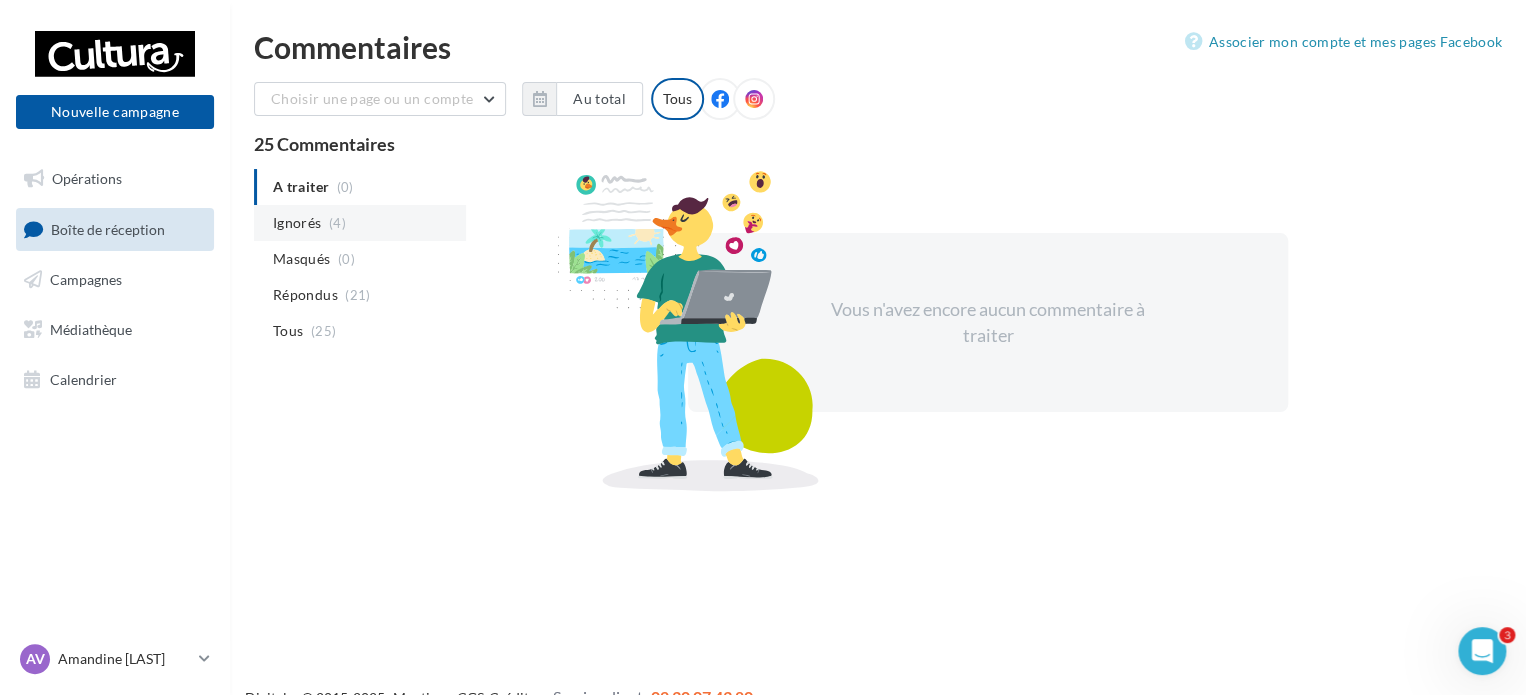 click on "Ignorés" at bounding box center [297, 223] 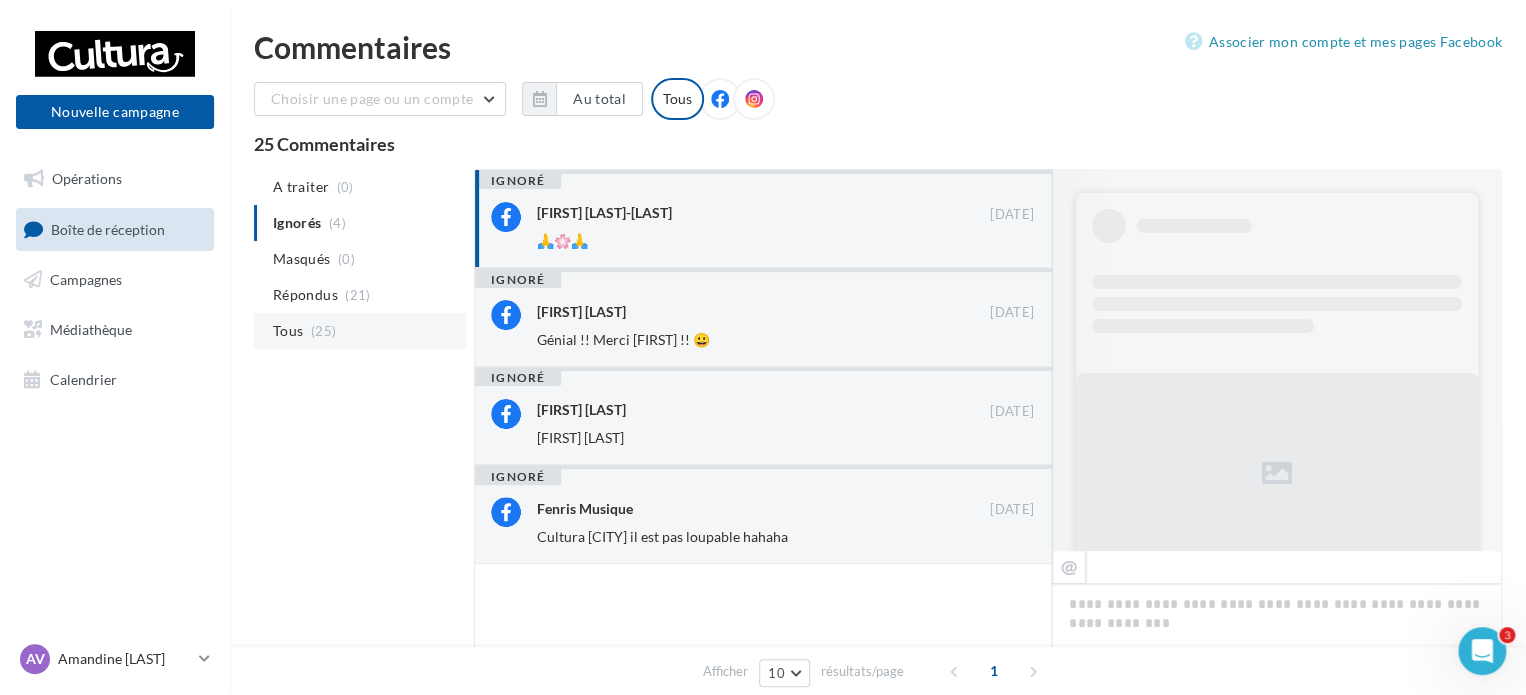 scroll, scrollTop: 0, scrollLeft: 0, axis: both 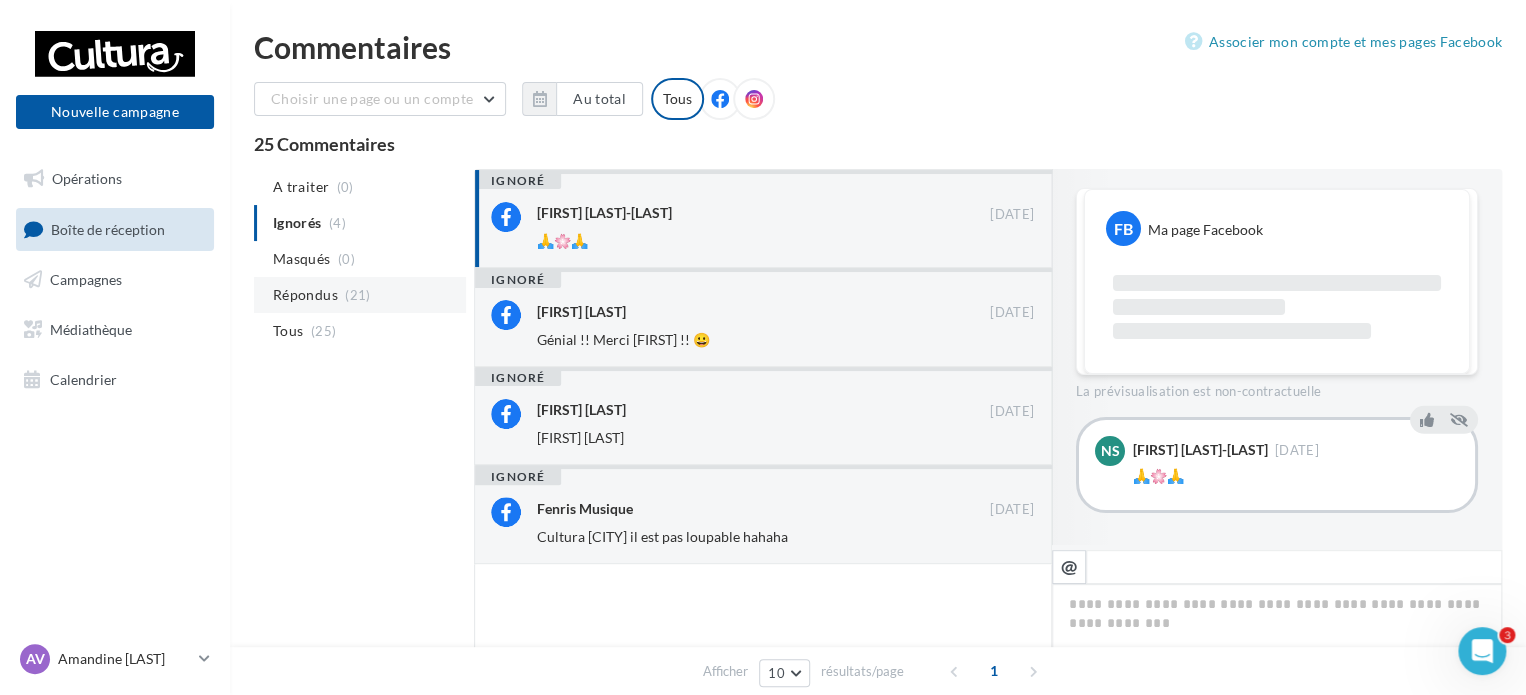 click on "Répondus" at bounding box center [305, 295] 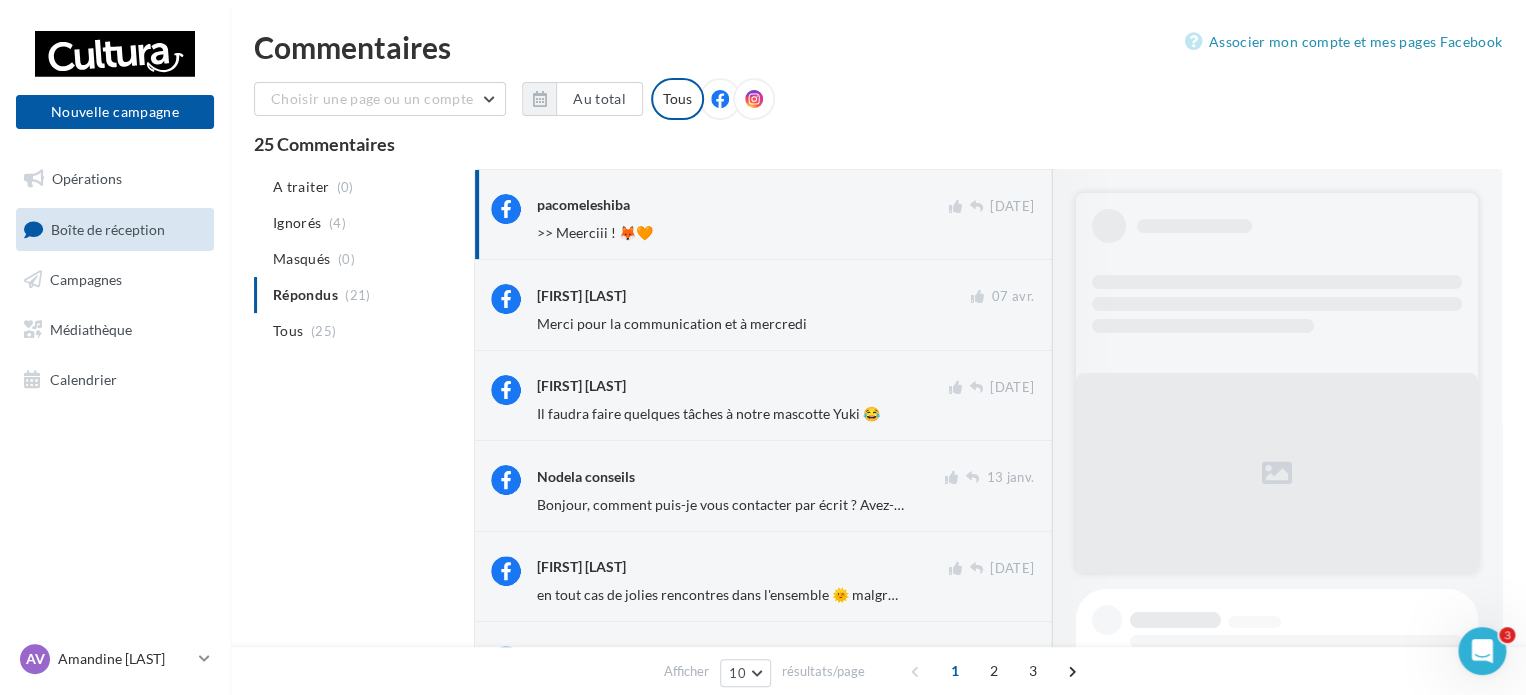 scroll, scrollTop: 1, scrollLeft: 0, axis: vertical 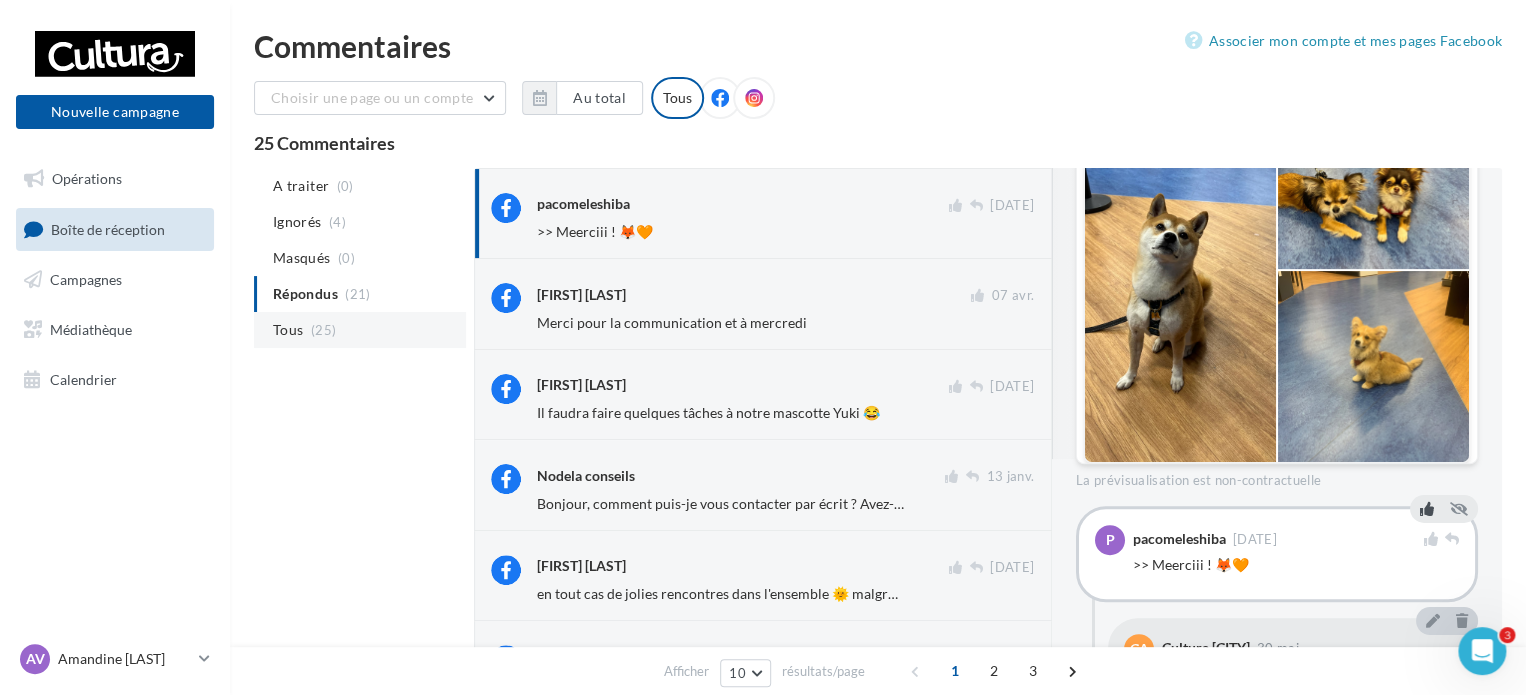 click on "(25)" at bounding box center [323, 330] 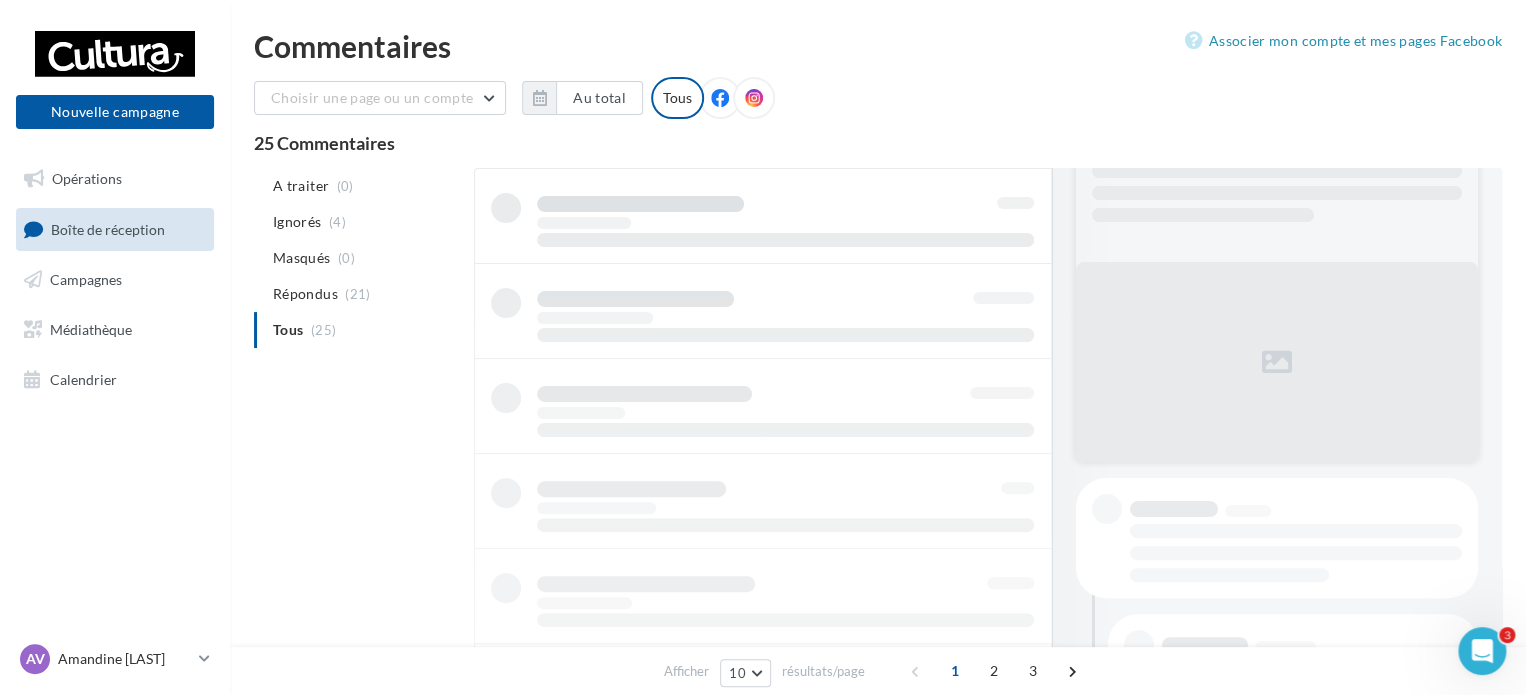 scroll, scrollTop: 109, scrollLeft: 0, axis: vertical 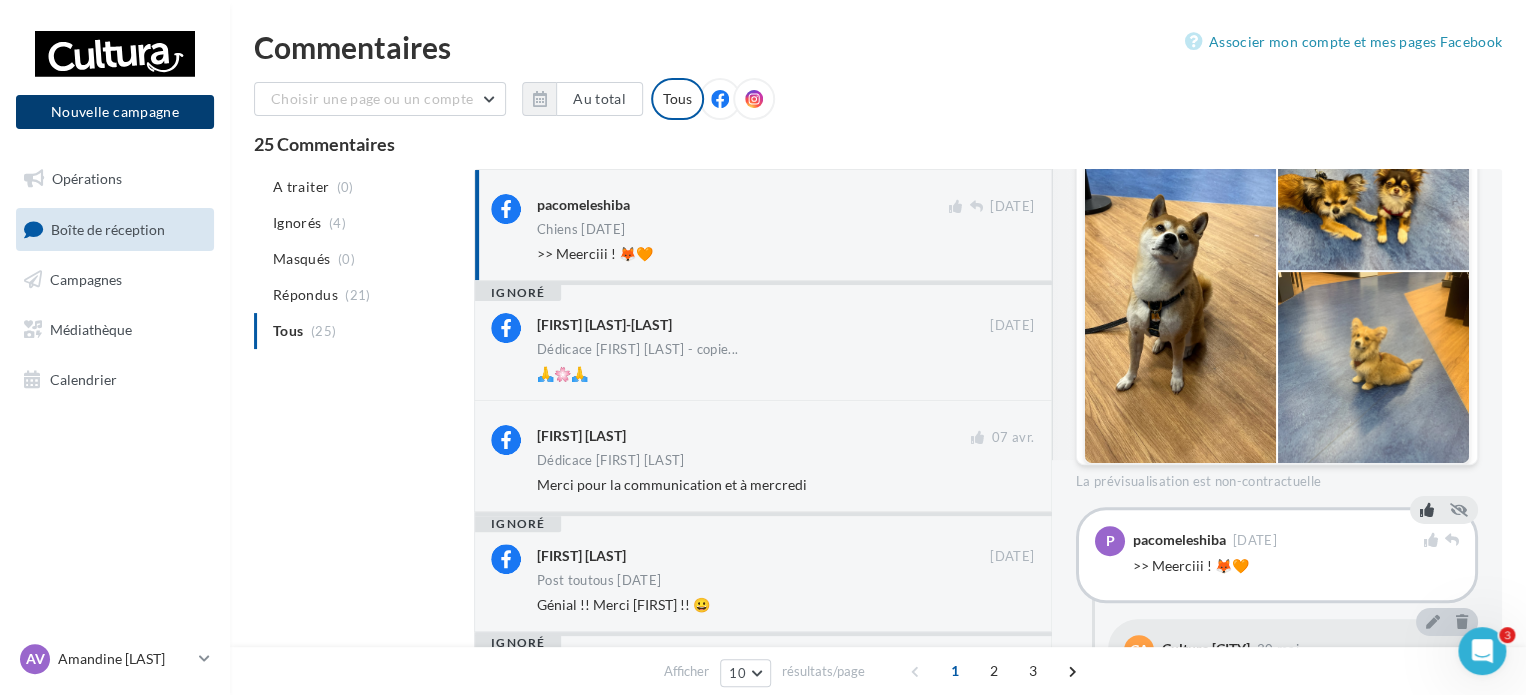 click on "Nouvelle campagne" at bounding box center (115, 112) 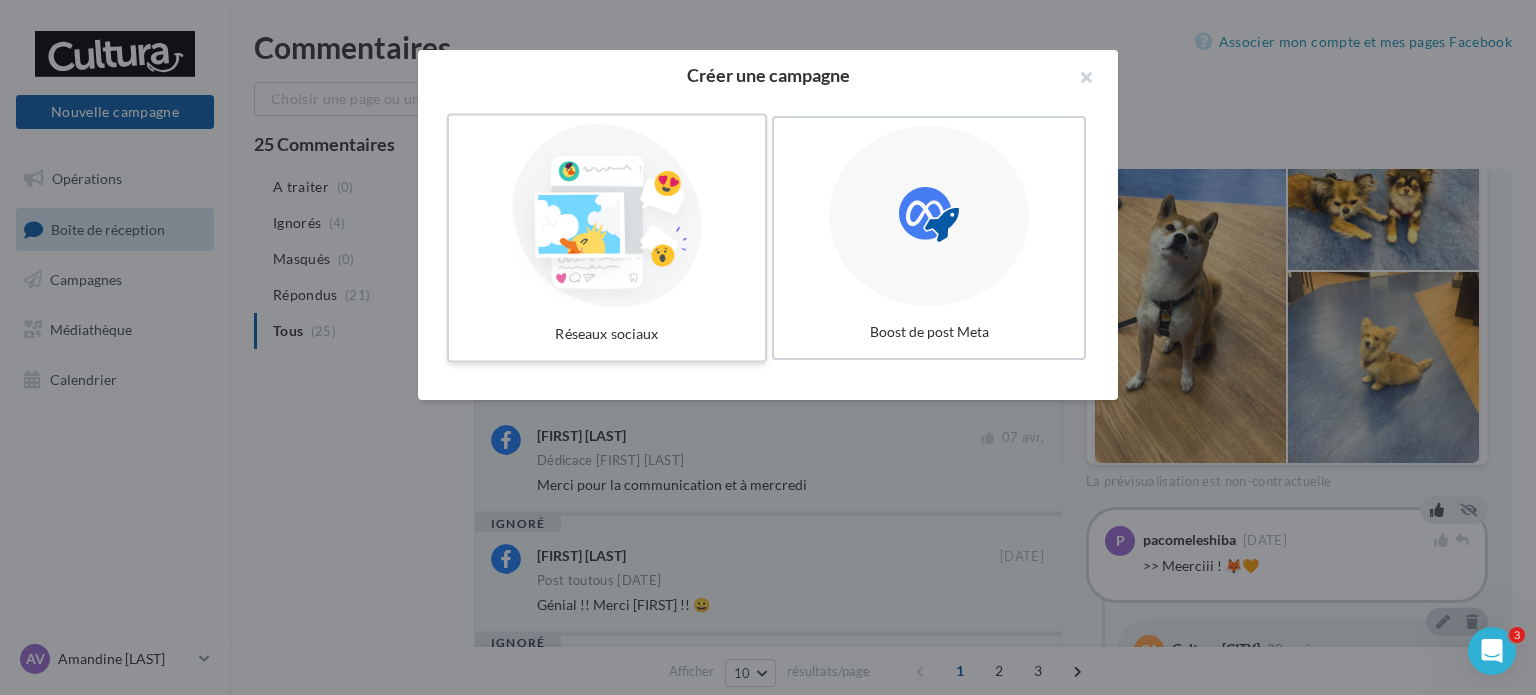 click at bounding box center (607, 216) 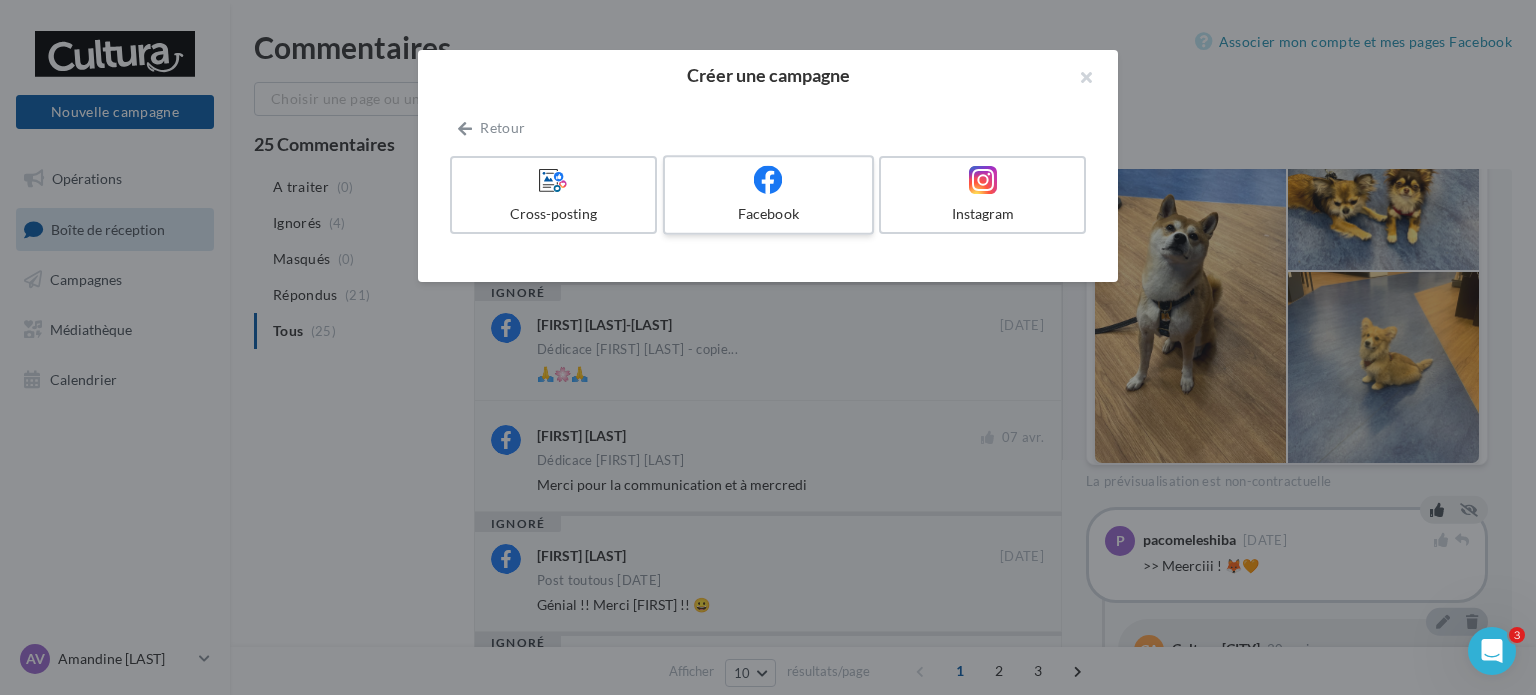 click on "Facebook" at bounding box center (768, 214) 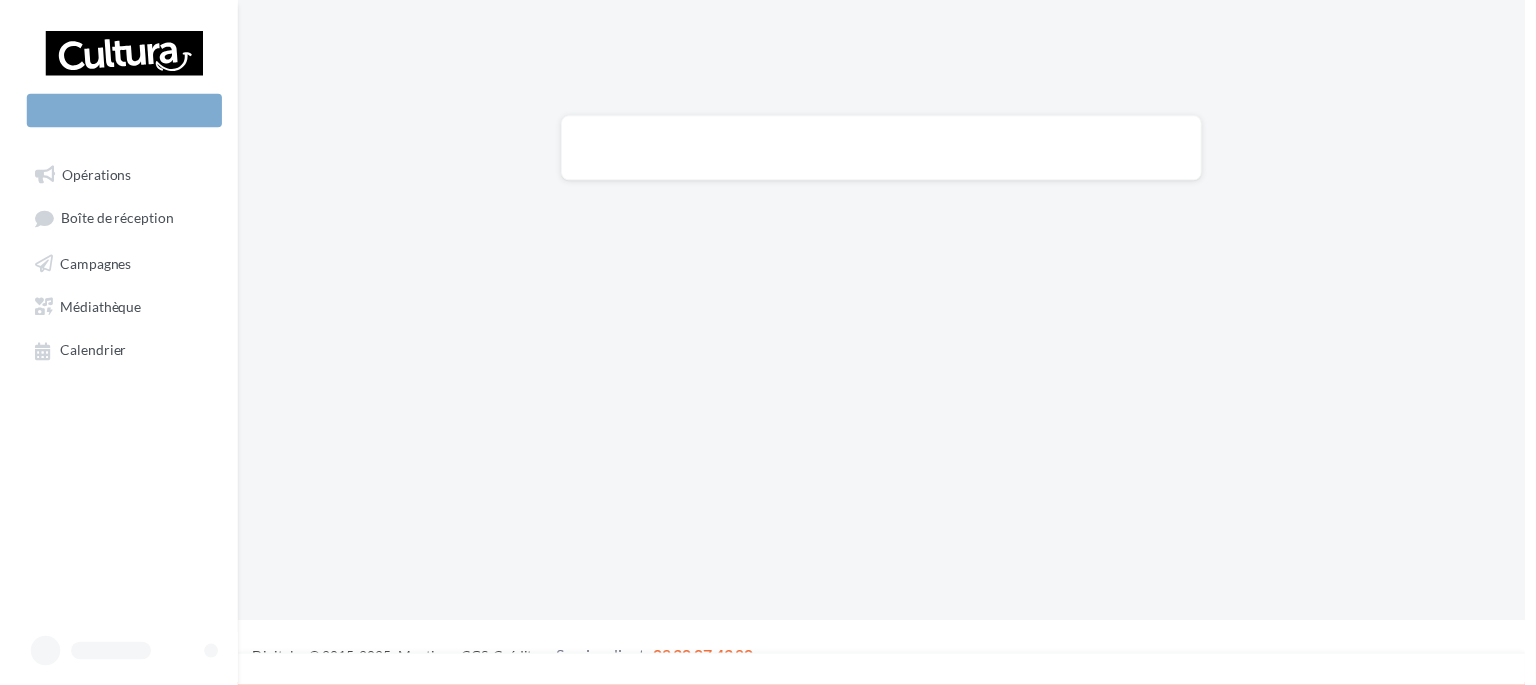 scroll, scrollTop: 0, scrollLeft: 0, axis: both 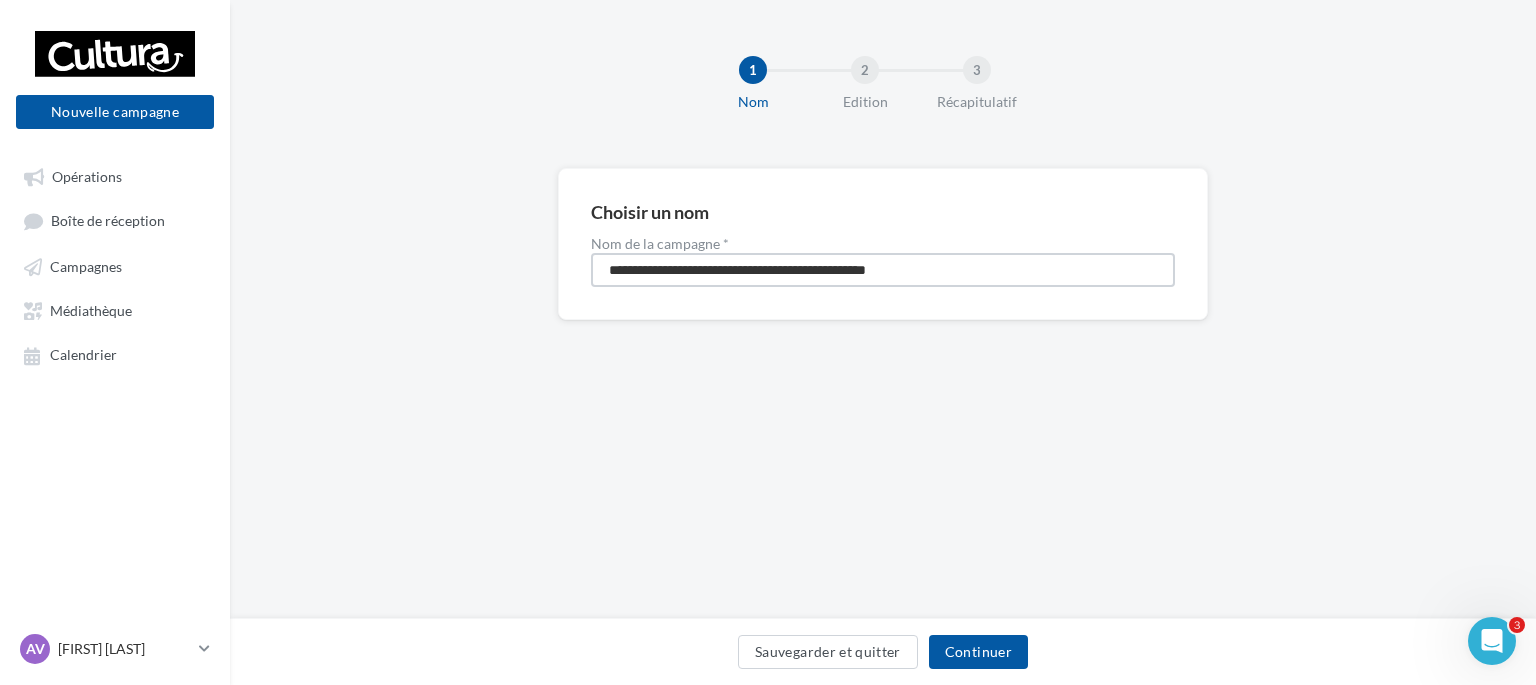 click on "**********" at bounding box center [883, 270] 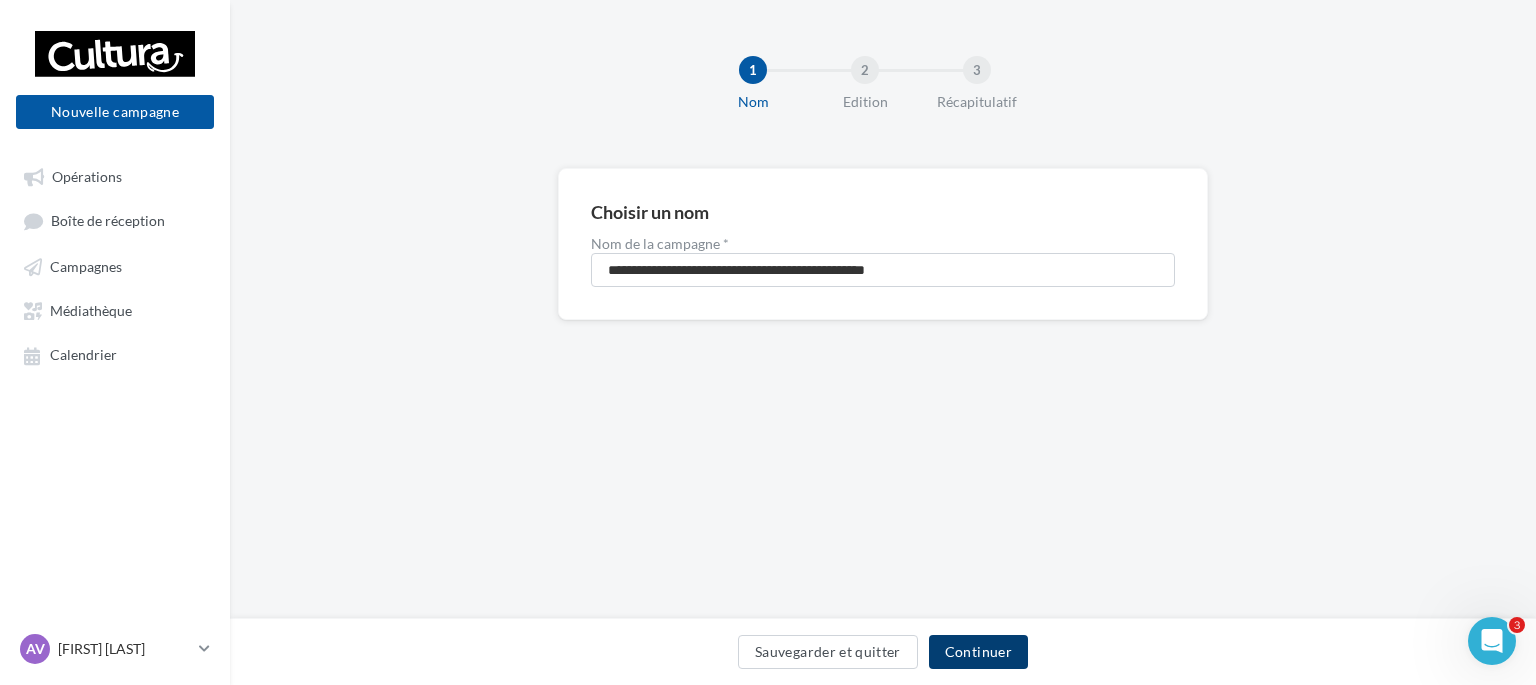 click on "Continuer" at bounding box center [978, 652] 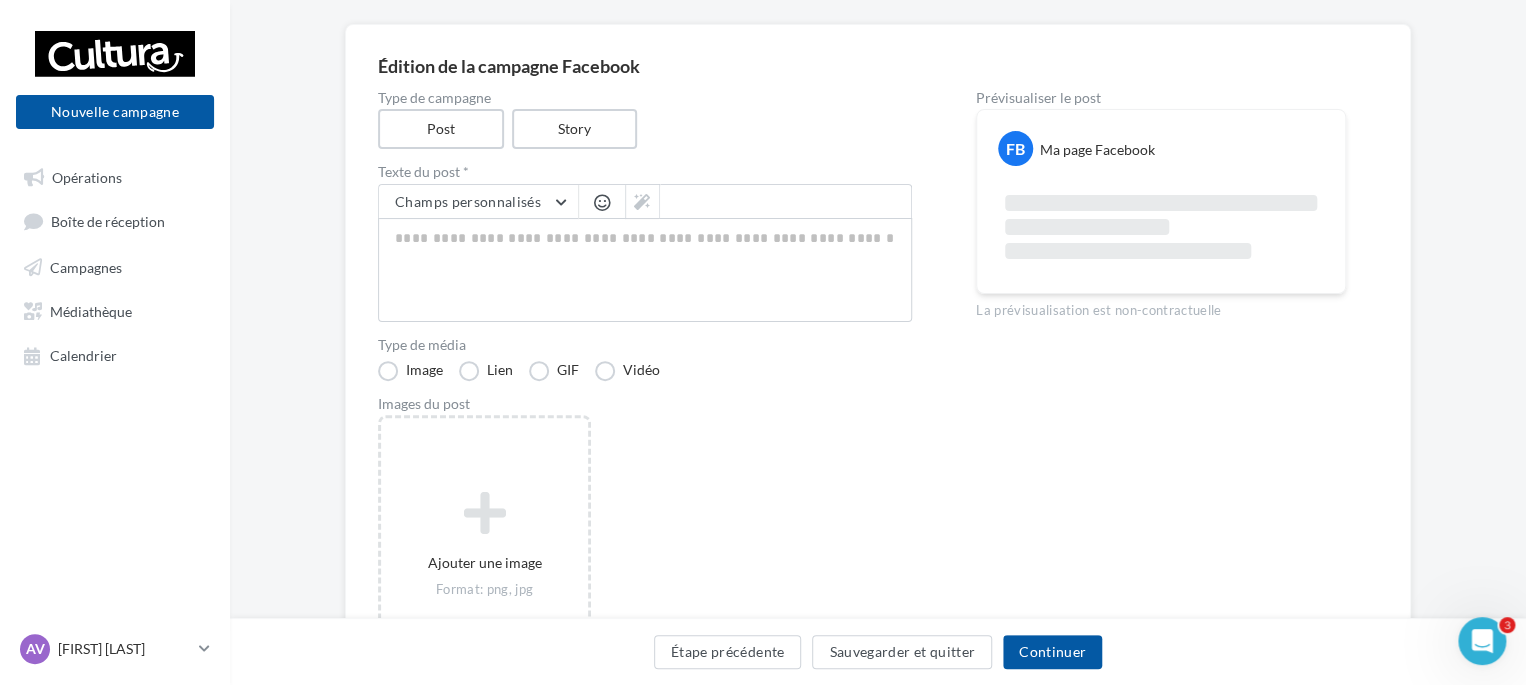 scroll, scrollTop: 0, scrollLeft: 0, axis: both 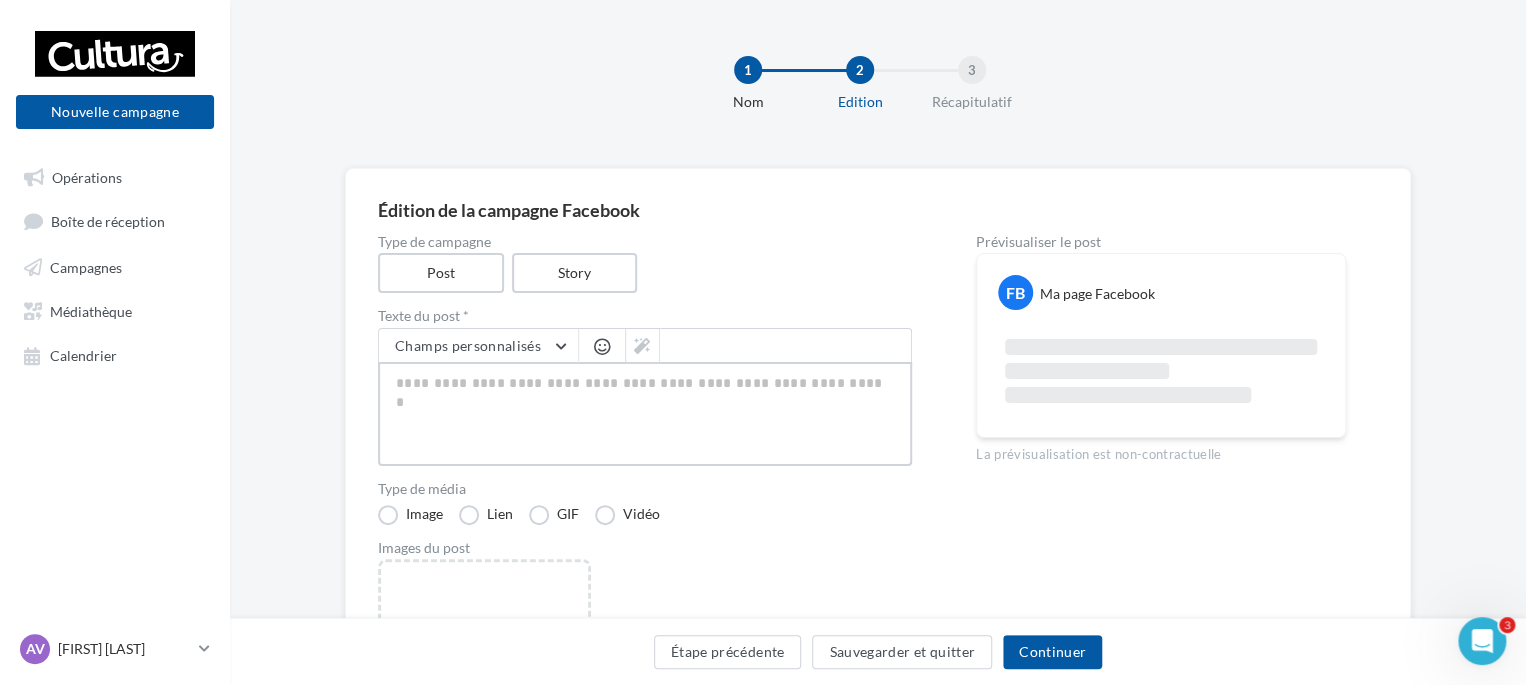 click at bounding box center (645, 414) 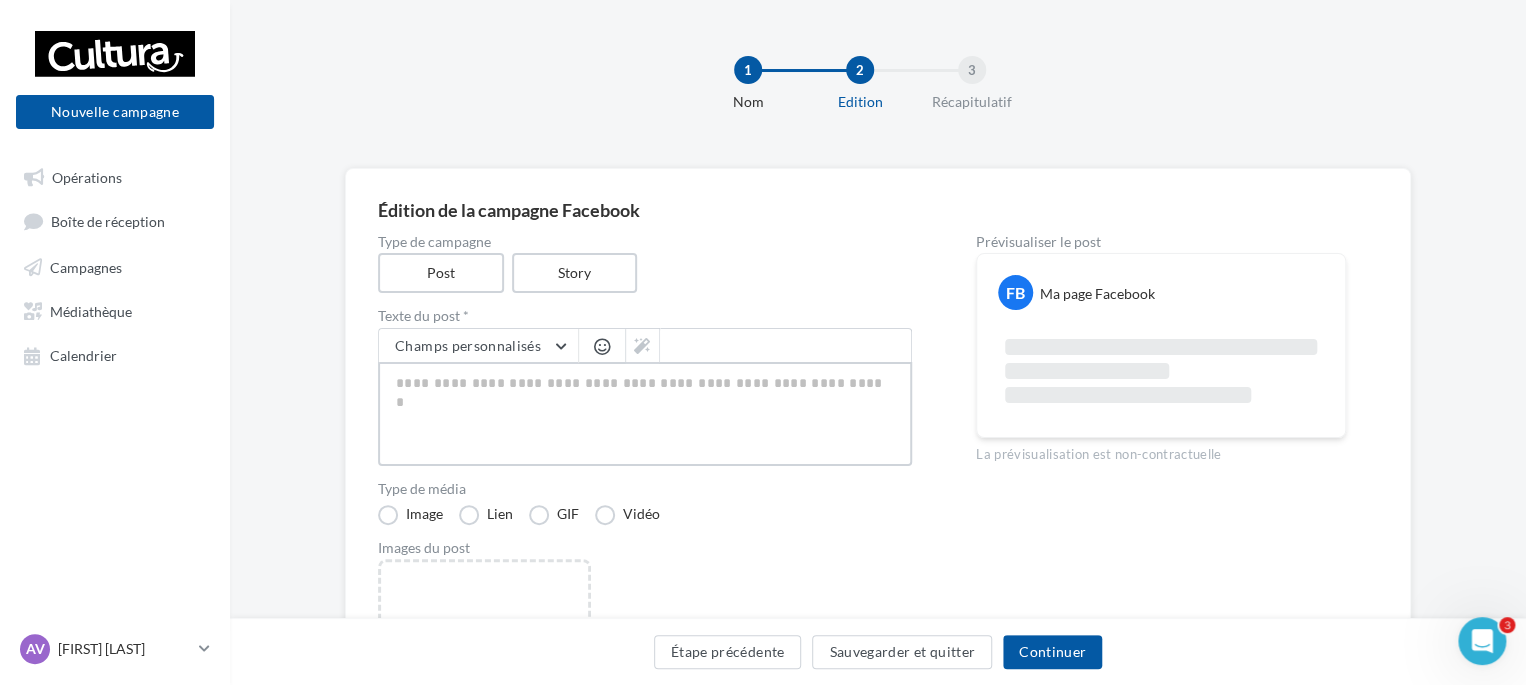type on "*" 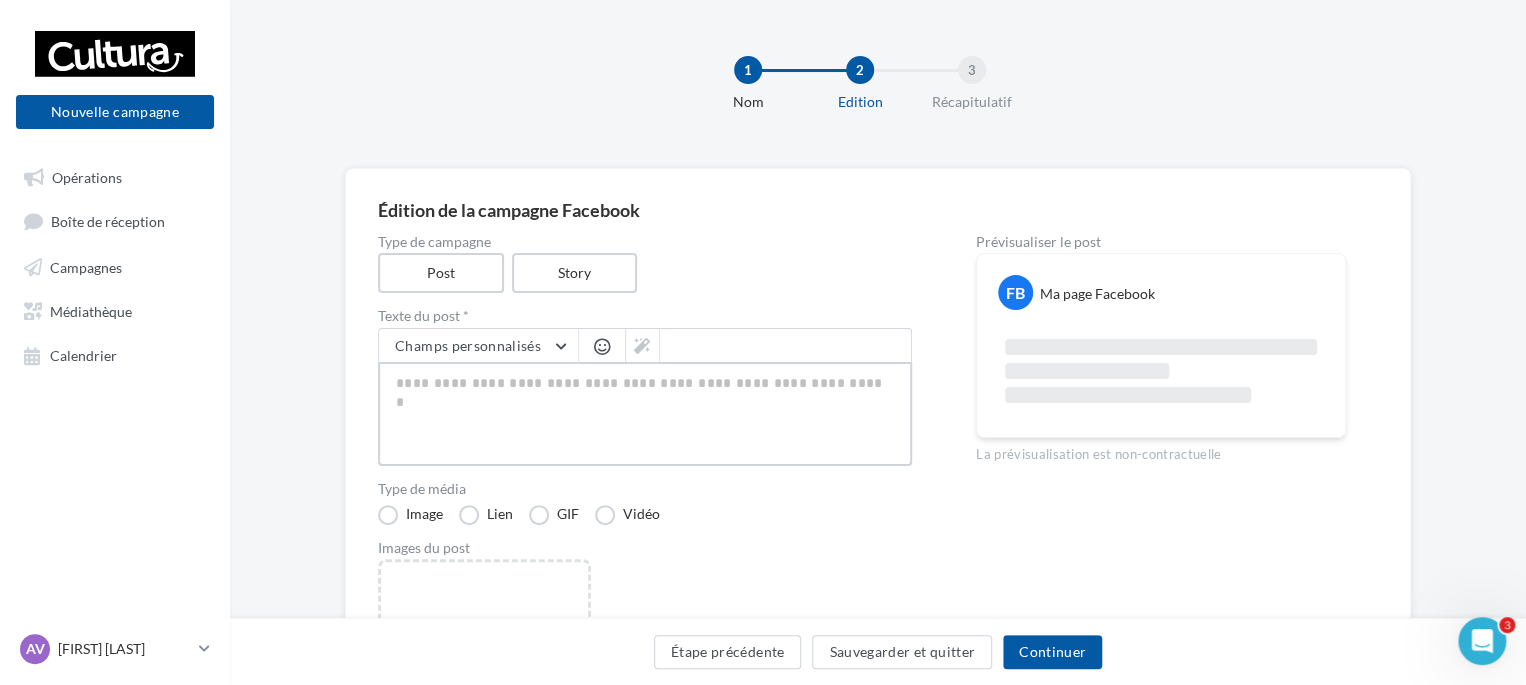 type on "*" 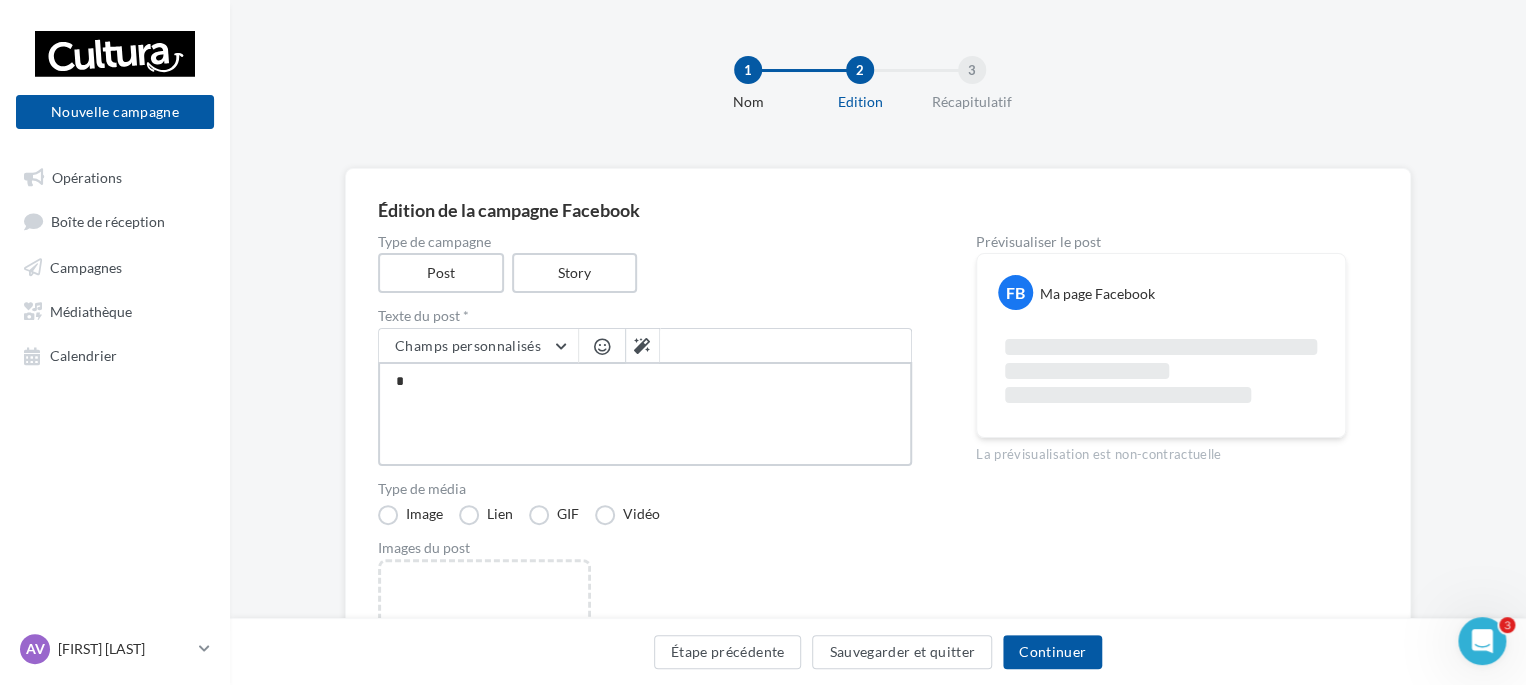 type on "**" 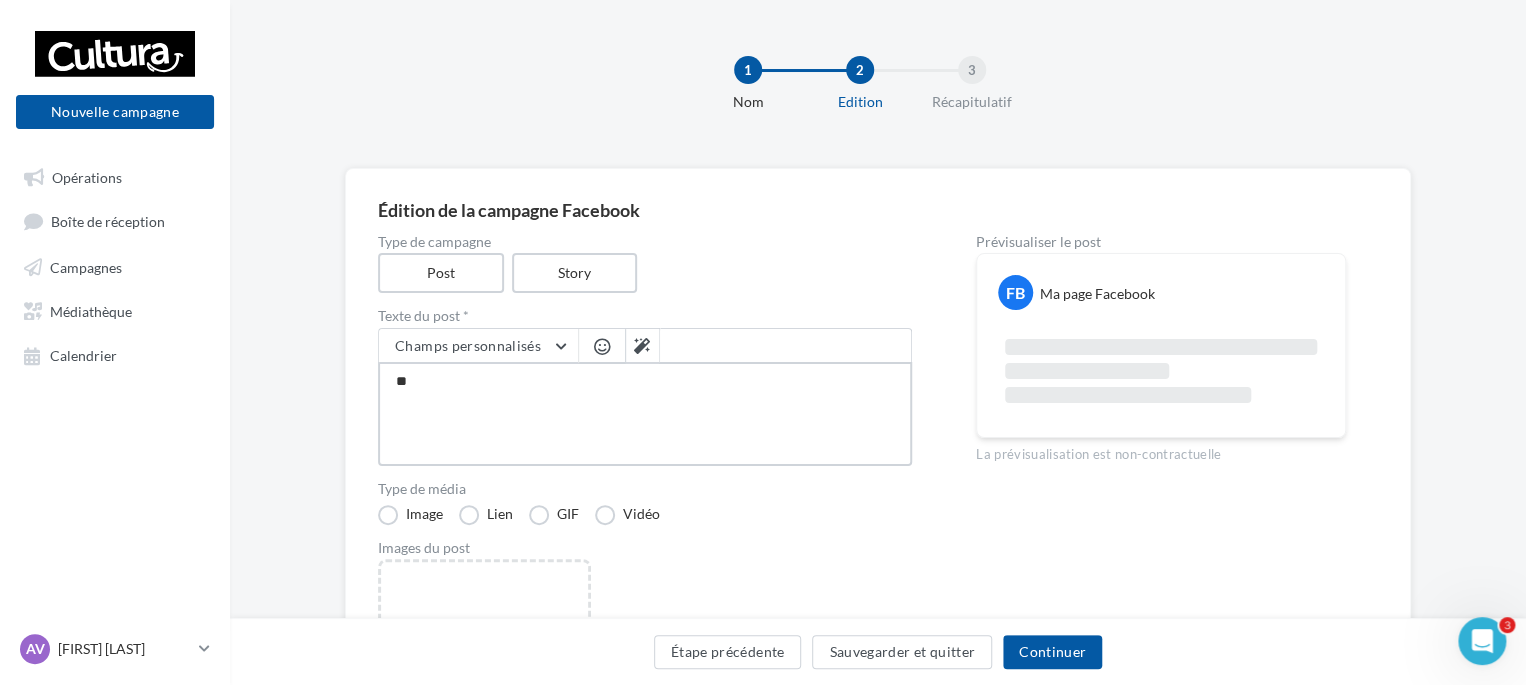 type on "***" 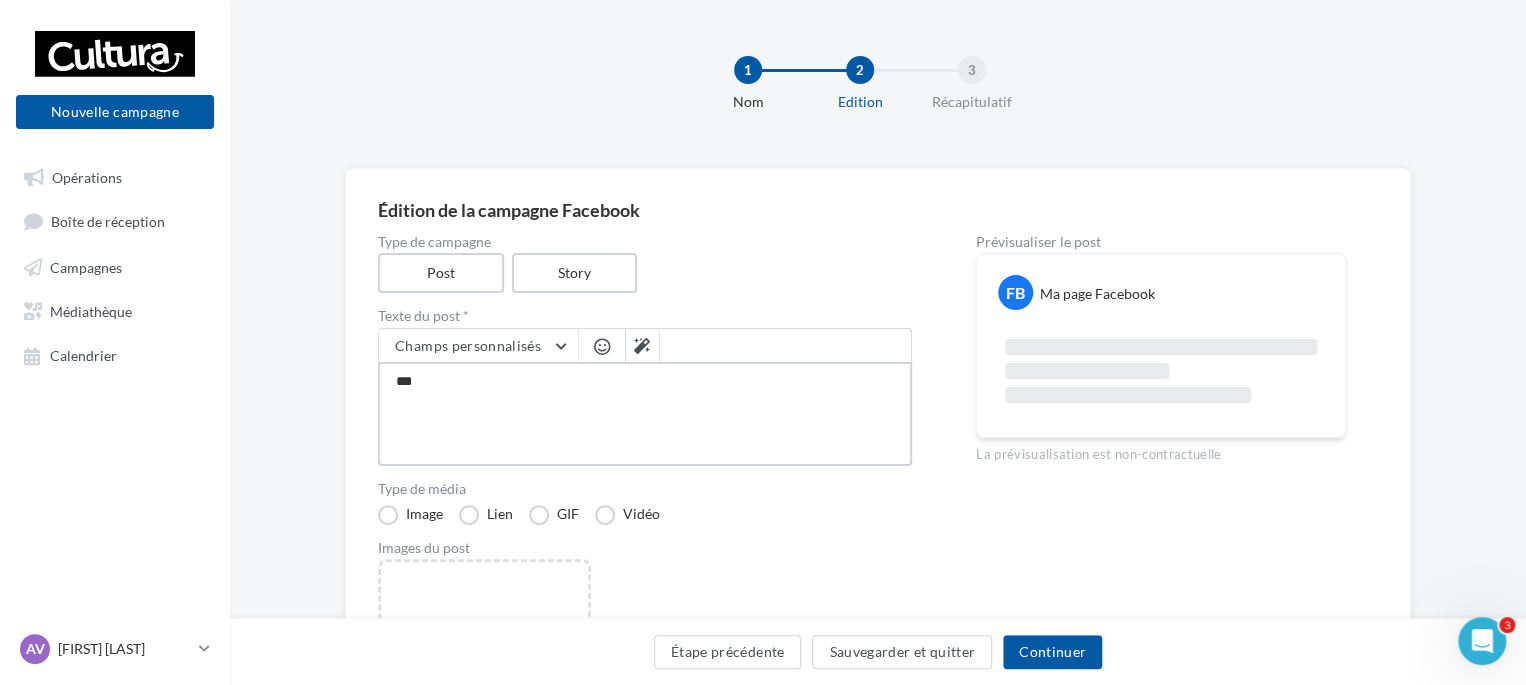 type on "****" 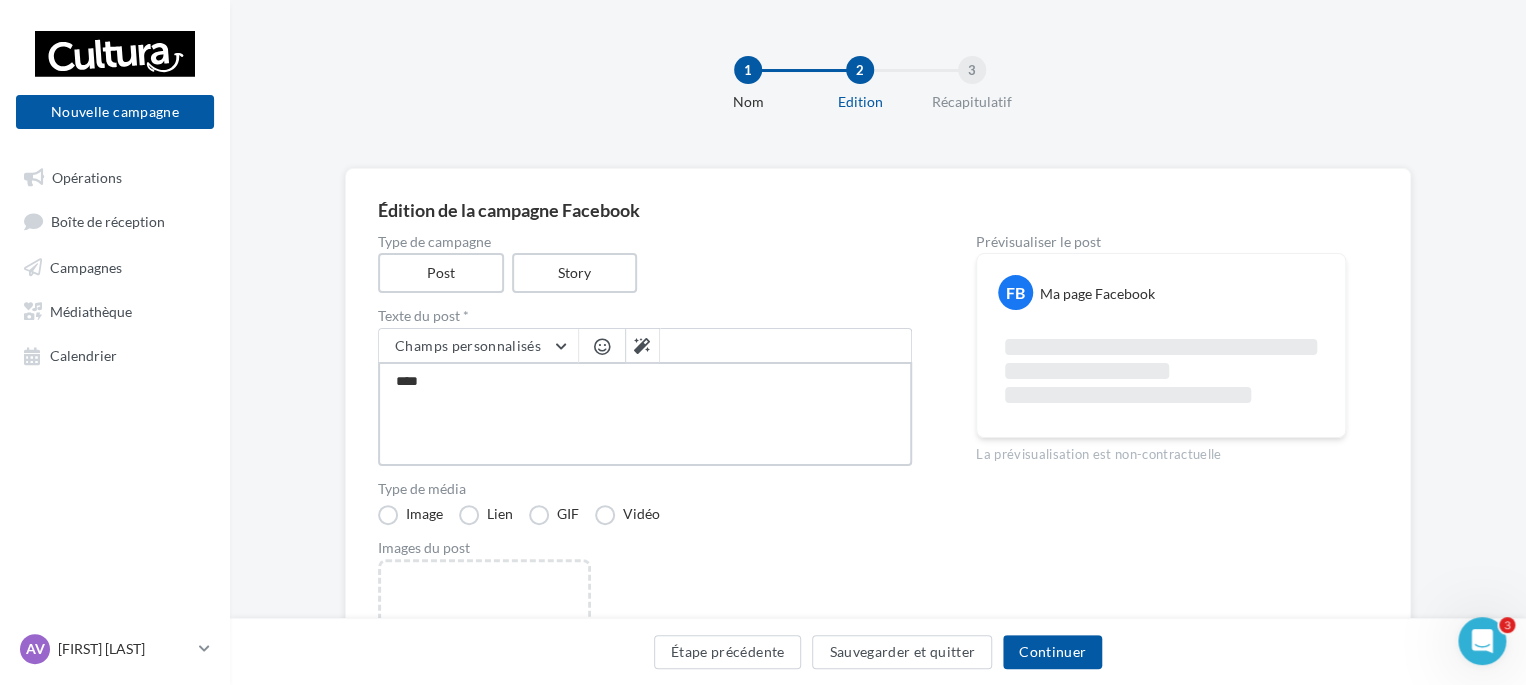 type on "*****" 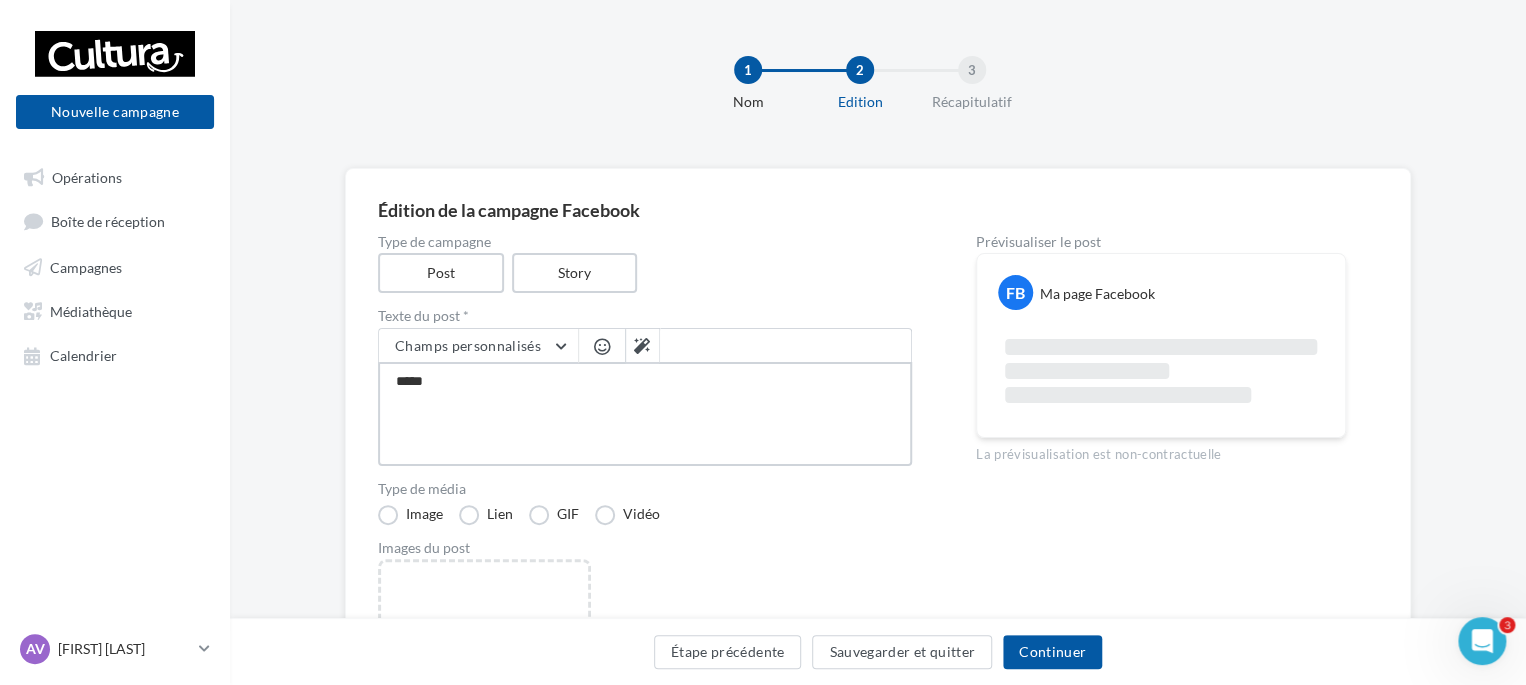 type on "******" 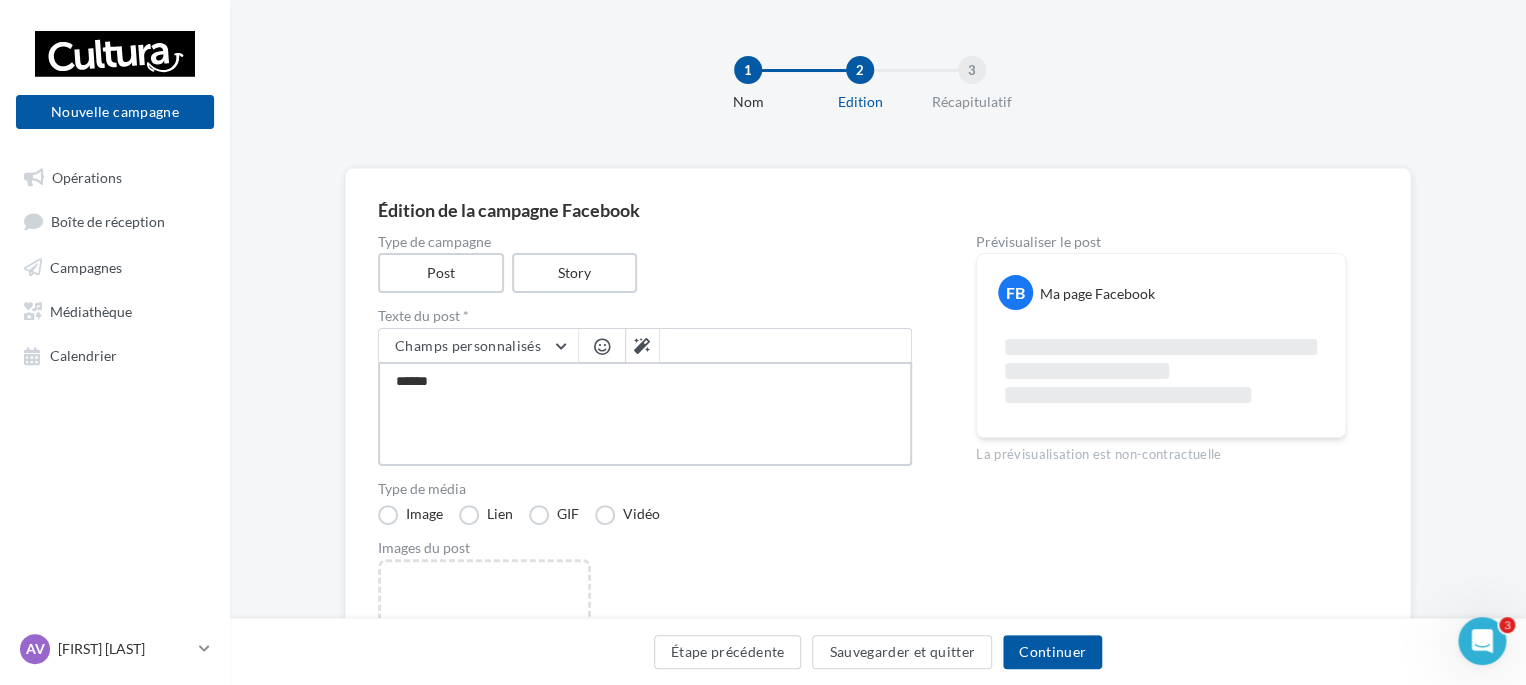 type on "*******" 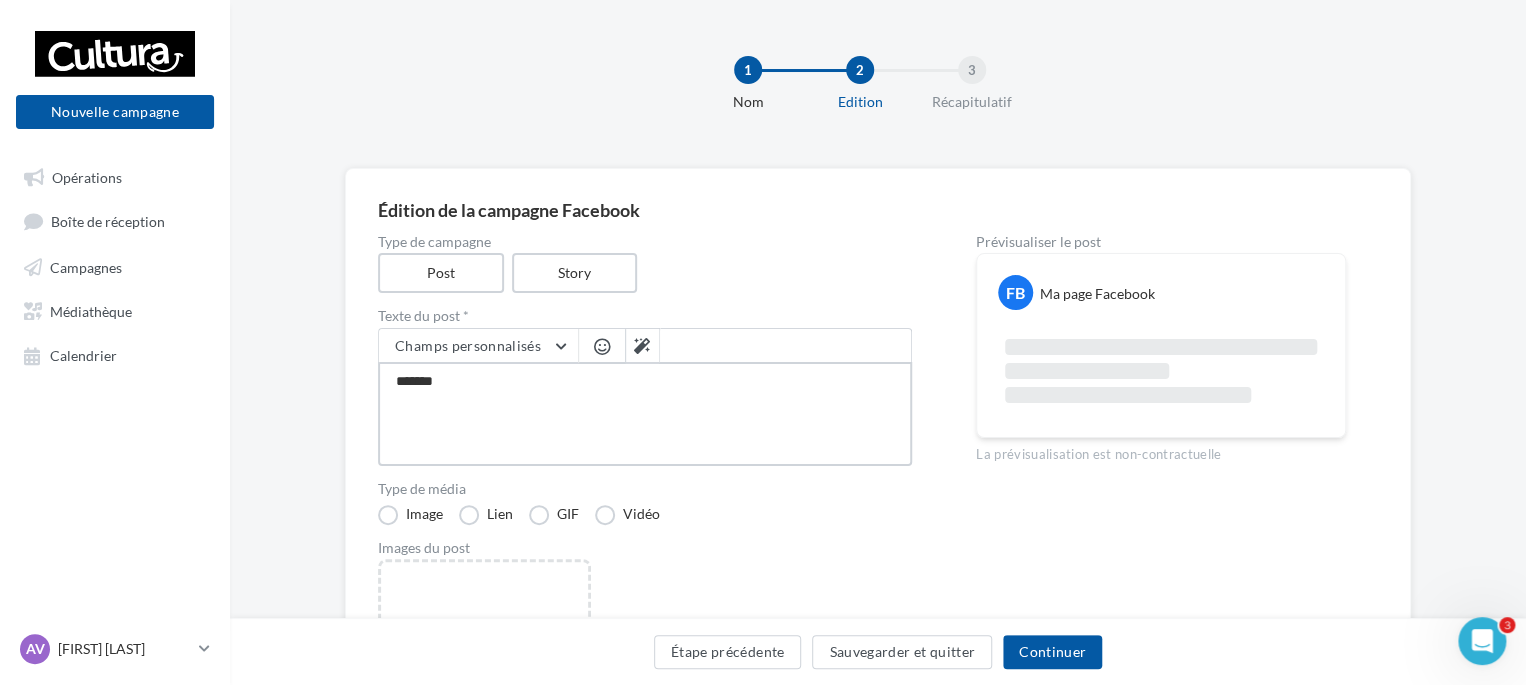 type on "********" 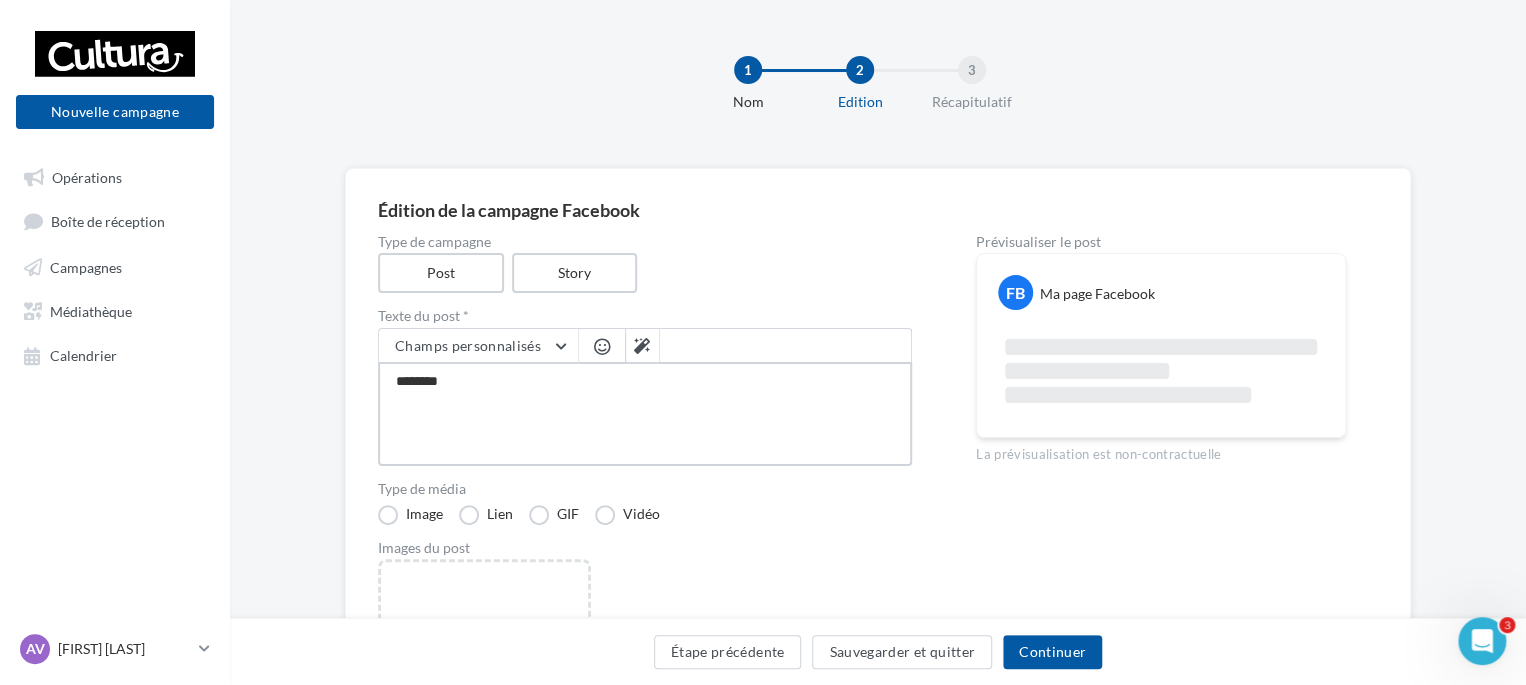 type on "*********" 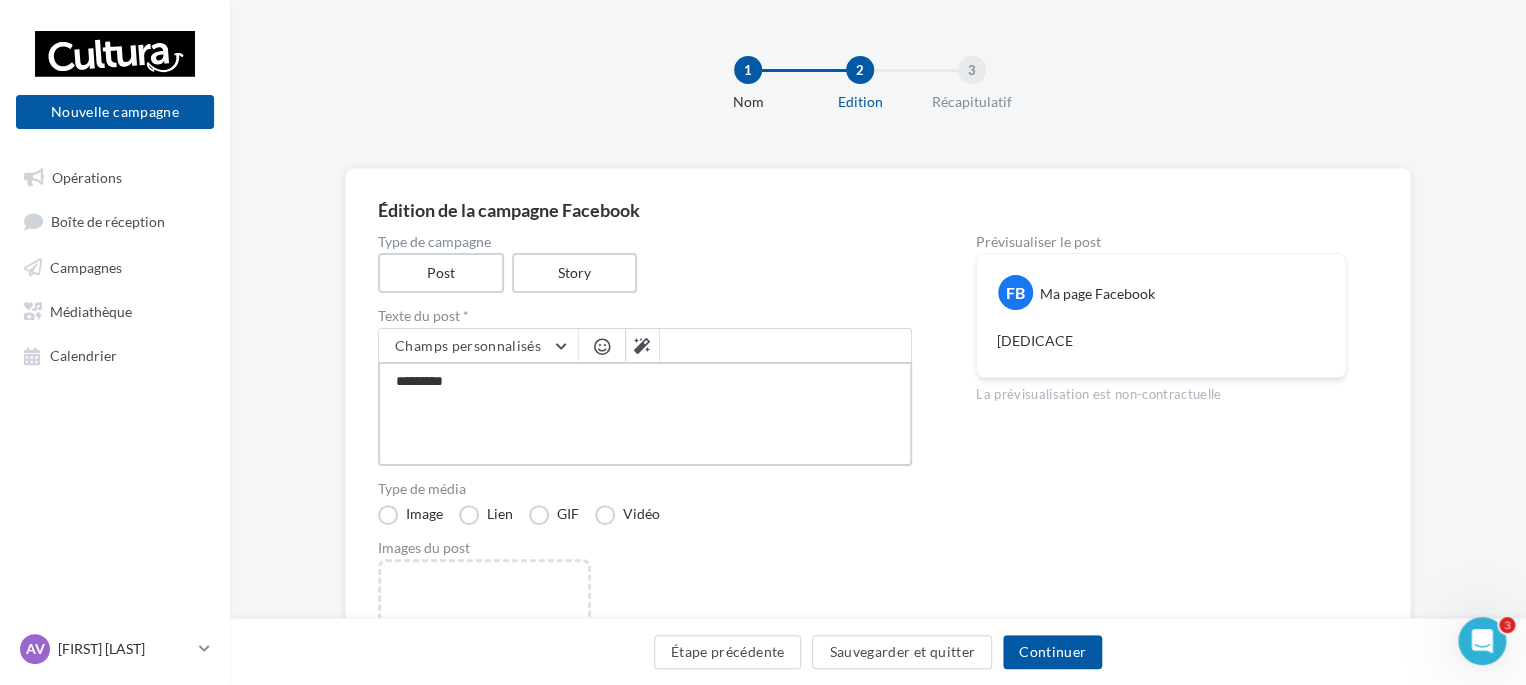 click on "*********" at bounding box center (645, 414) 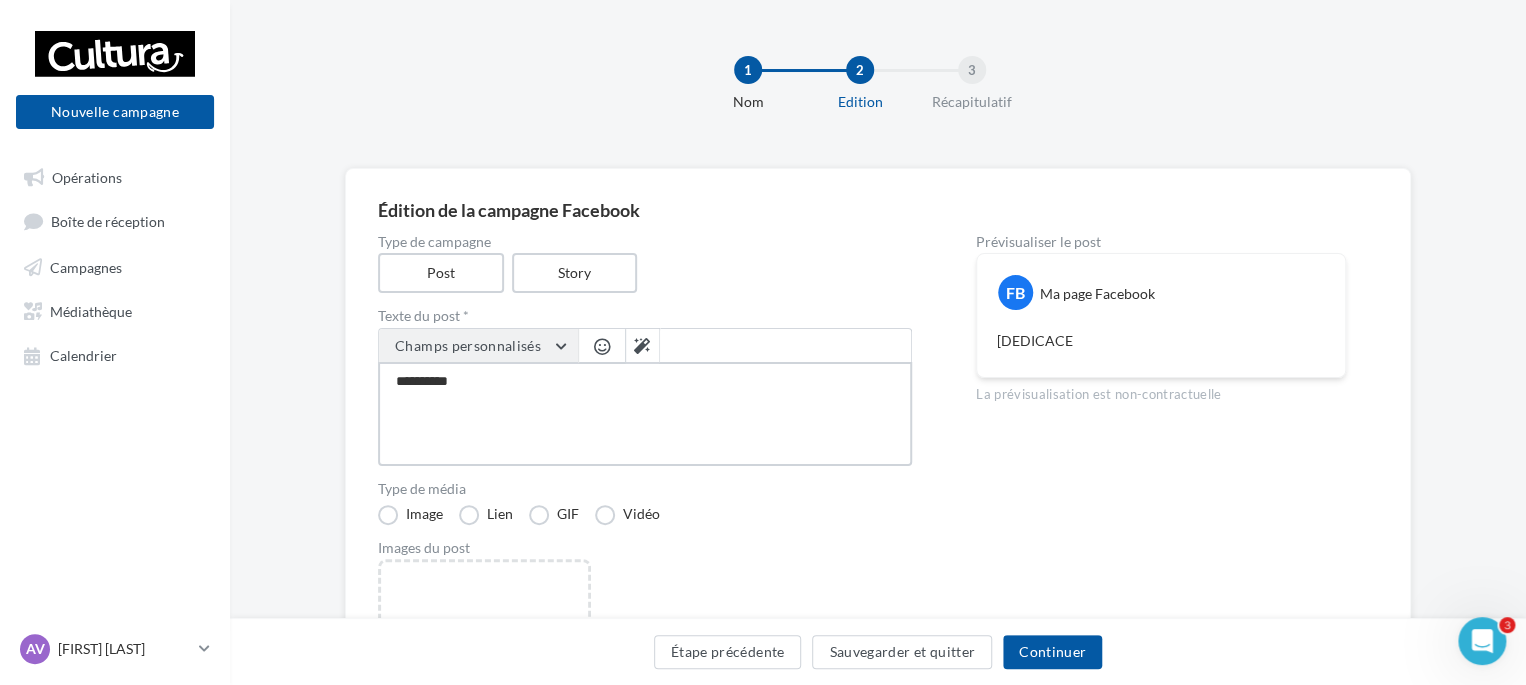 type on "**********" 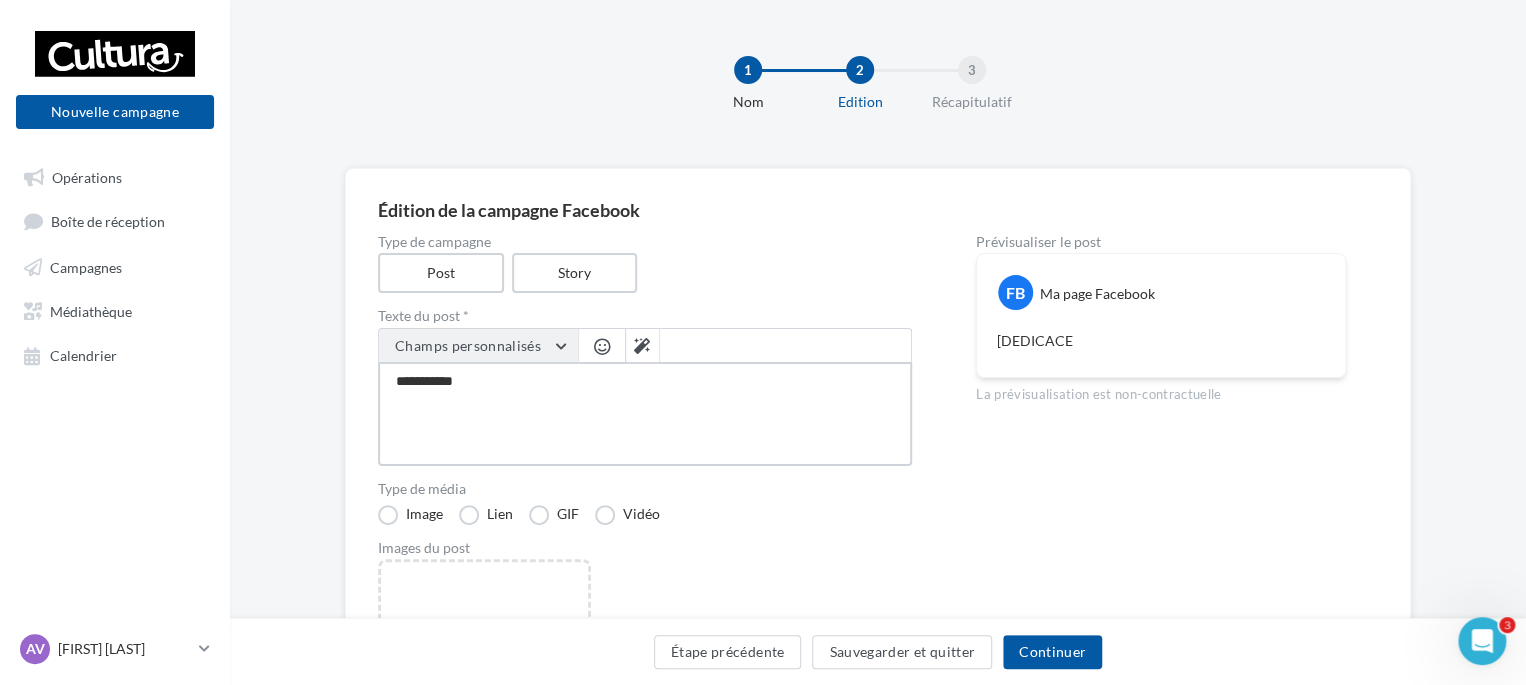 type on "**********" 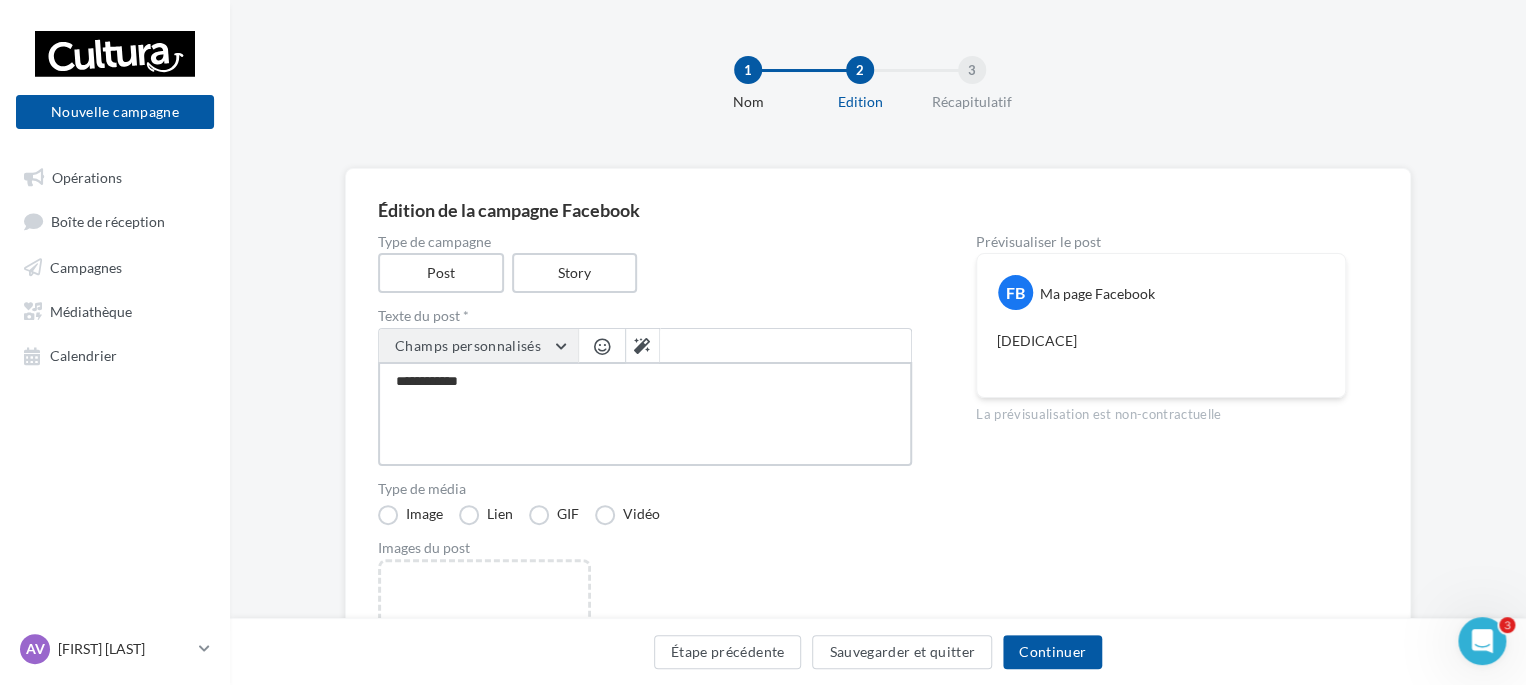 type on "**********" 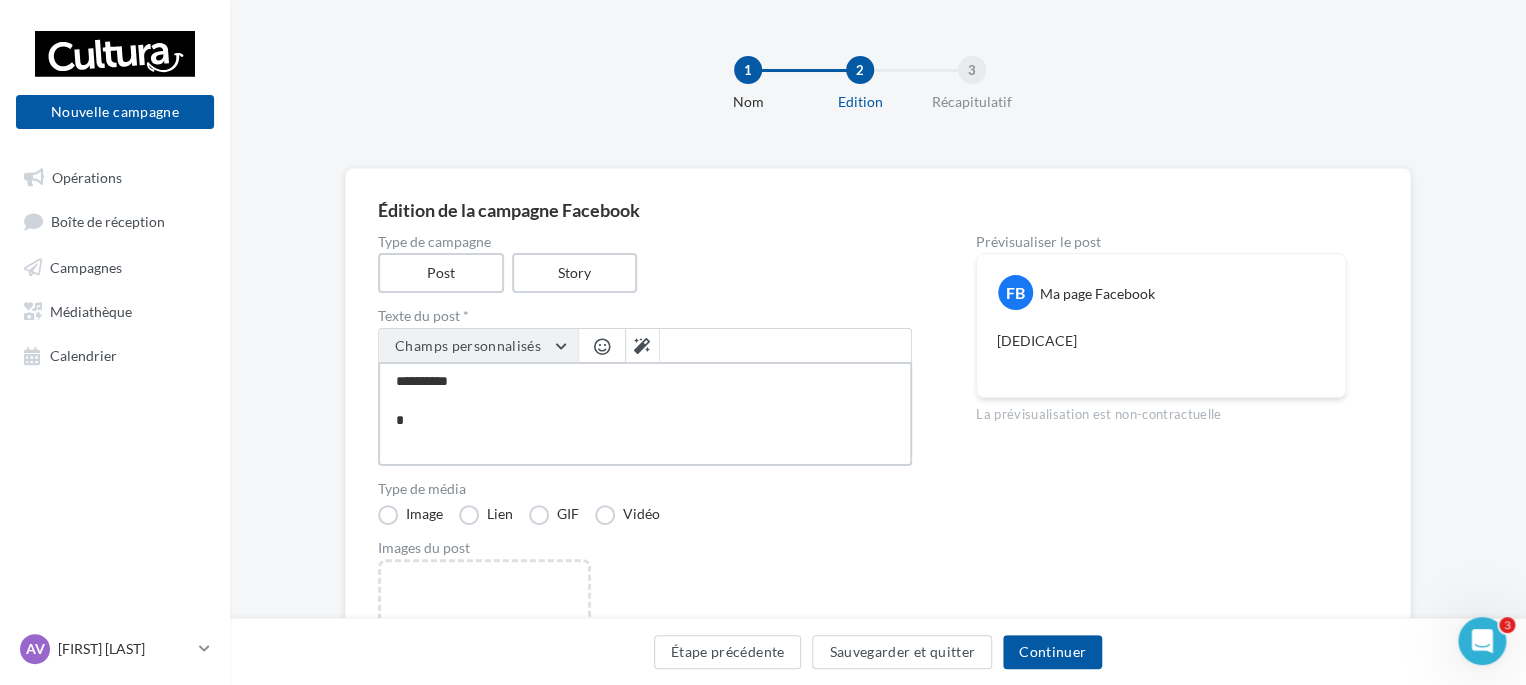 type on "**********" 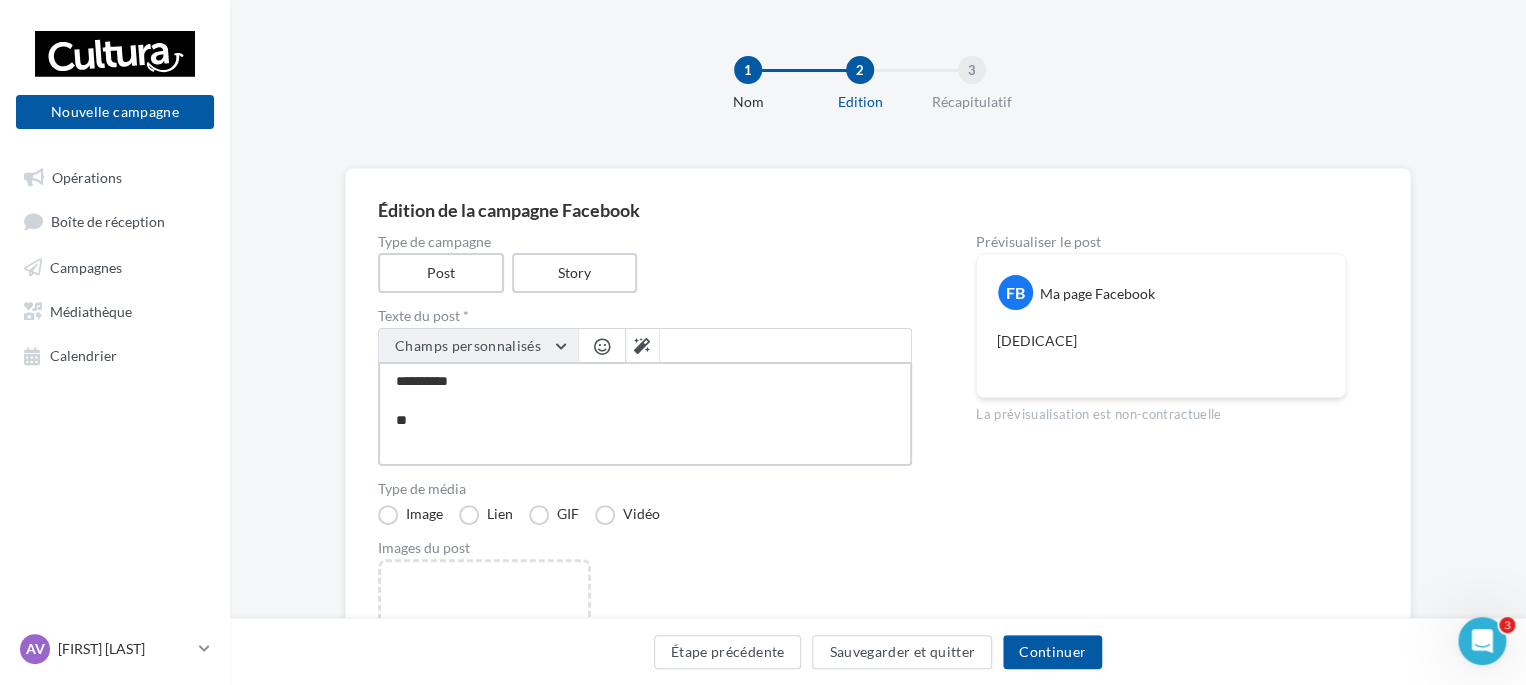 type on "**********" 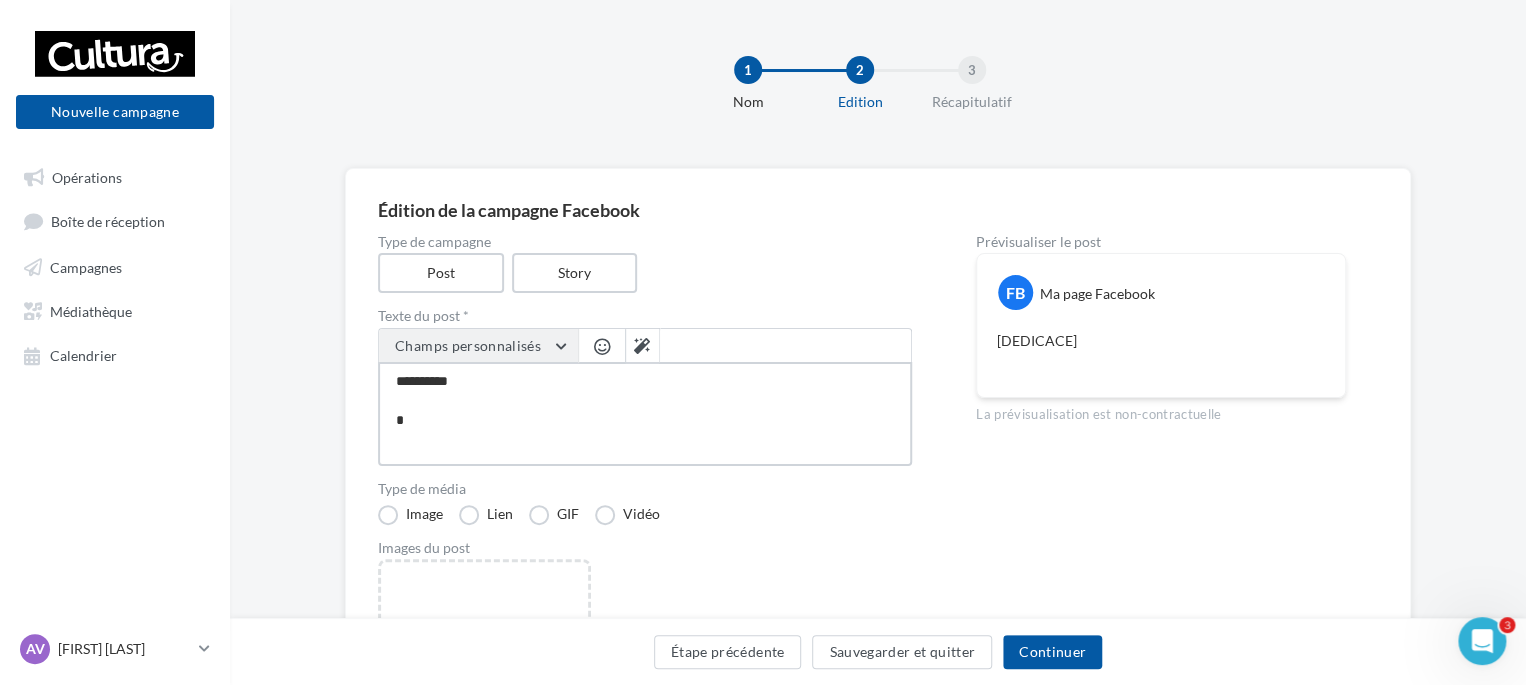 type on "**********" 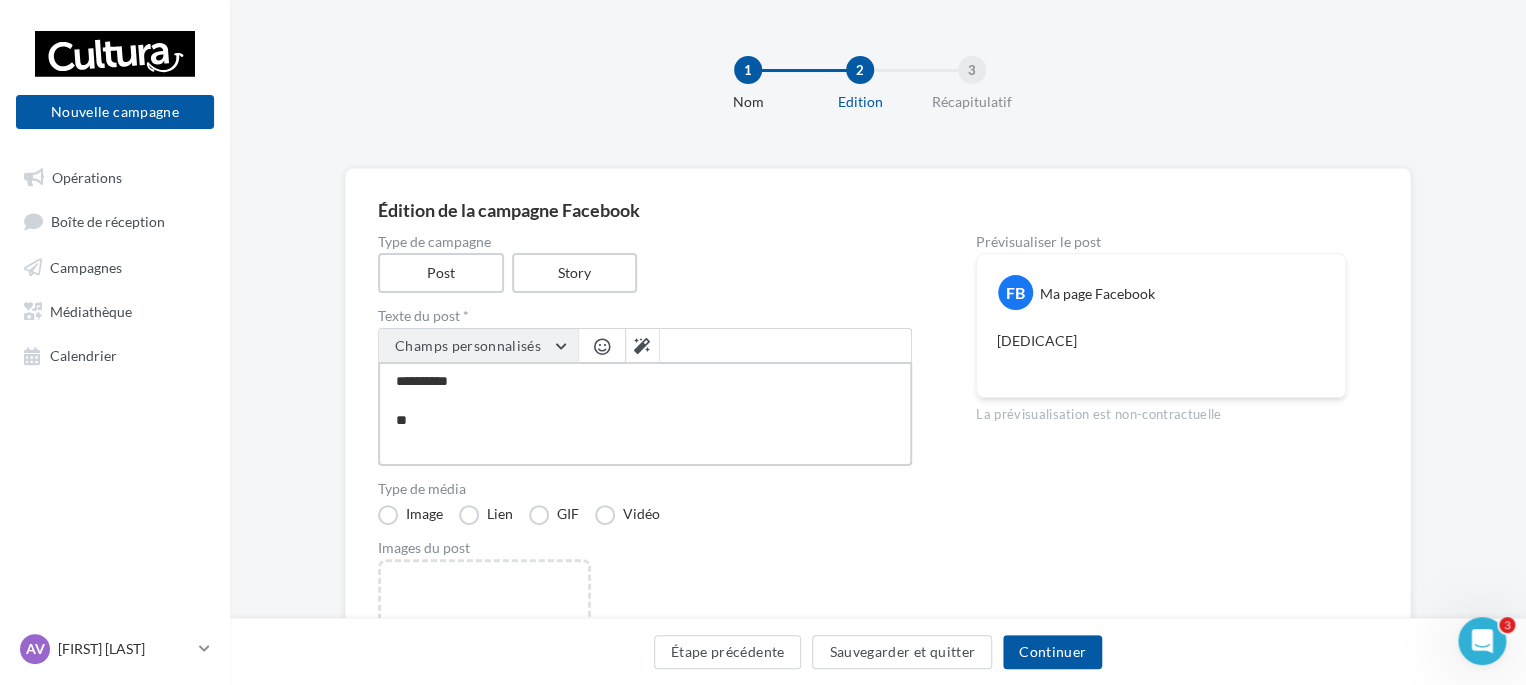 type on "**********" 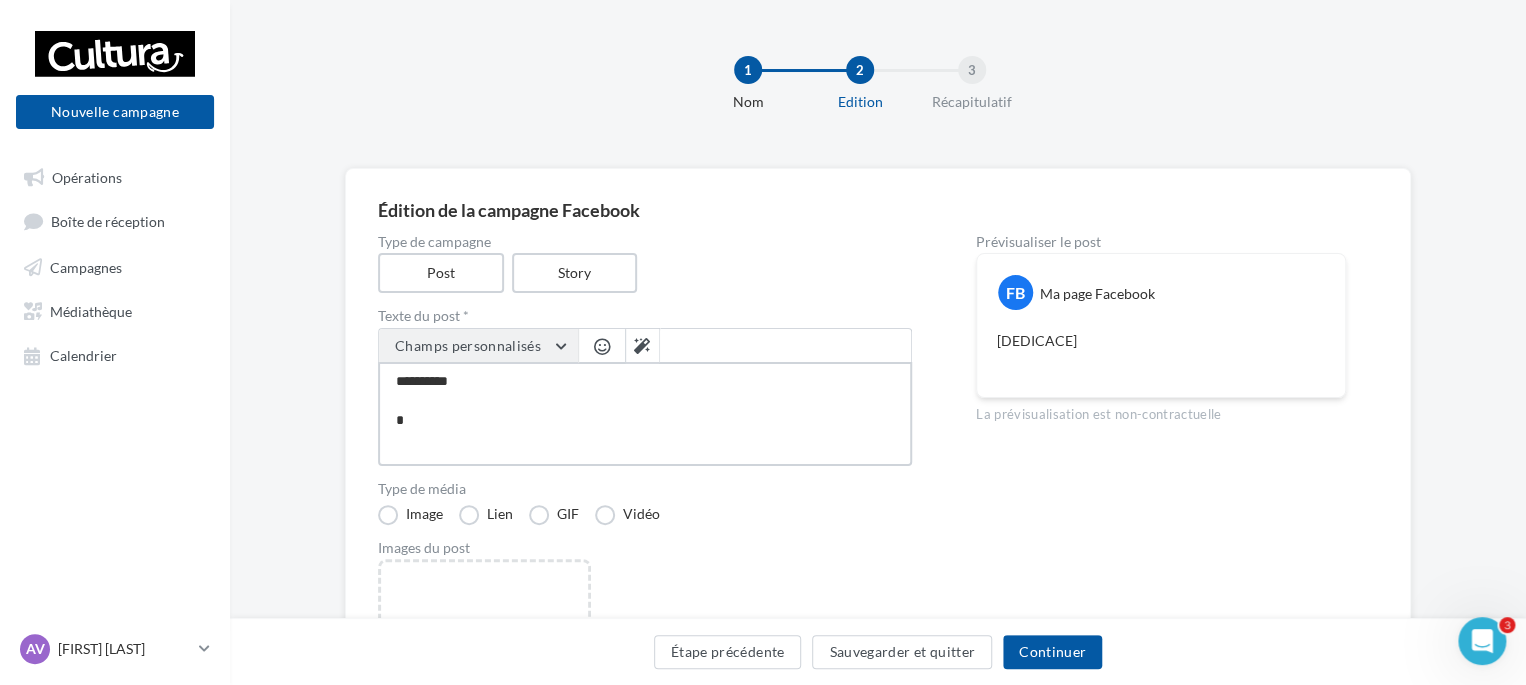 type on "**********" 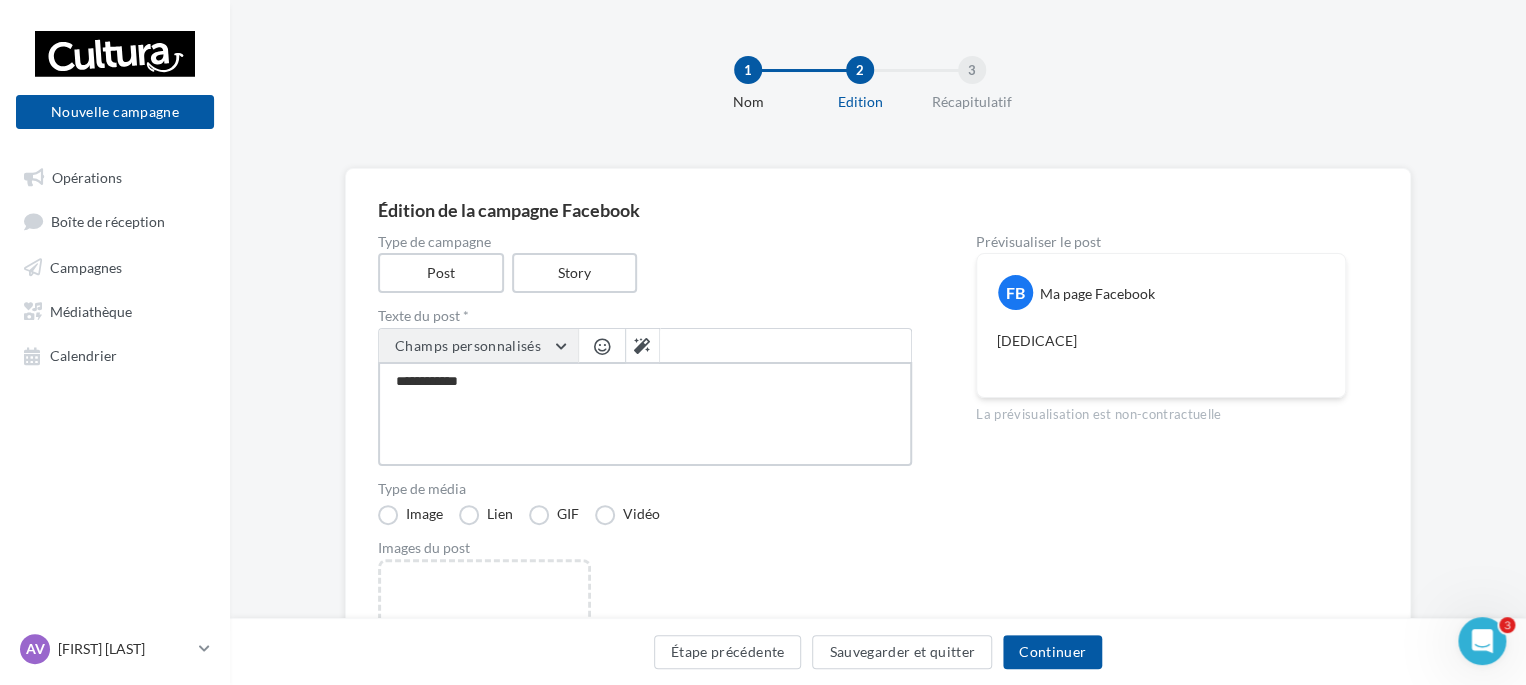 type on "**********" 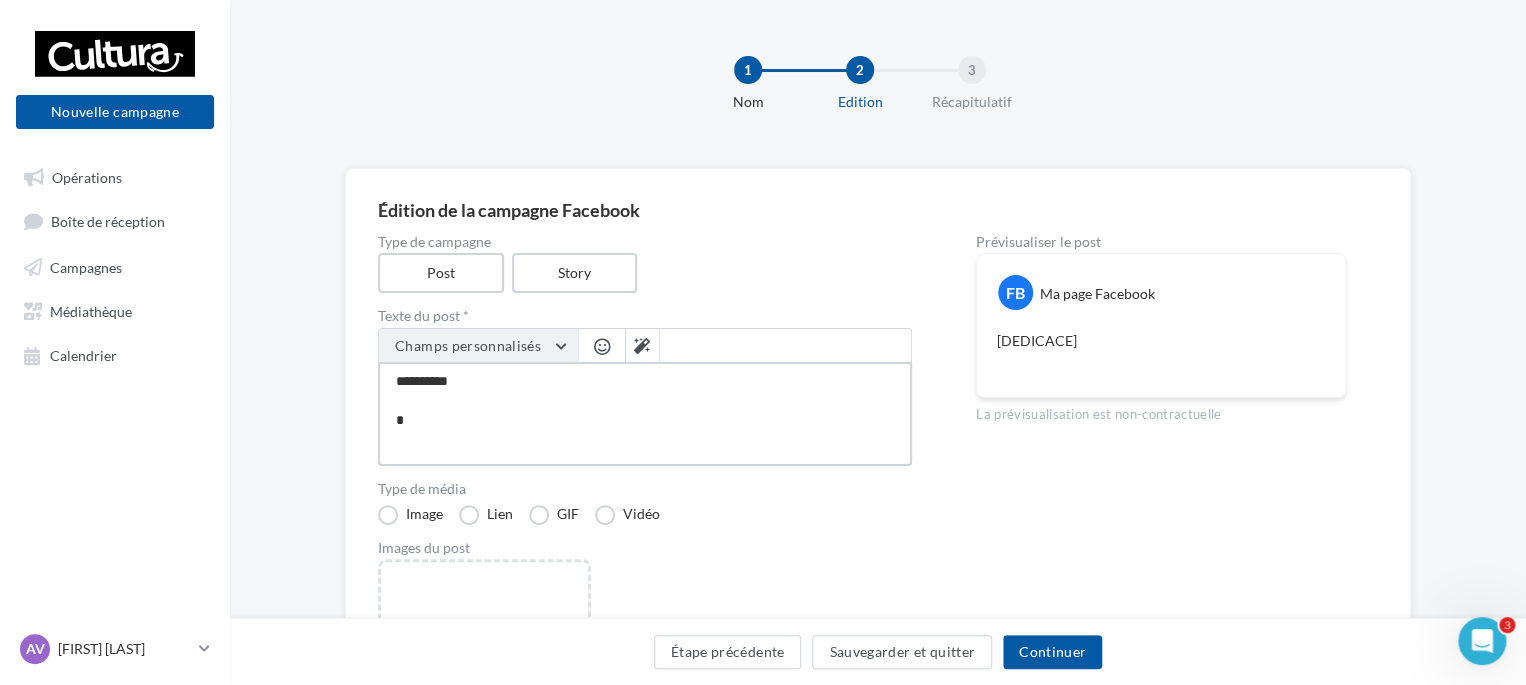 type on "**********" 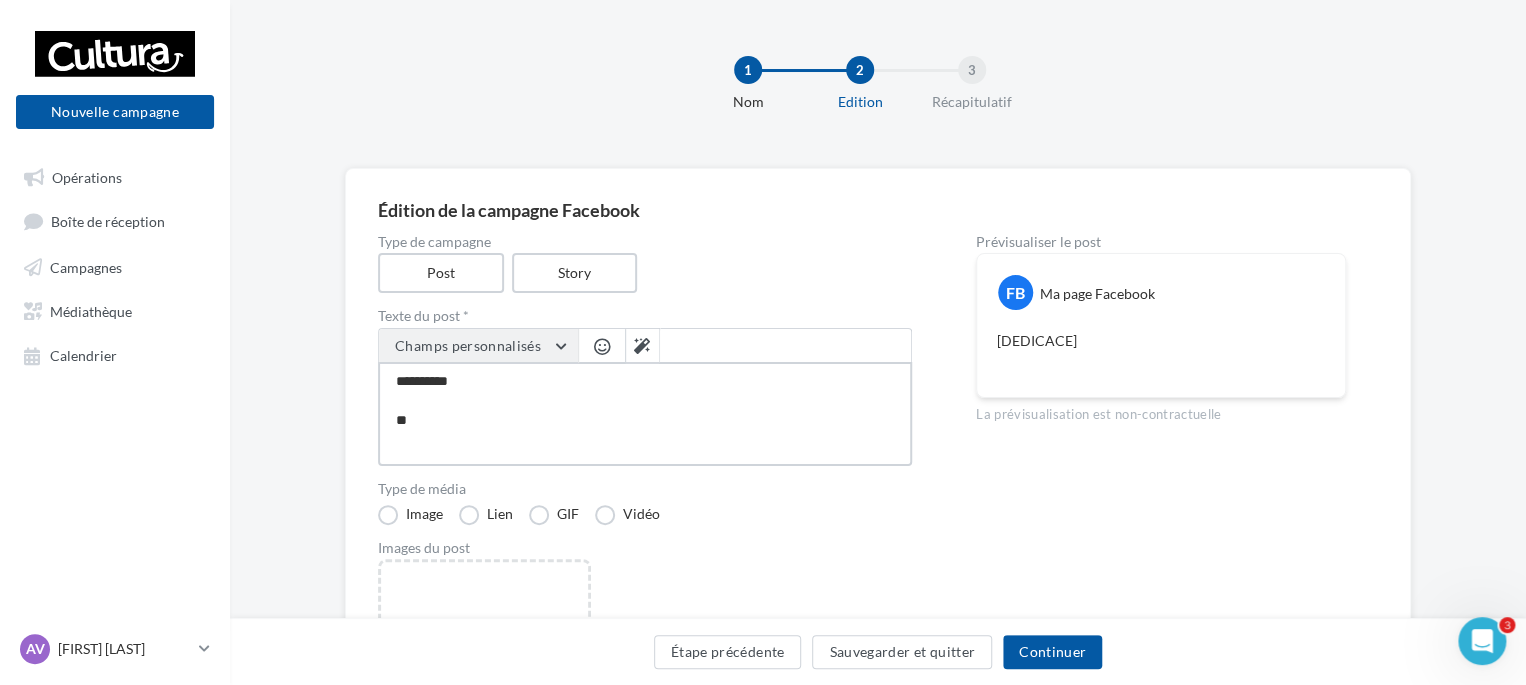 type on "**********" 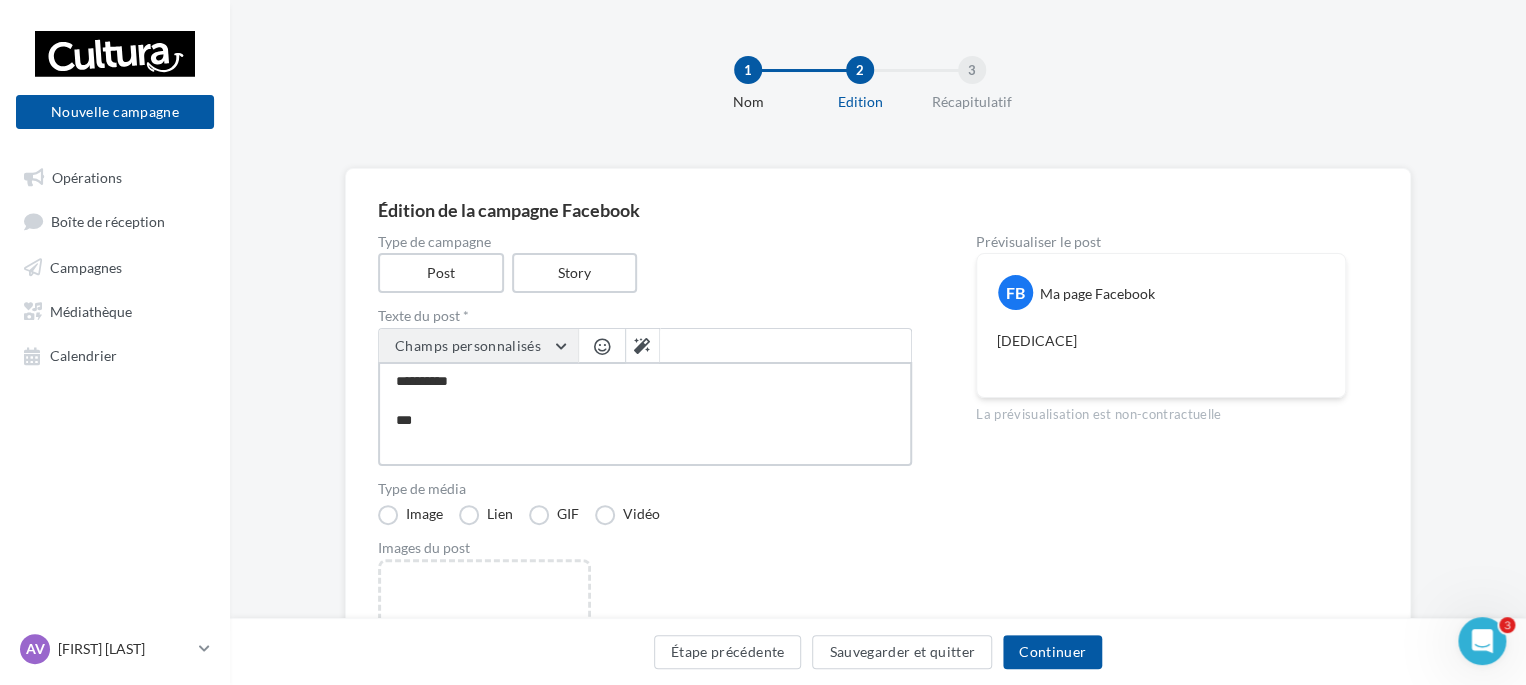 type on "**********" 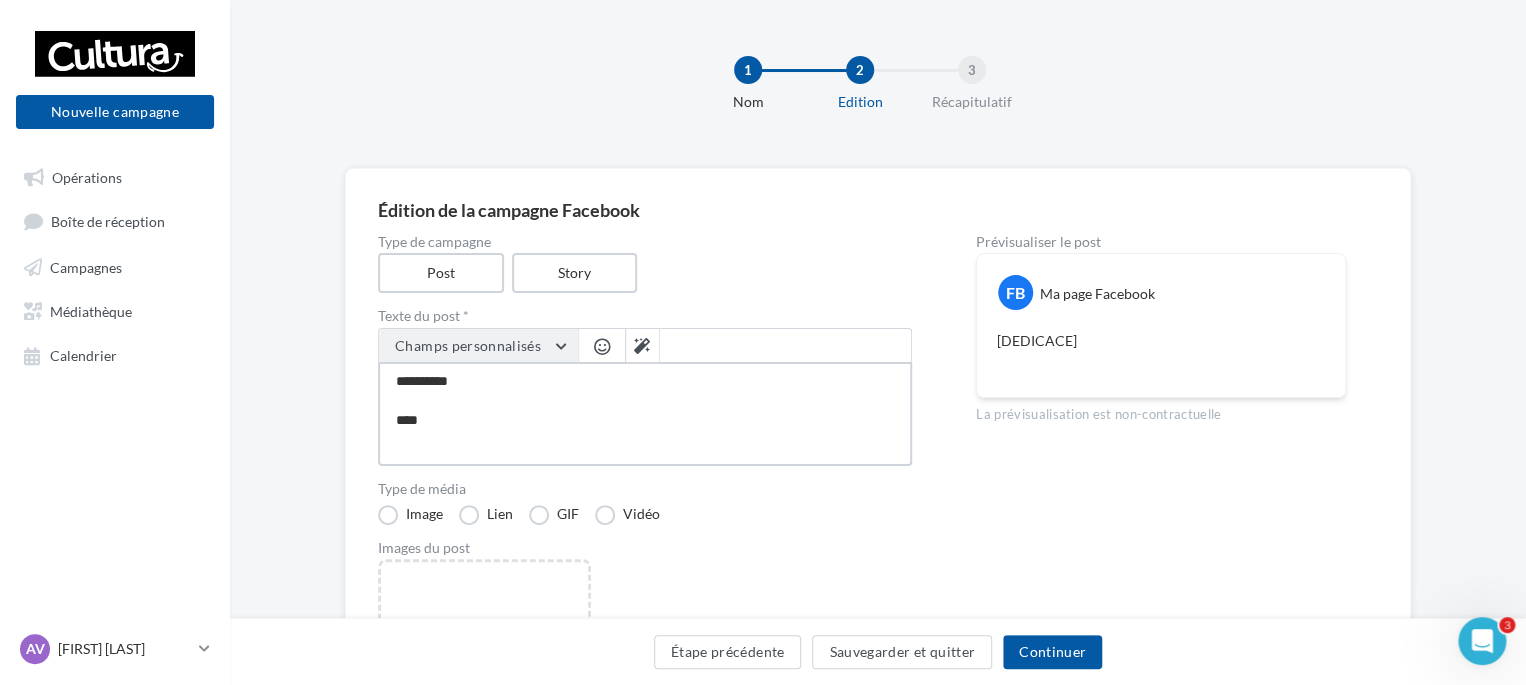 type on "**********" 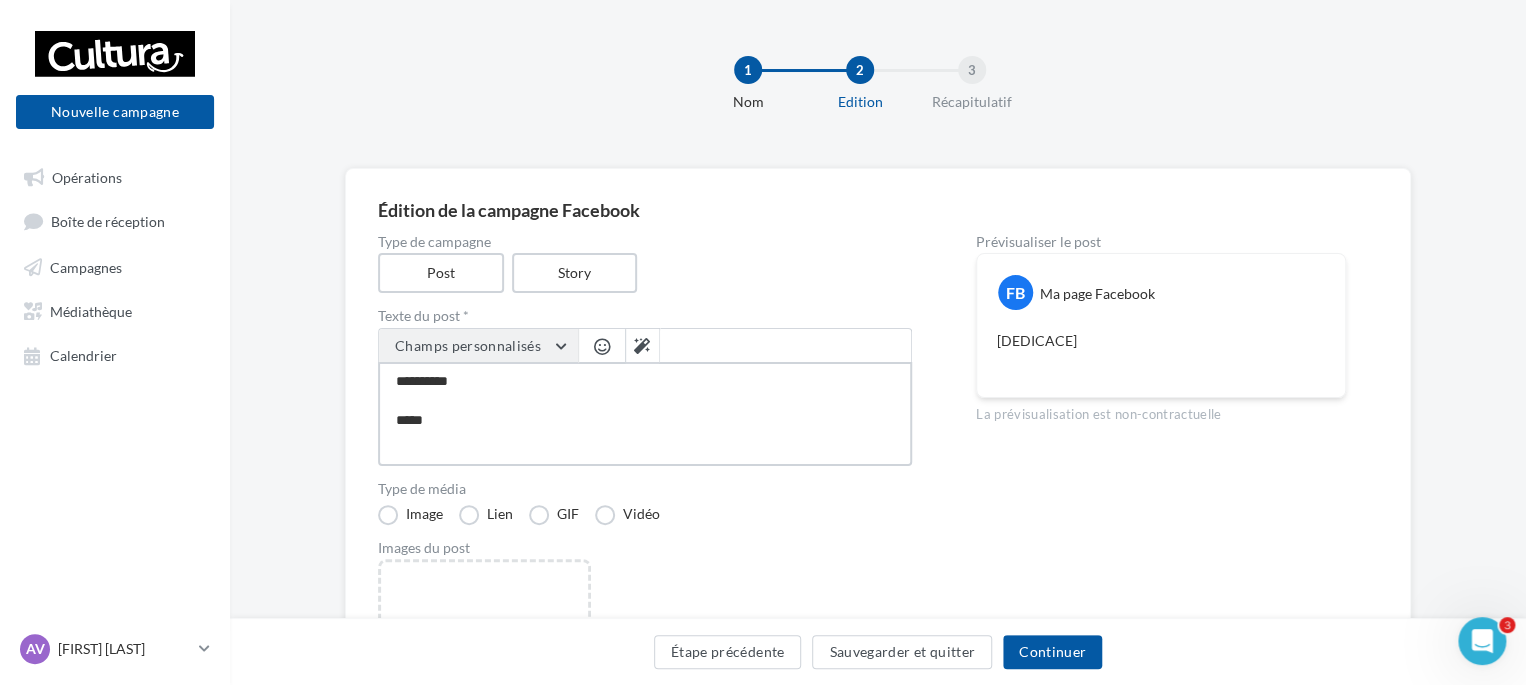 type on "**********" 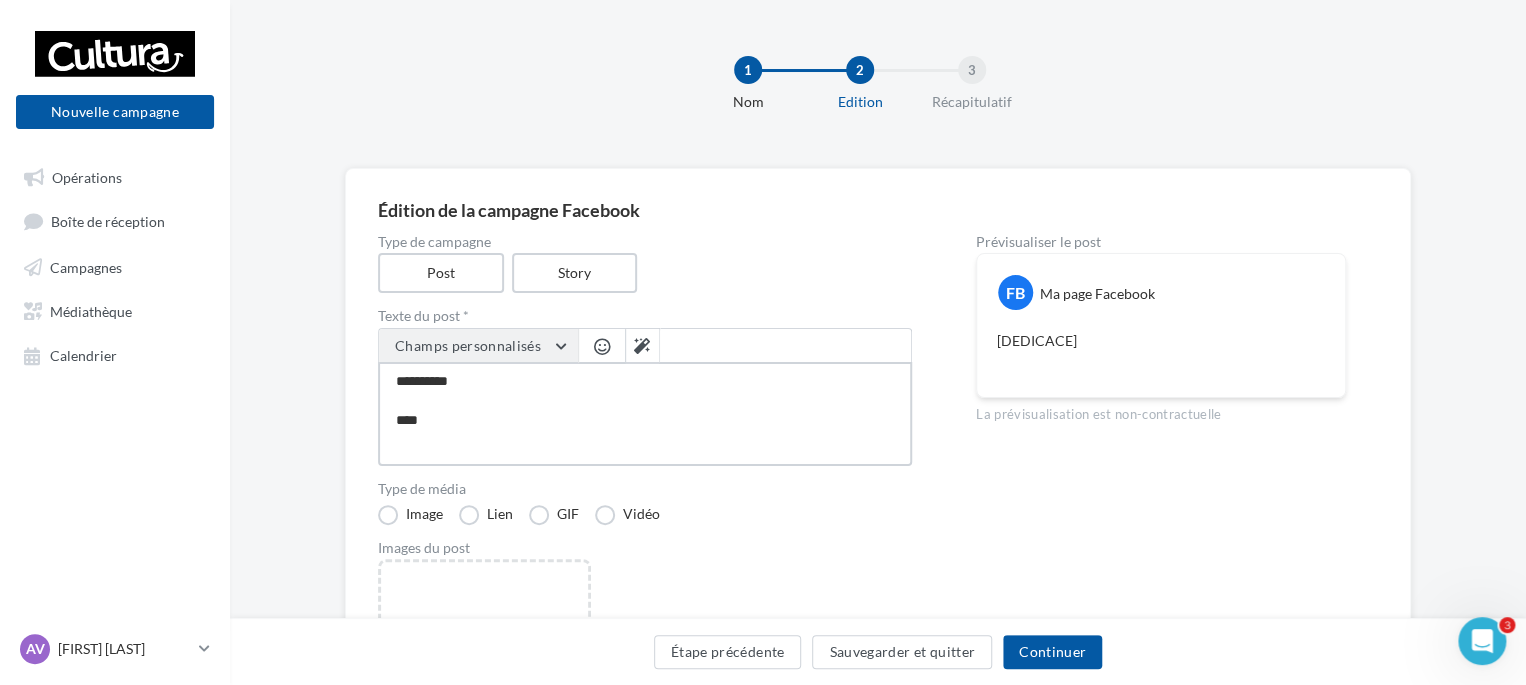 type on "**********" 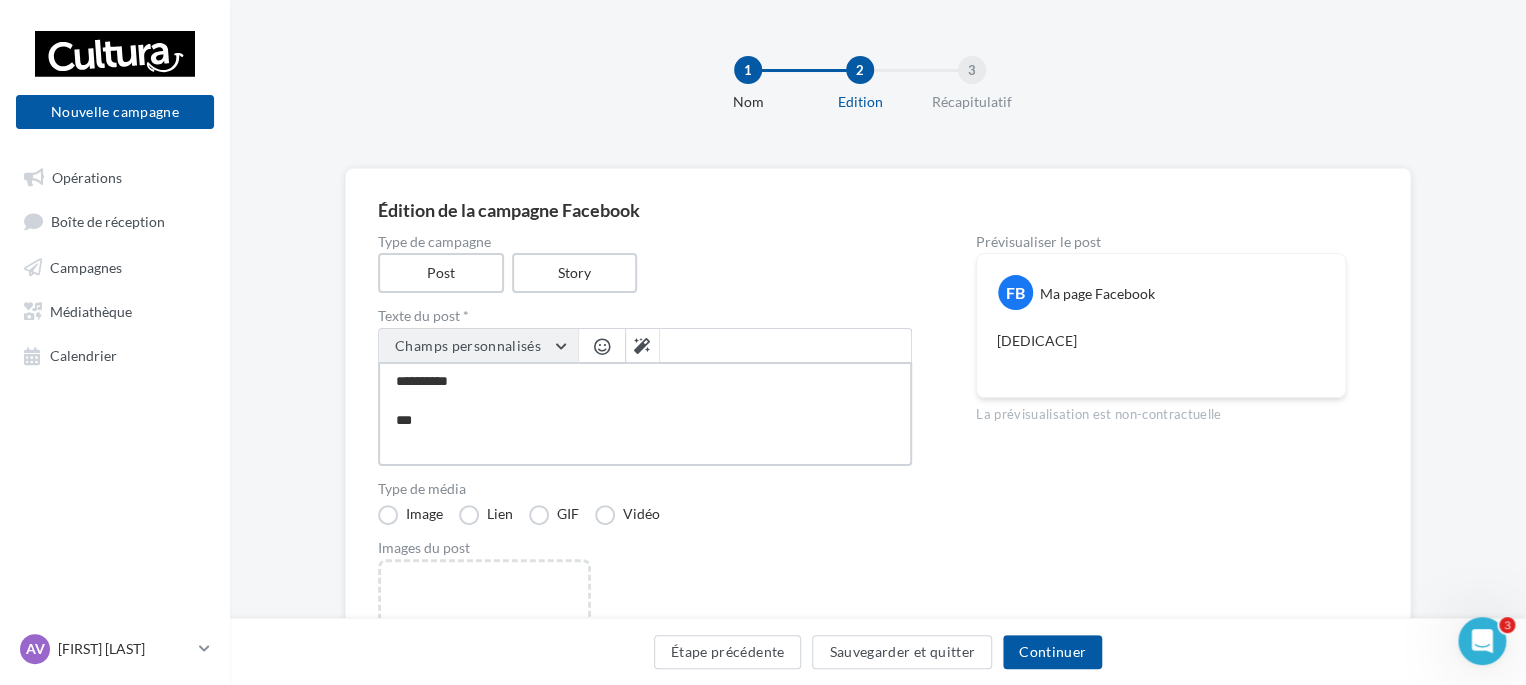 type on "**********" 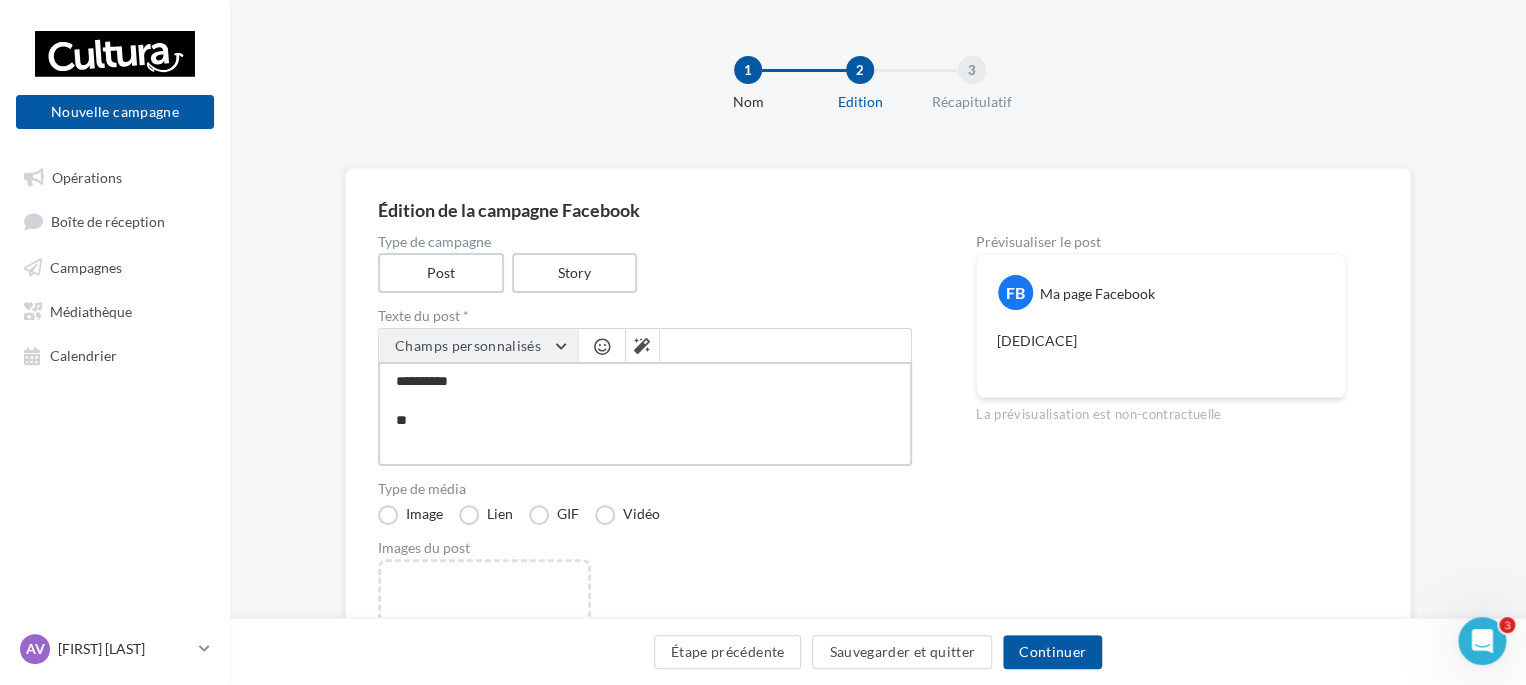 type on "**********" 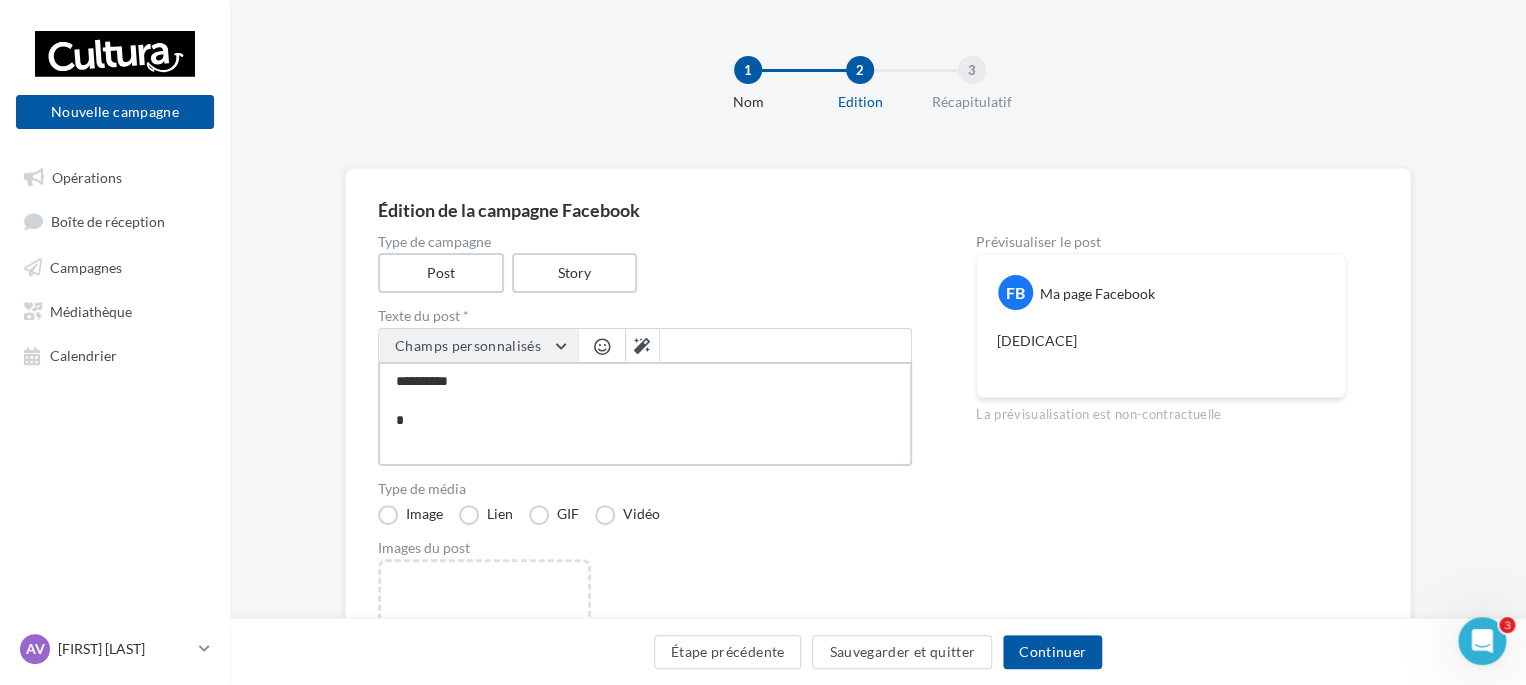 type on "**********" 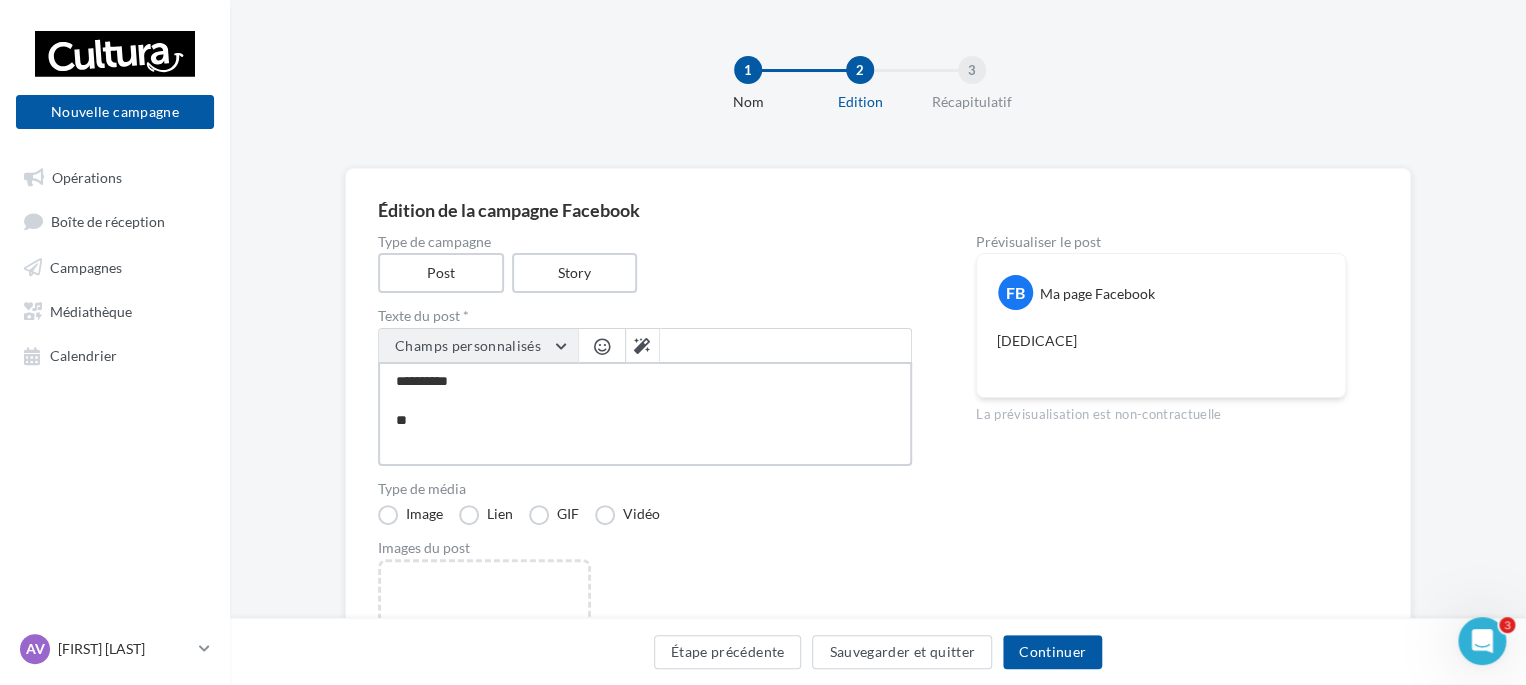 type on "**********" 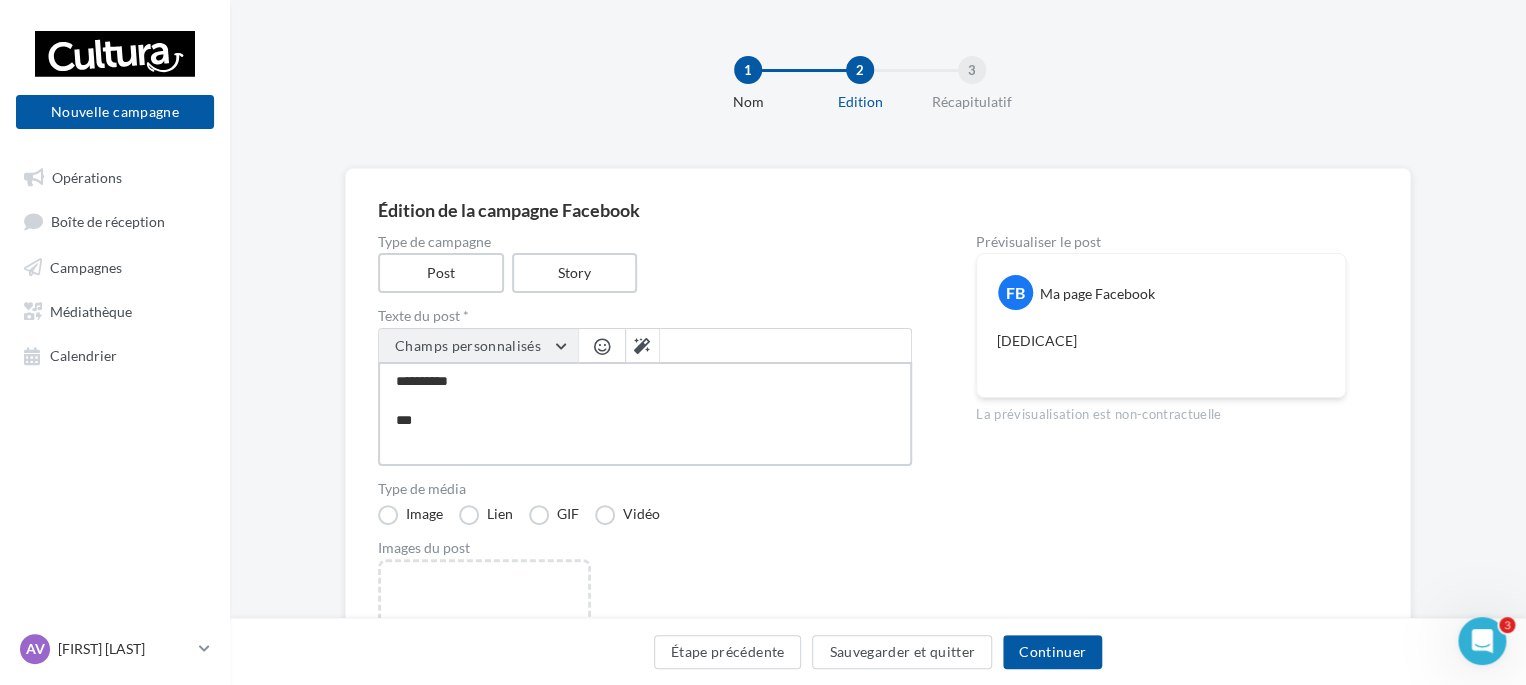 type on "**********" 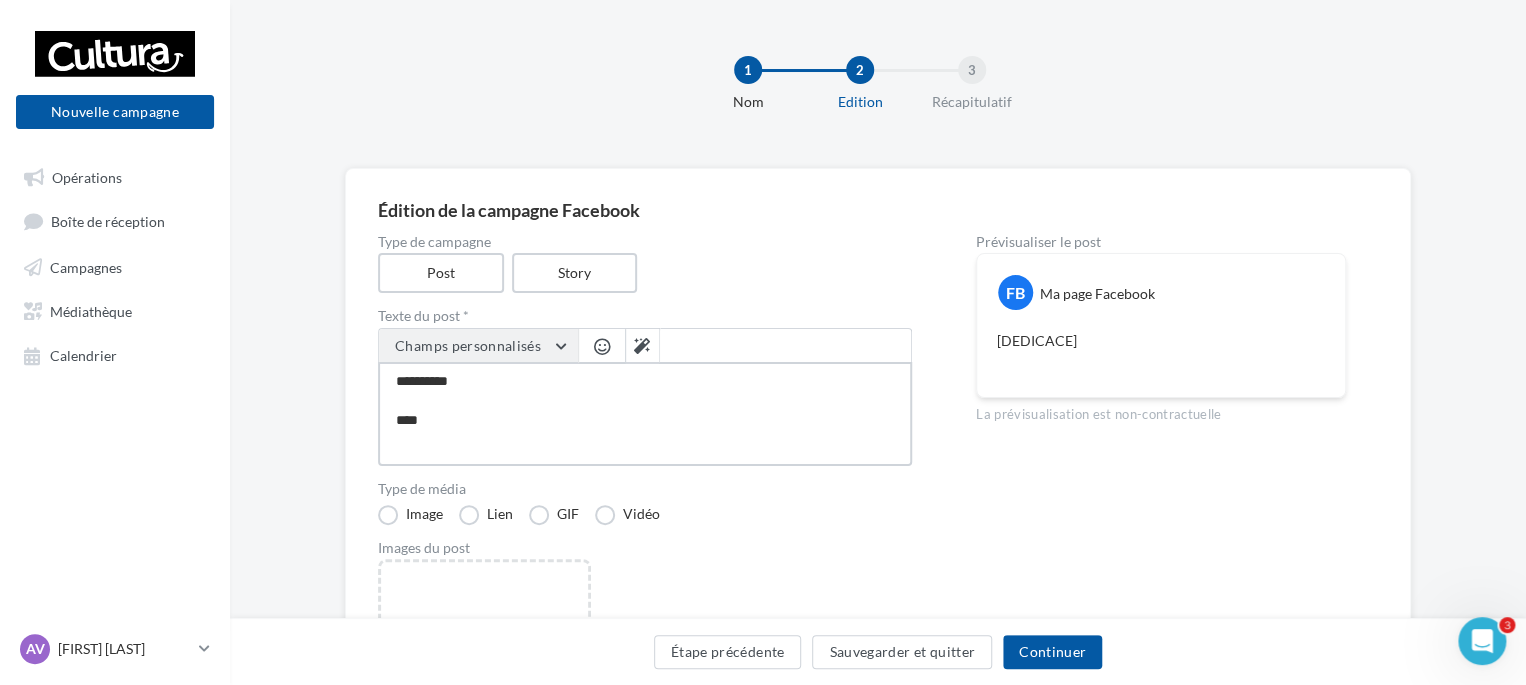 type on "**********" 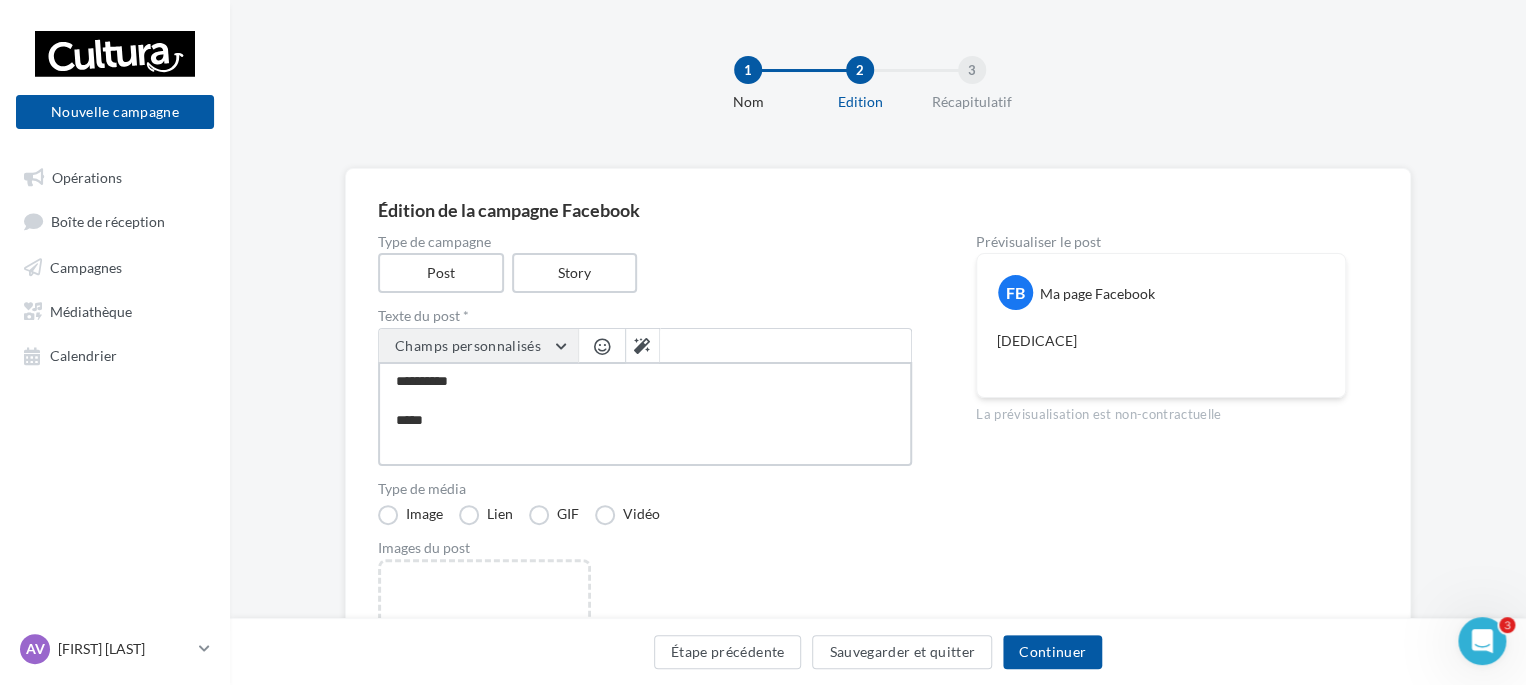 type on "**********" 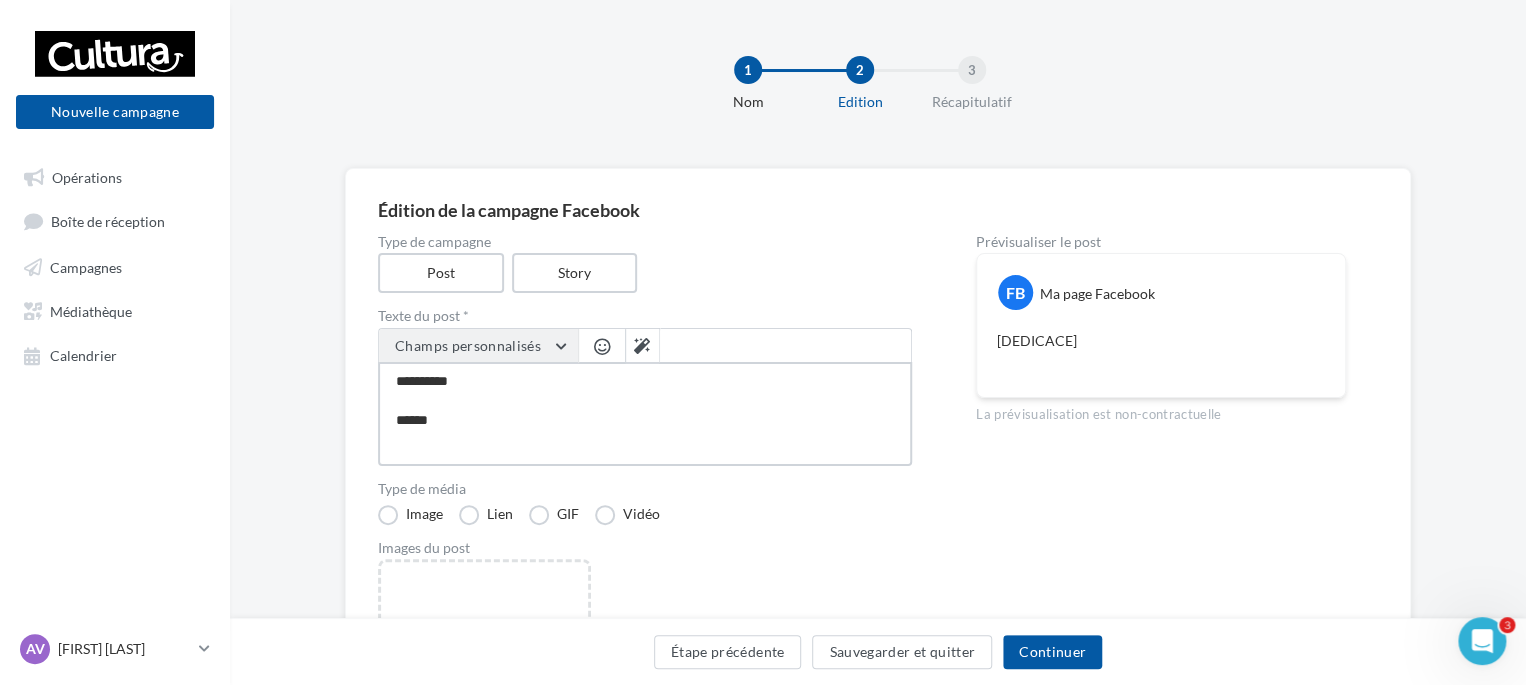 type on "**********" 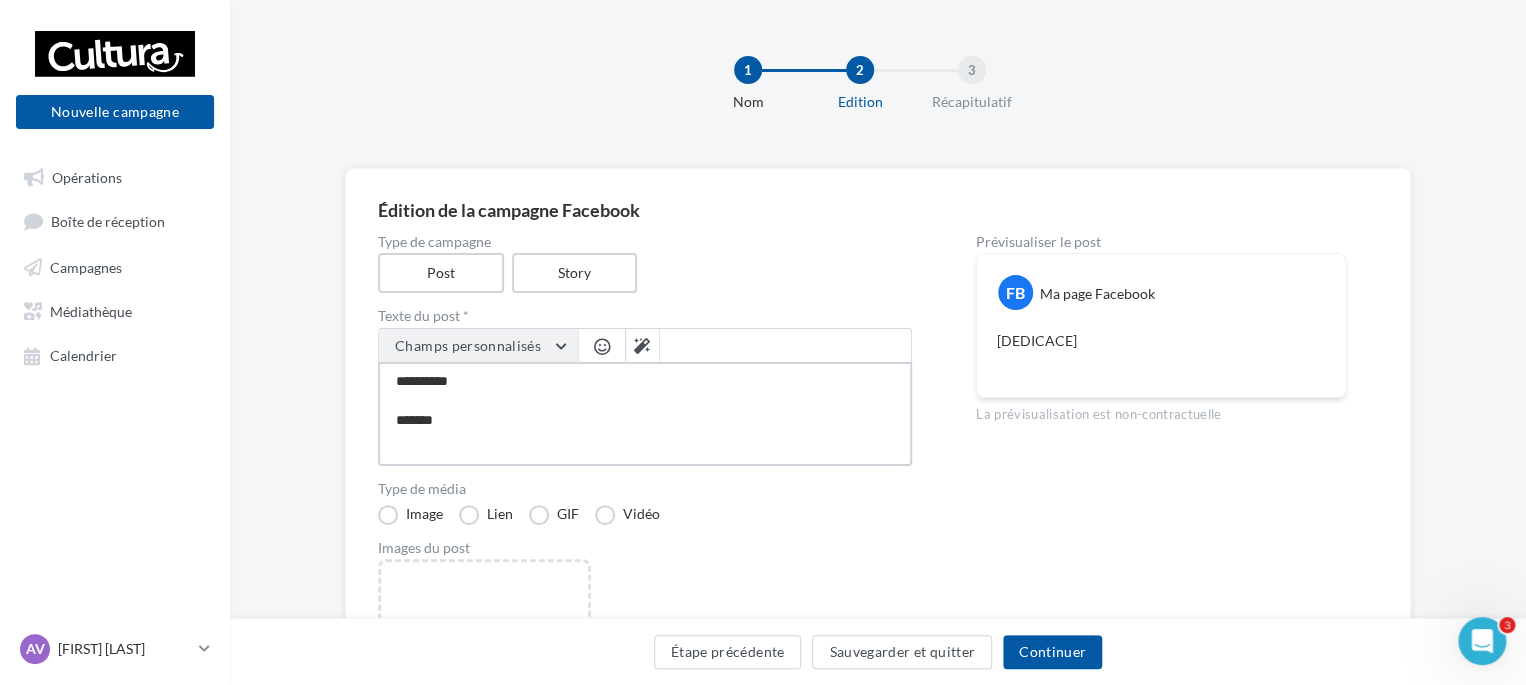 type on "**********" 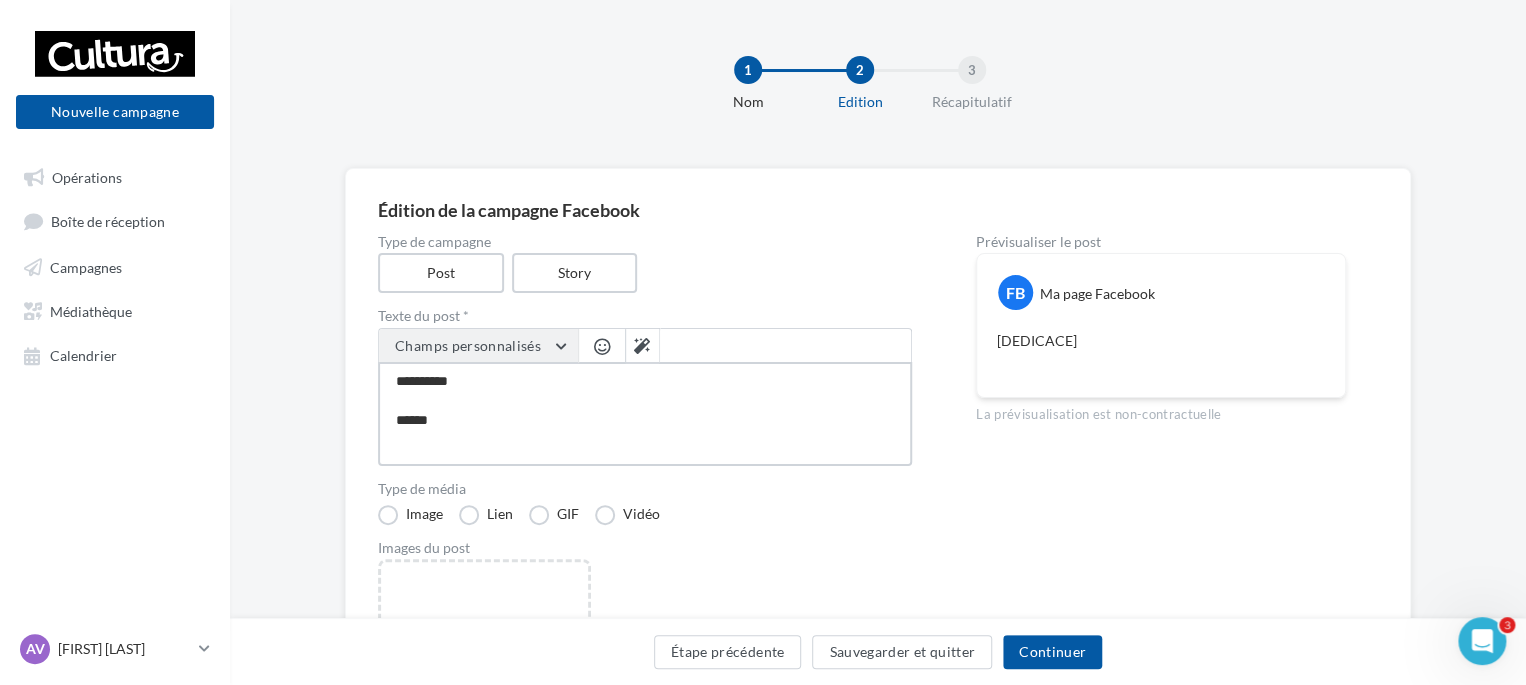 type on "**********" 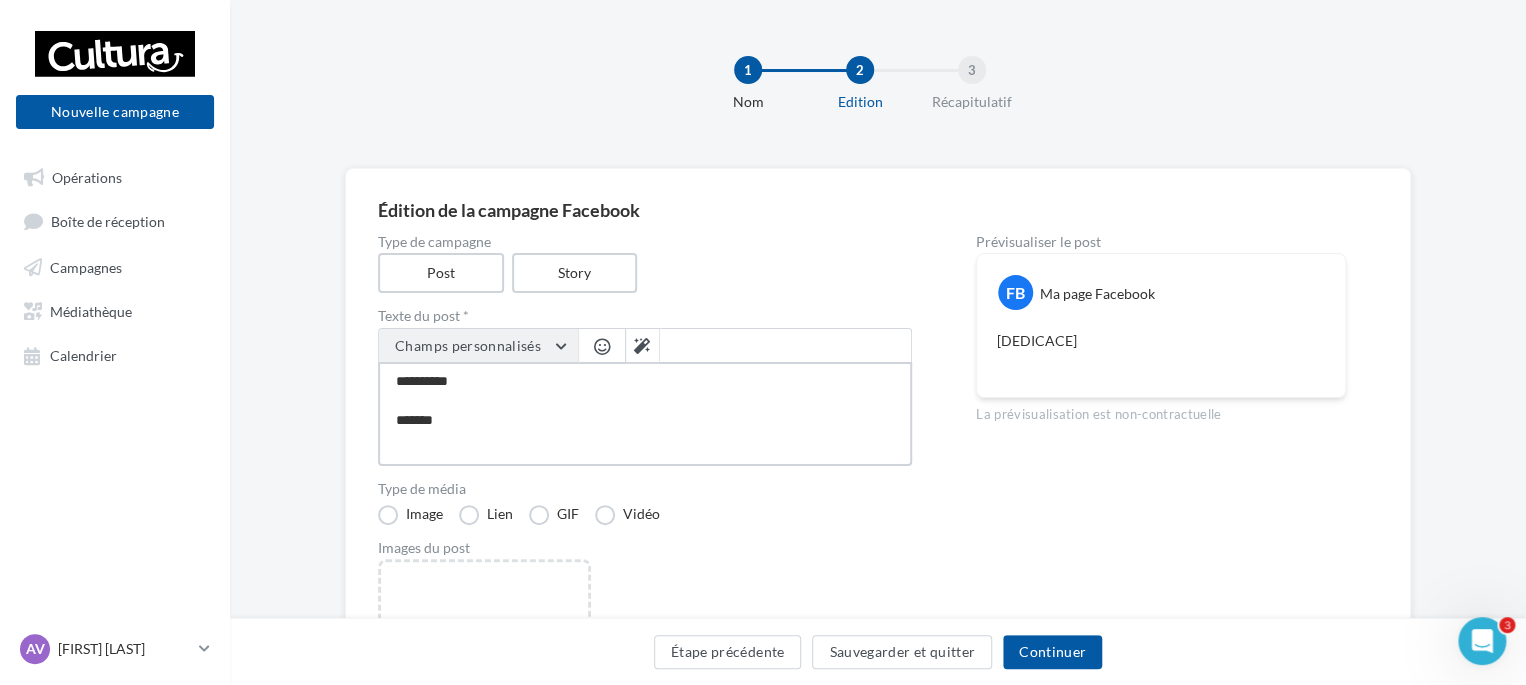 type on "**********" 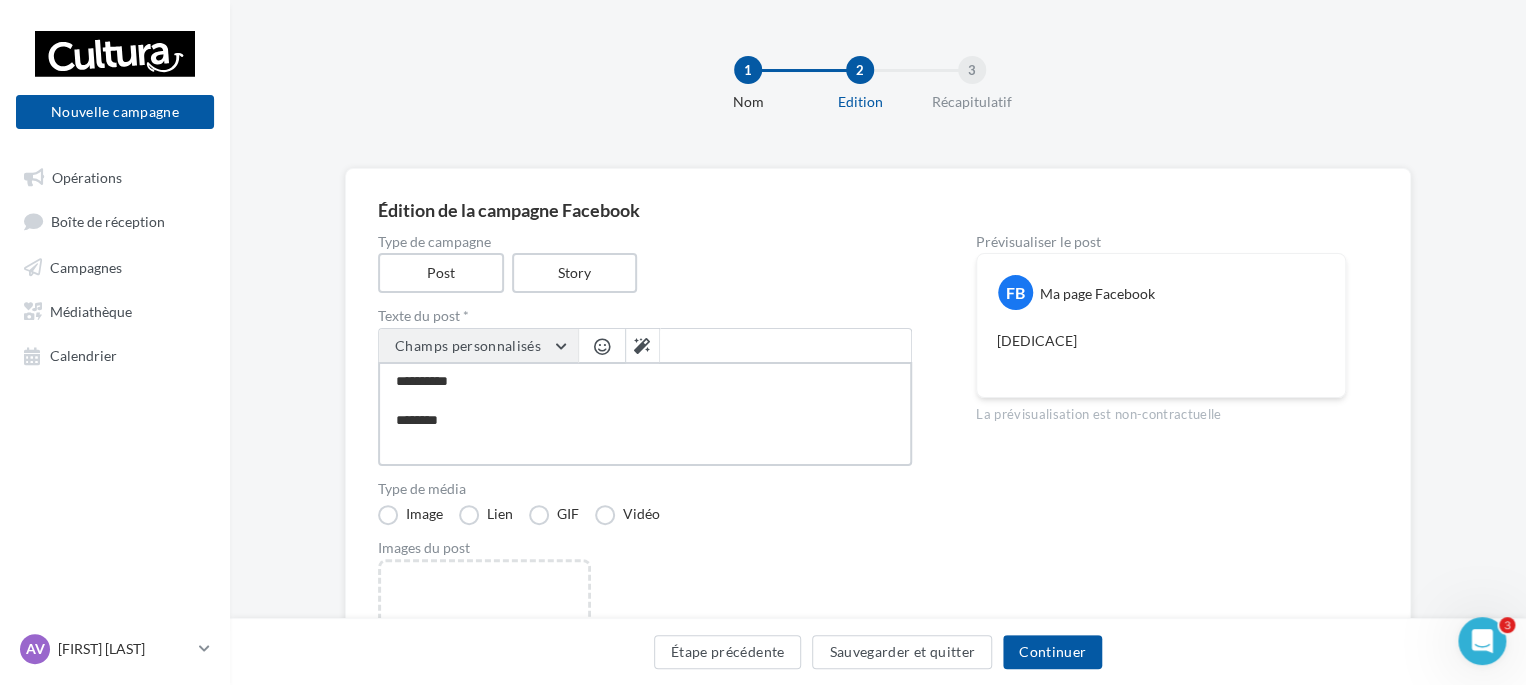 type on "**********" 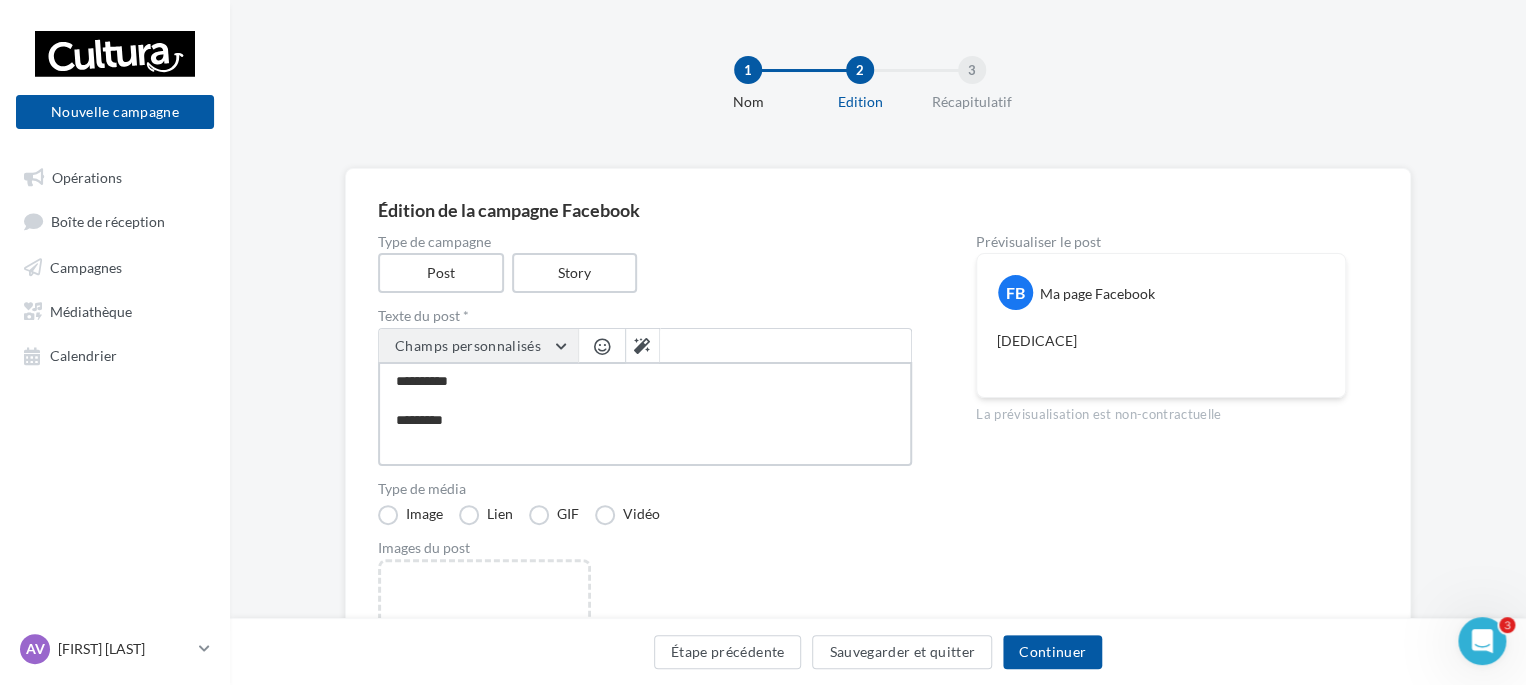 type on "**********" 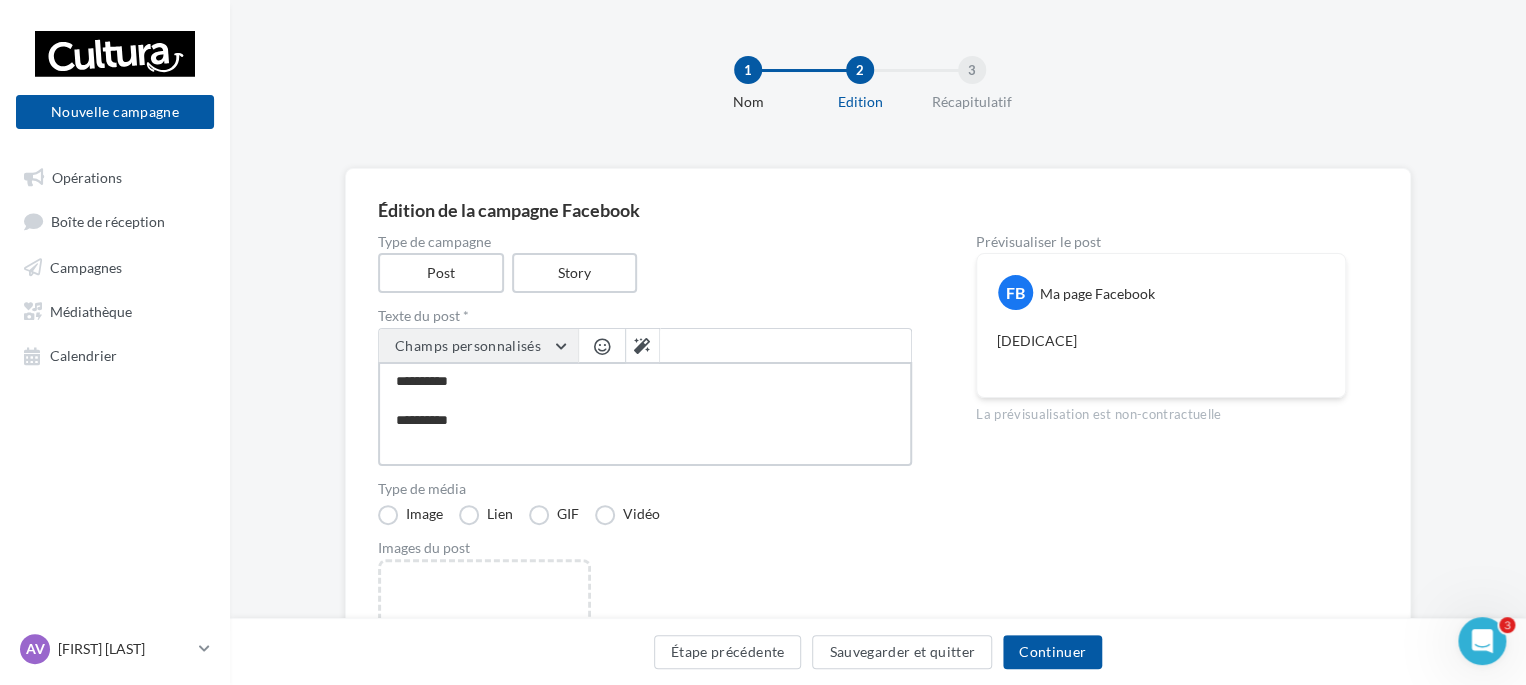 type on "**********" 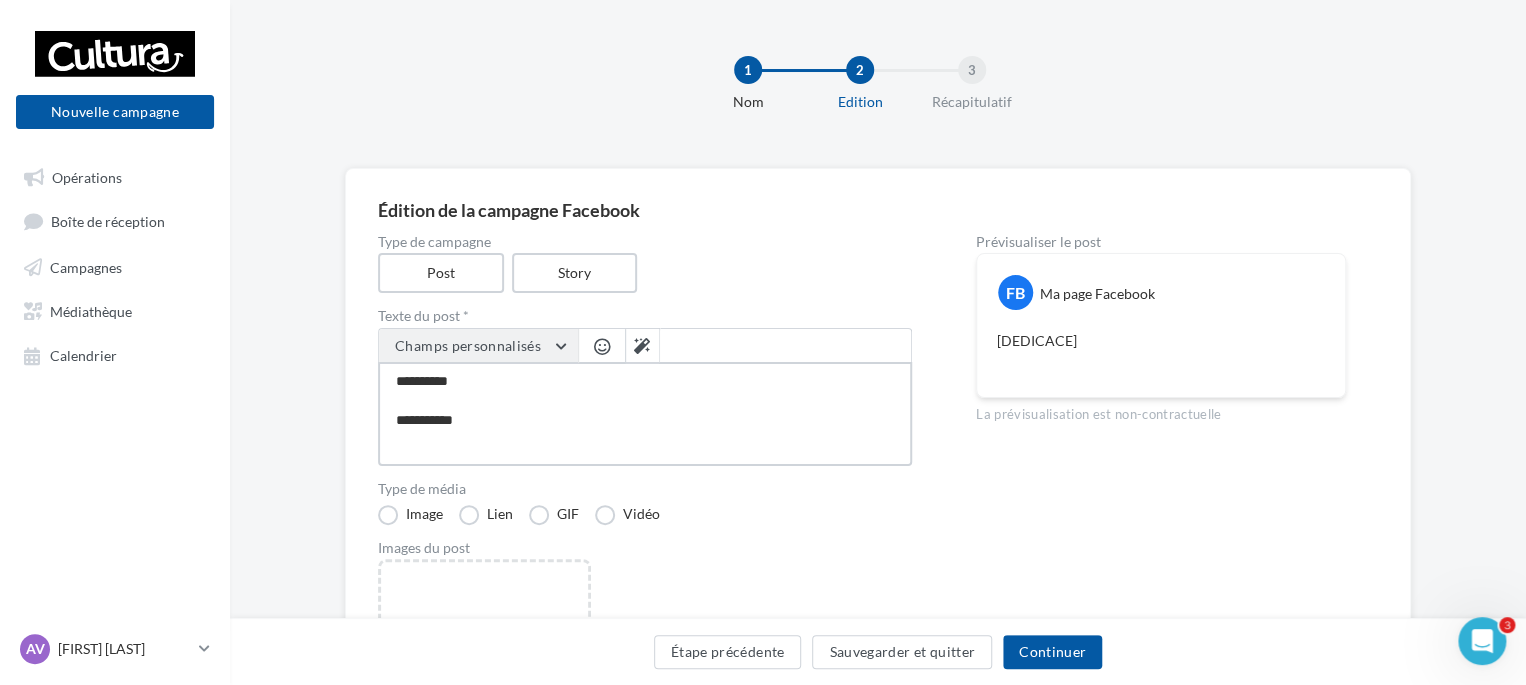 type on "**********" 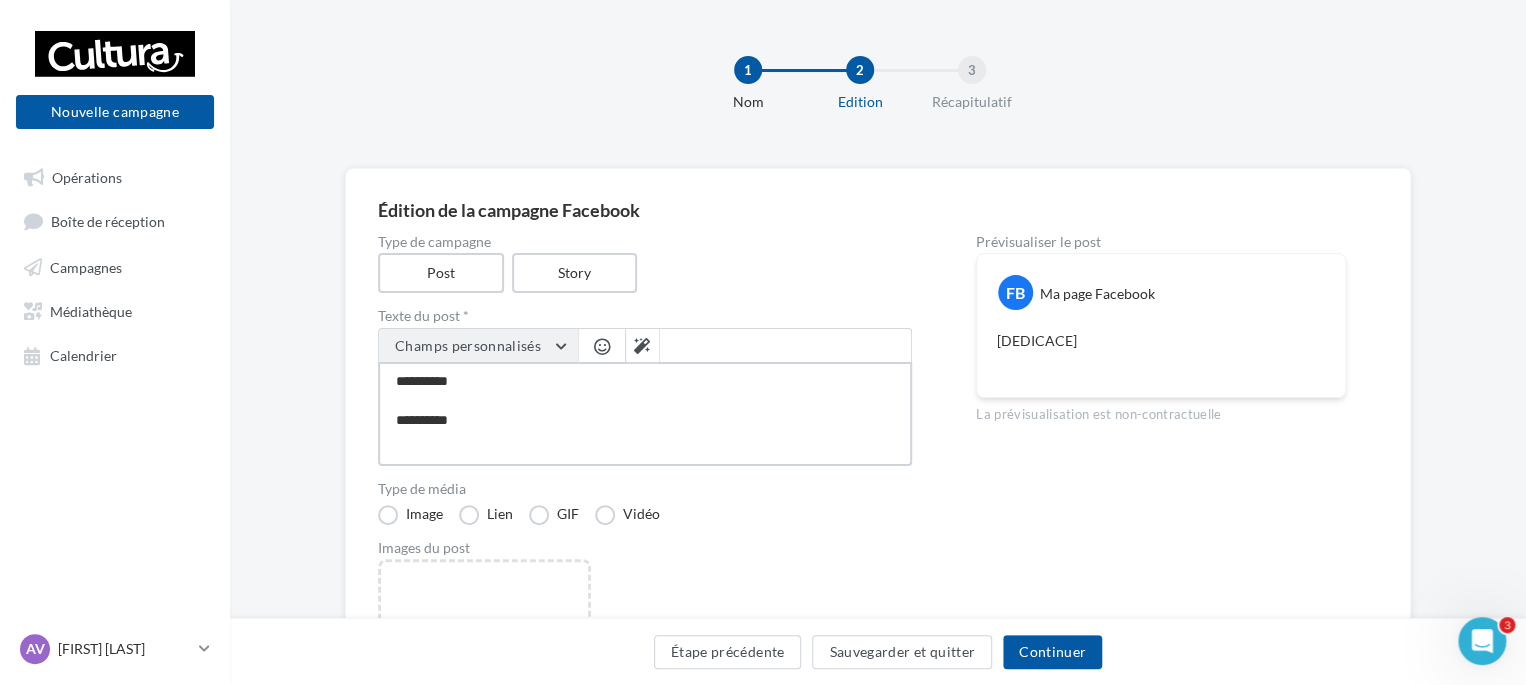 type on "**********" 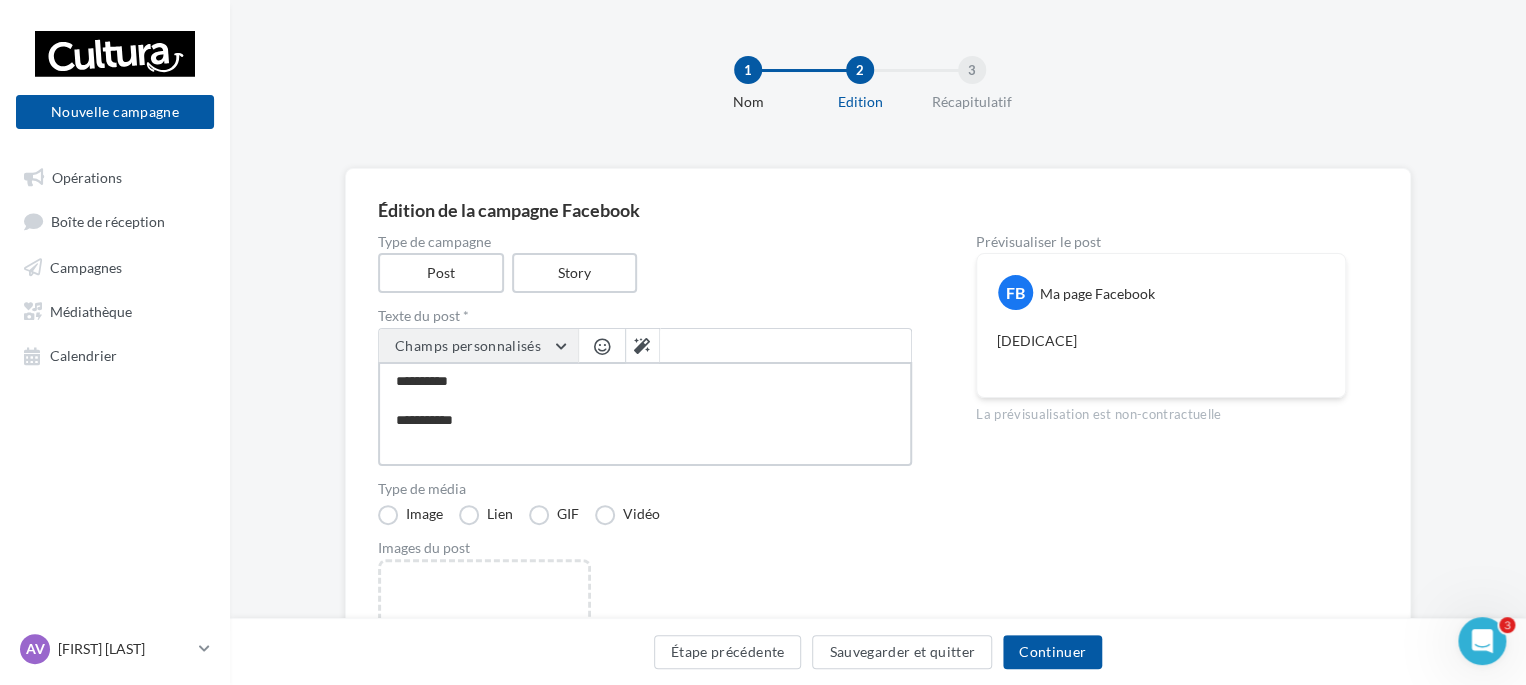 type on "**********" 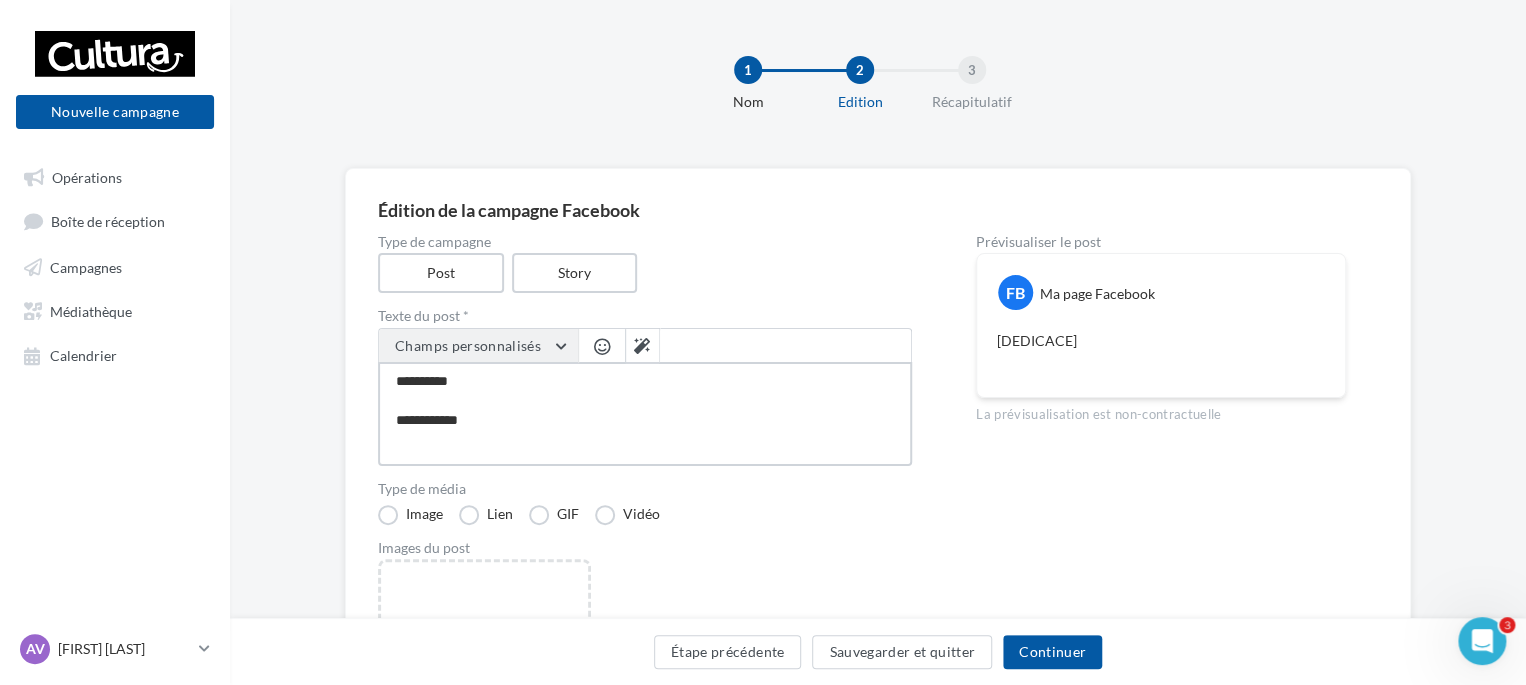 type on "**********" 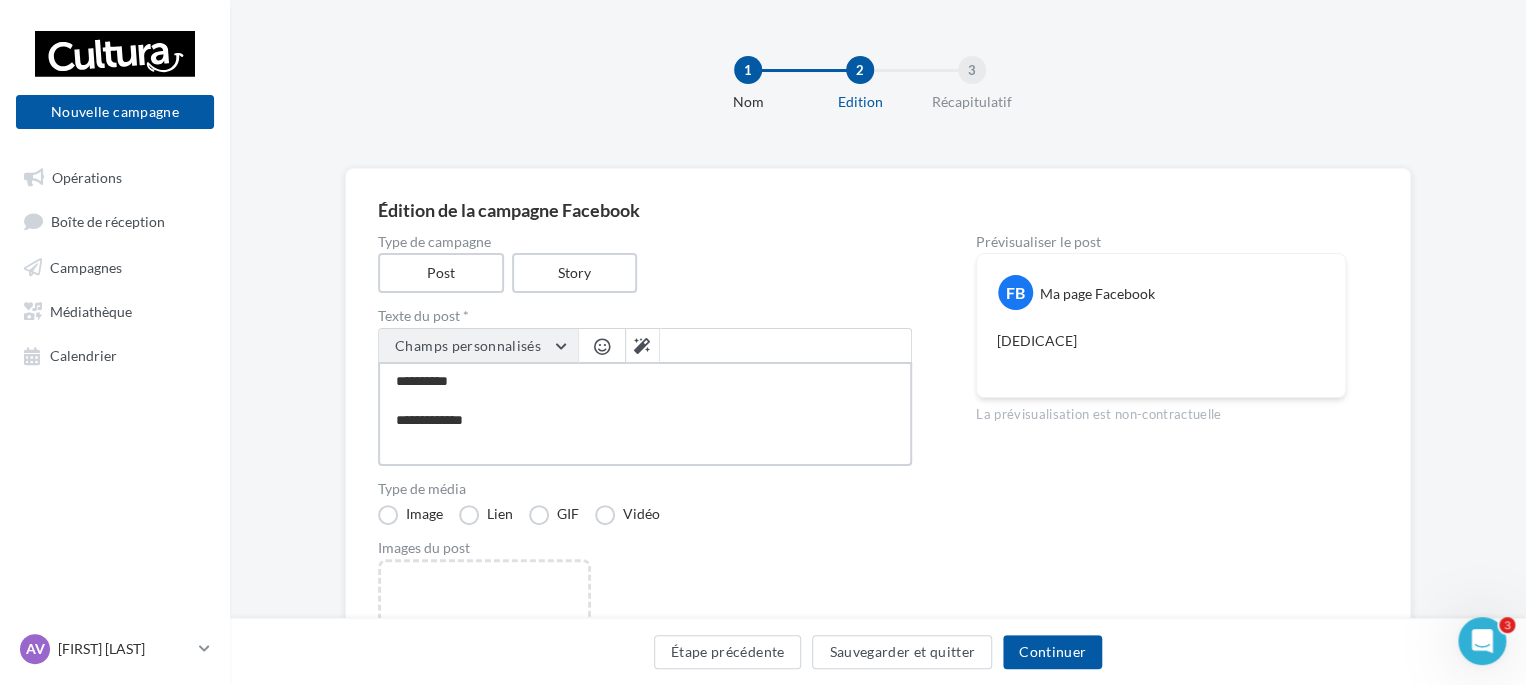 type on "**********" 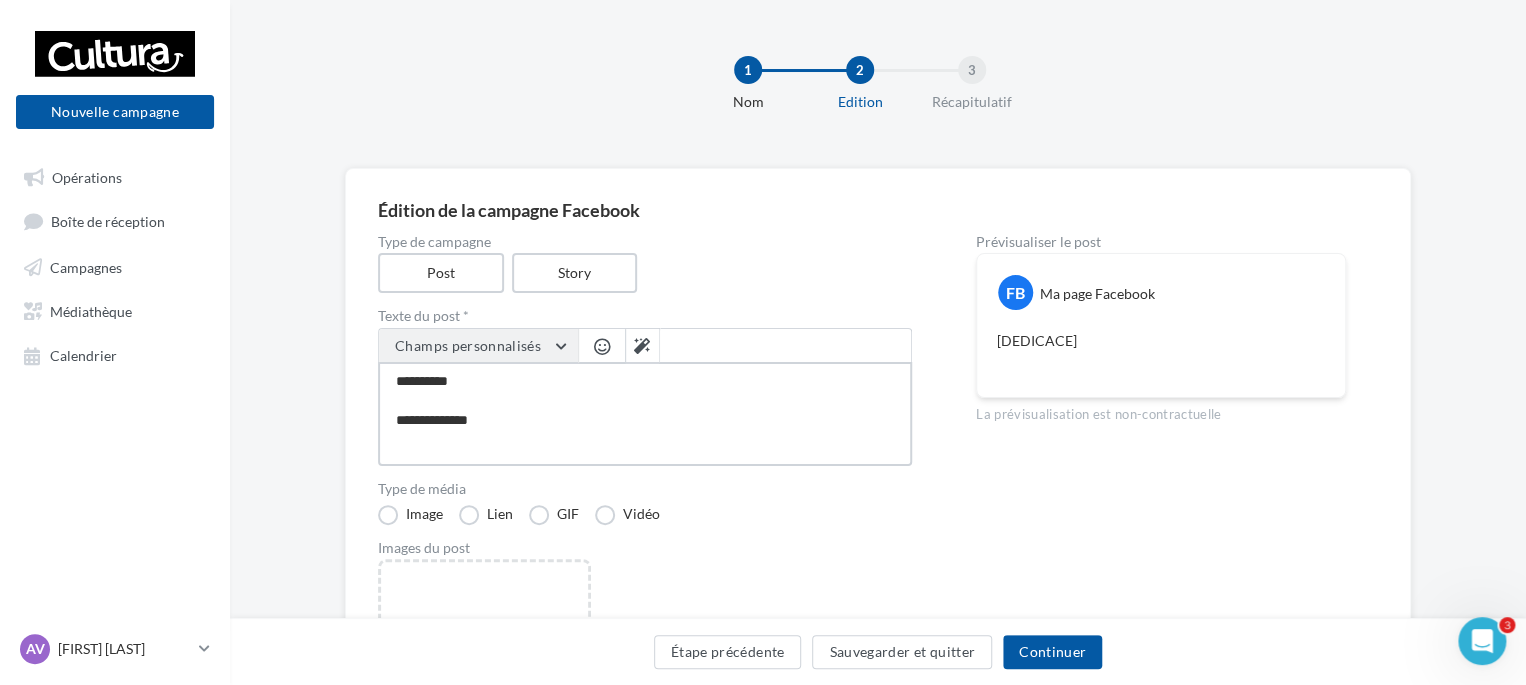type on "**********" 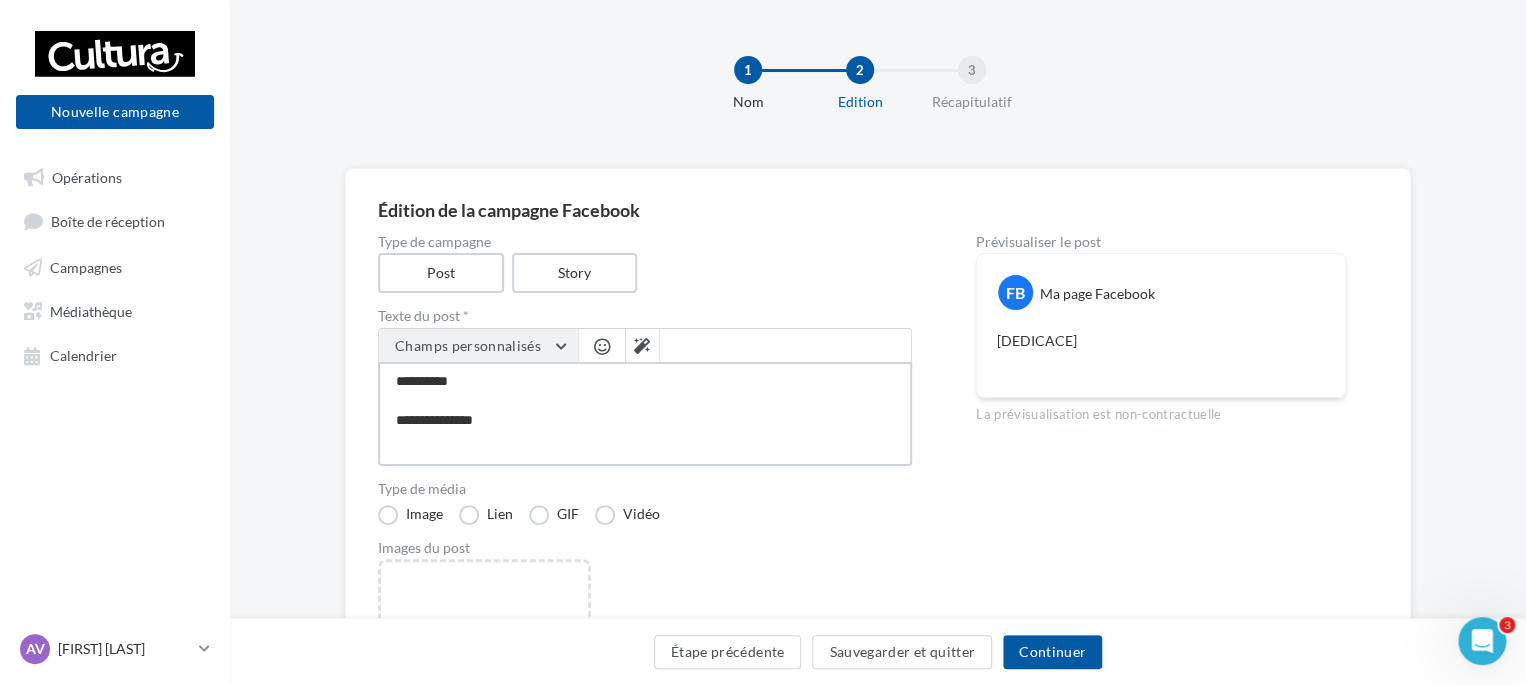 type on "**********" 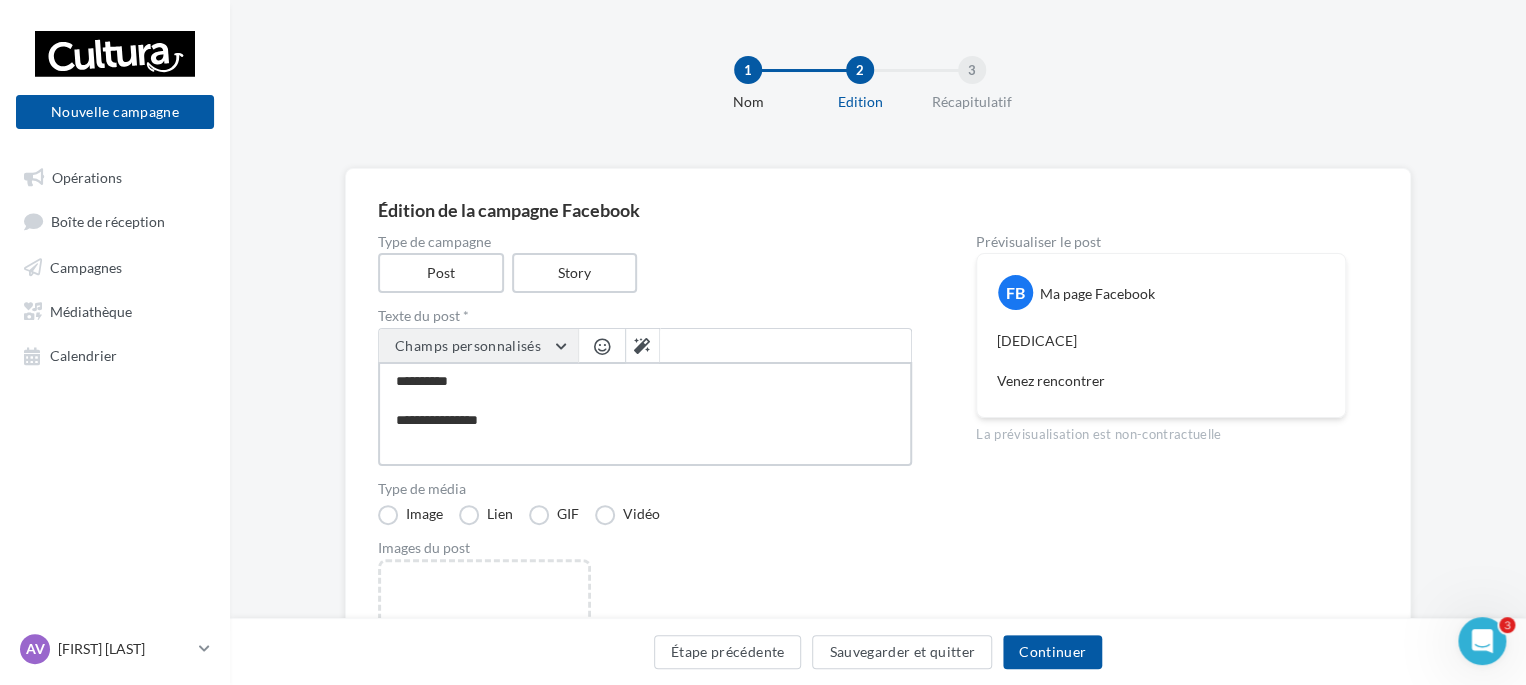 type on "**********" 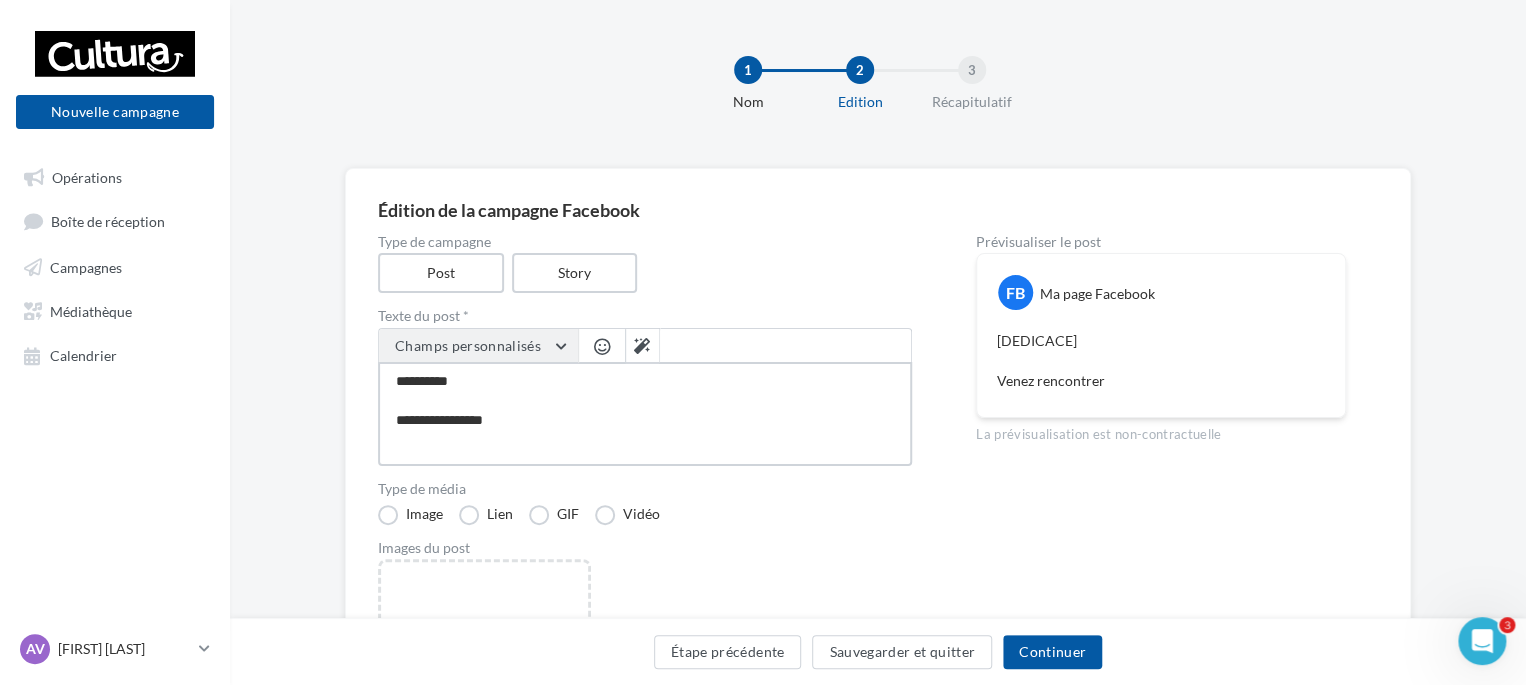 type on "**********" 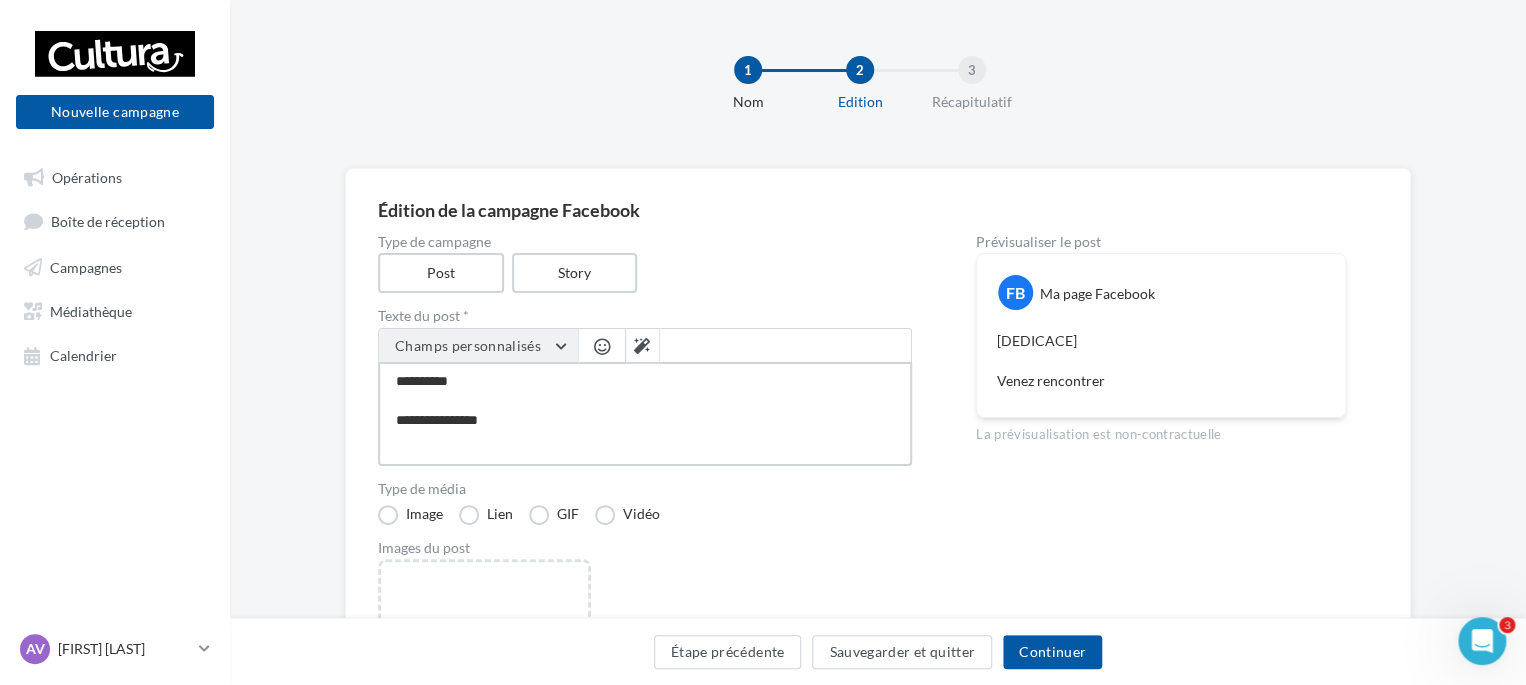 type on "**********" 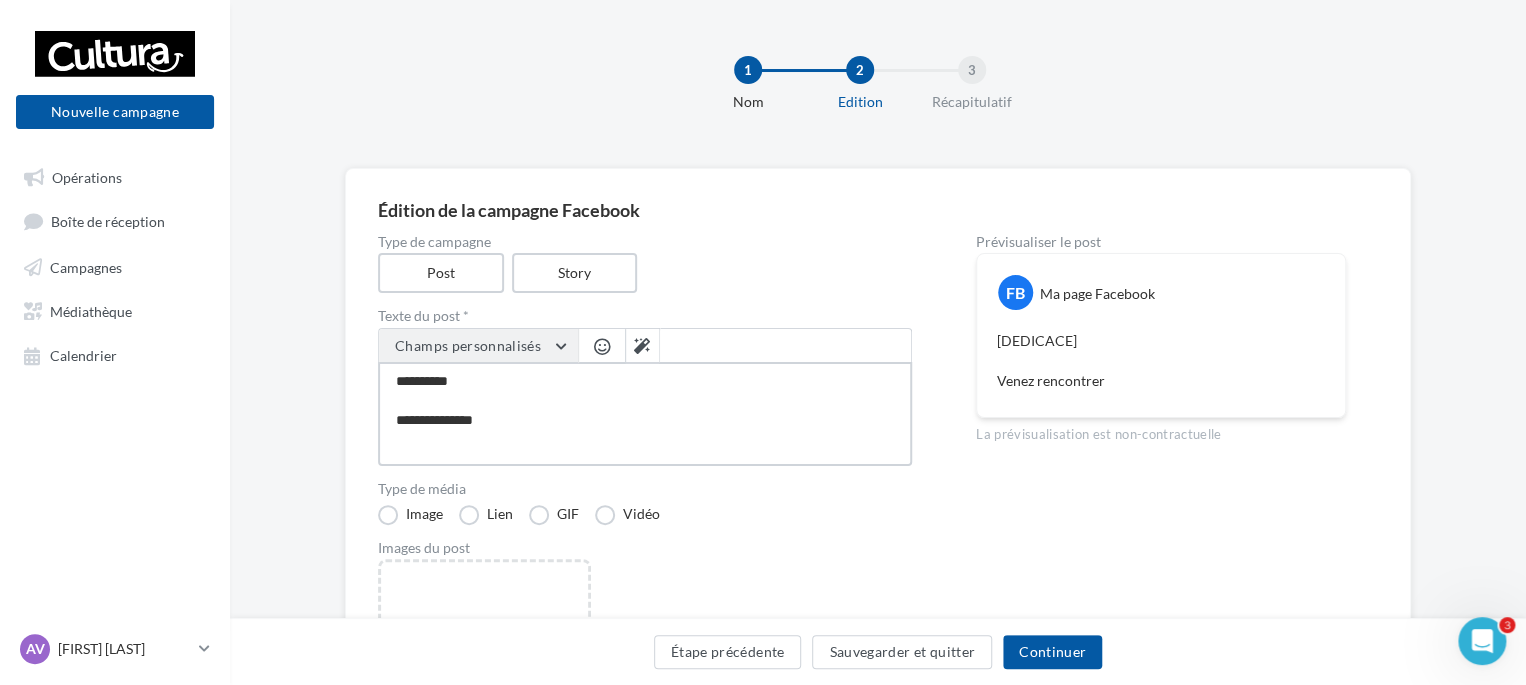 type on "**********" 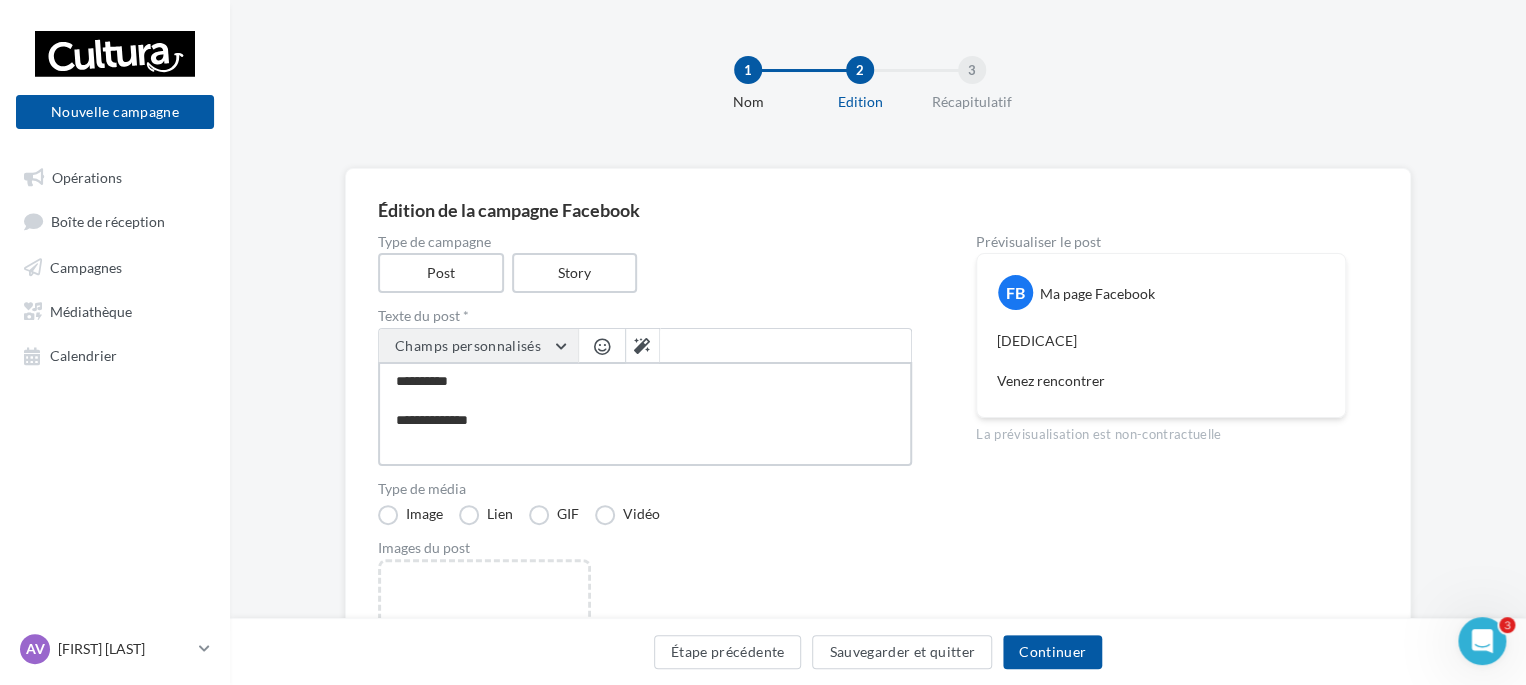 type on "**********" 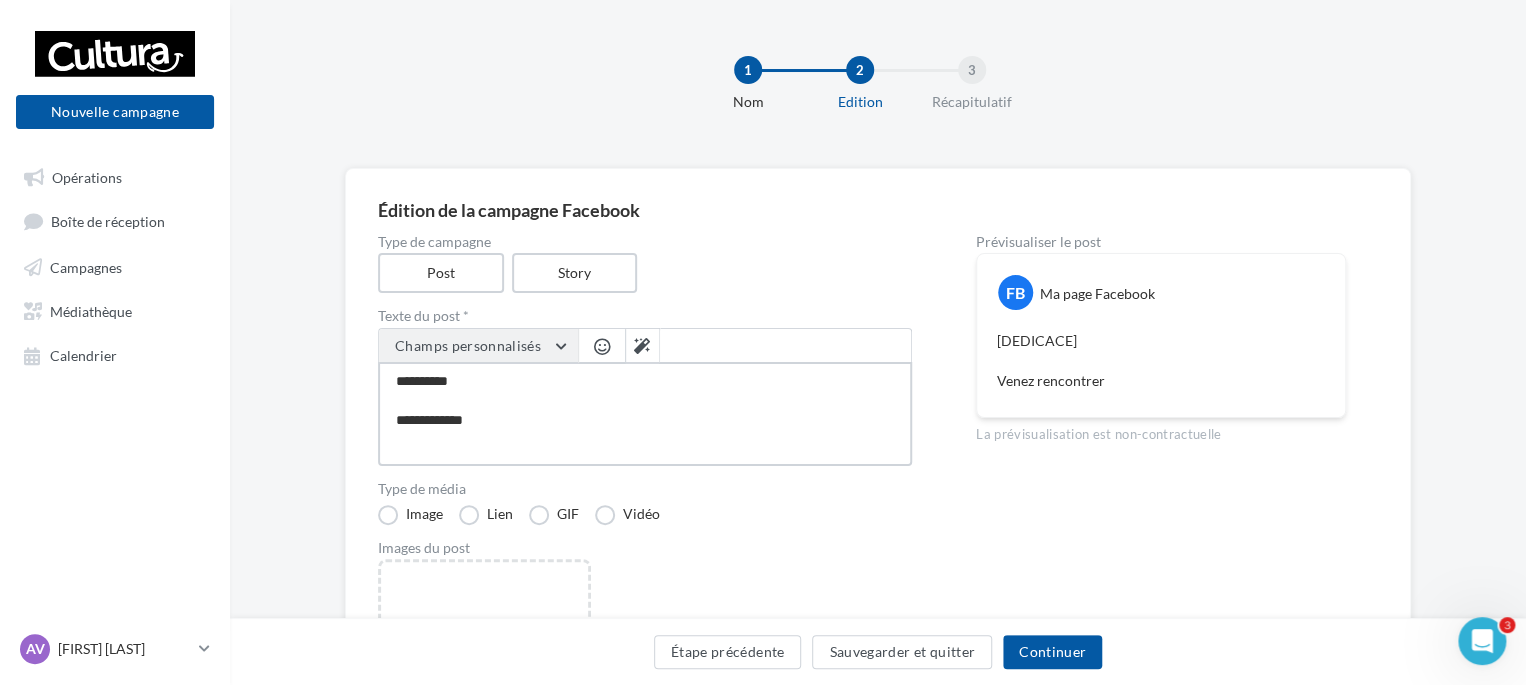 type on "**********" 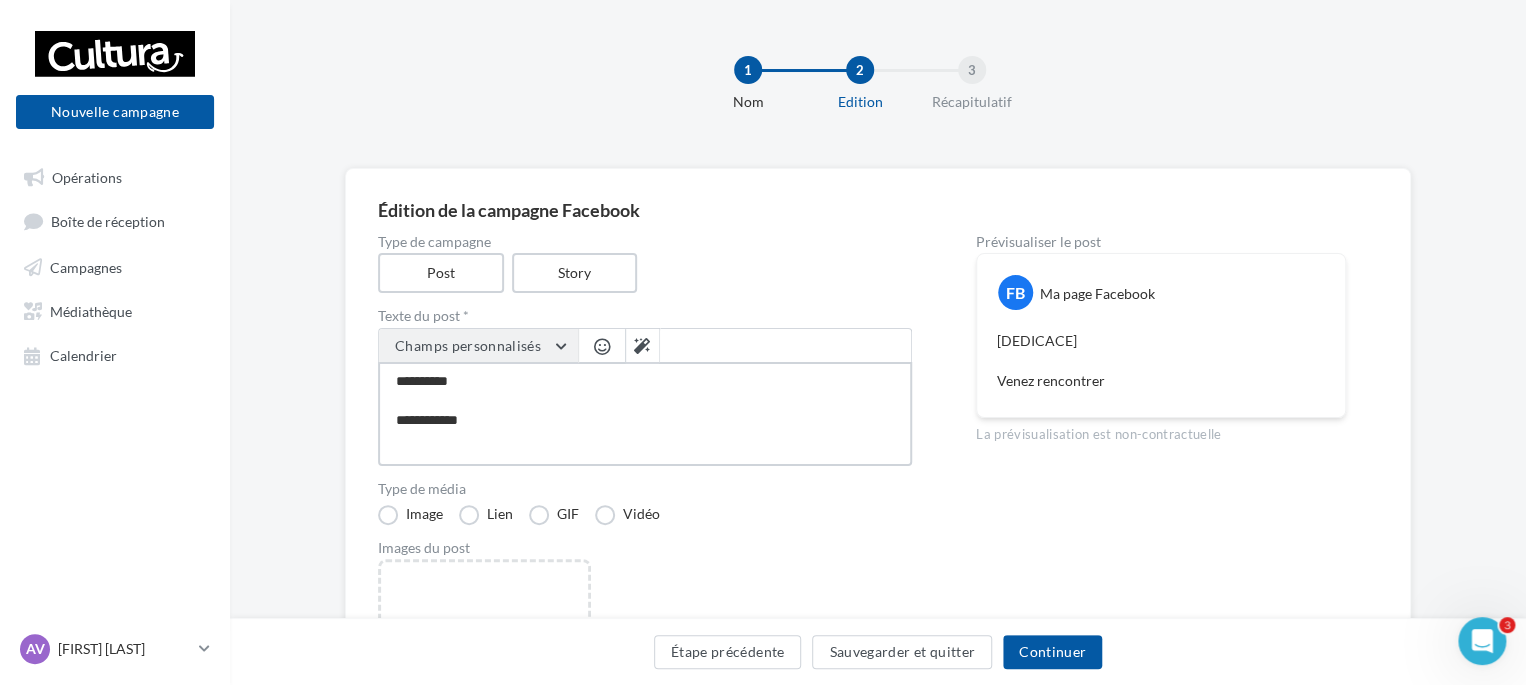 type on "**********" 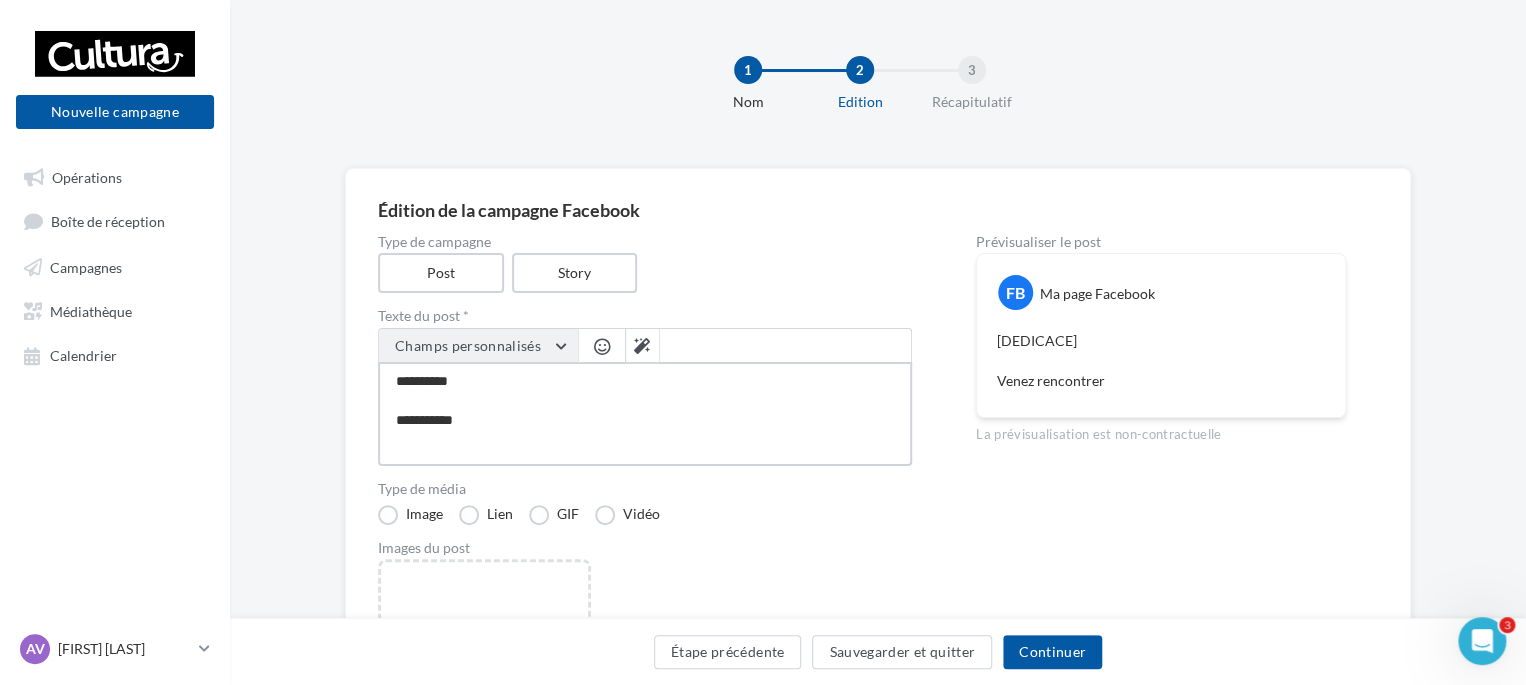 type on "**********" 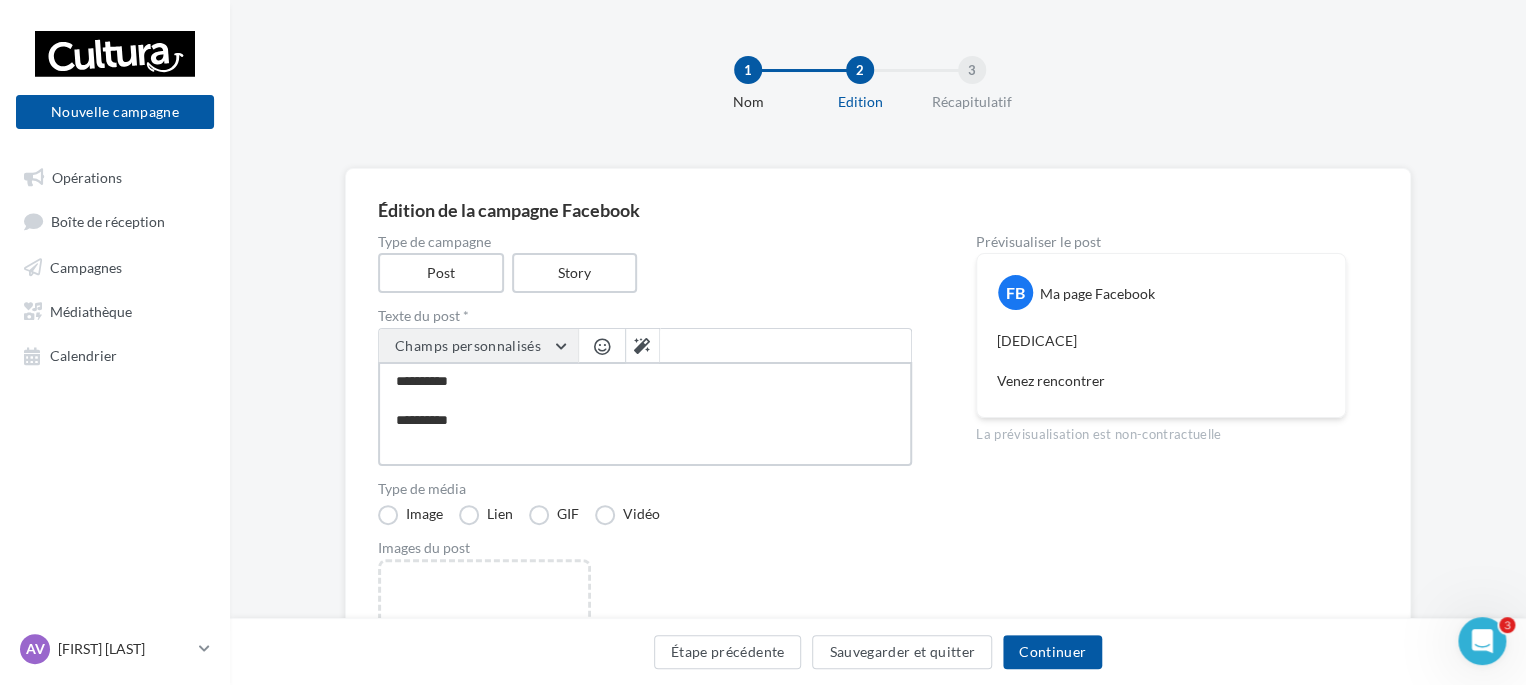 type on "**********" 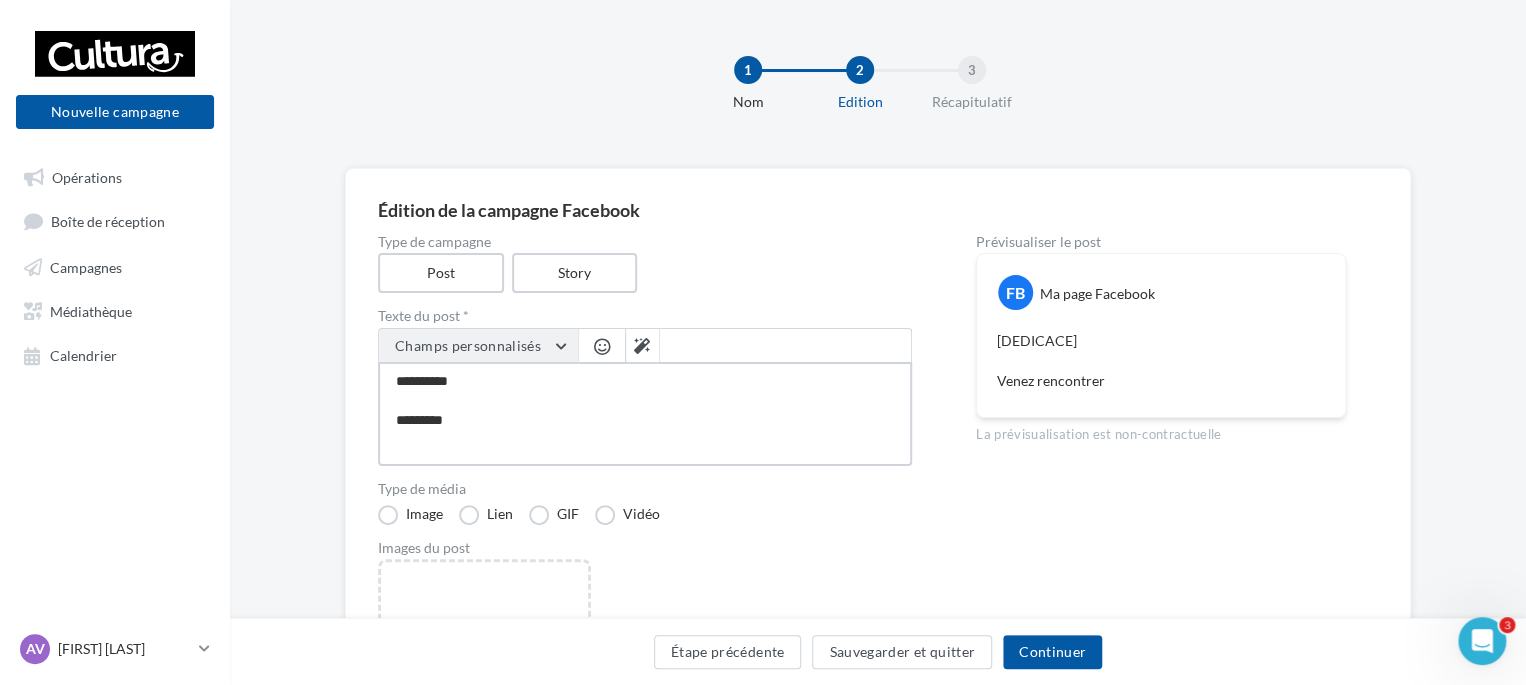 type on "**********" 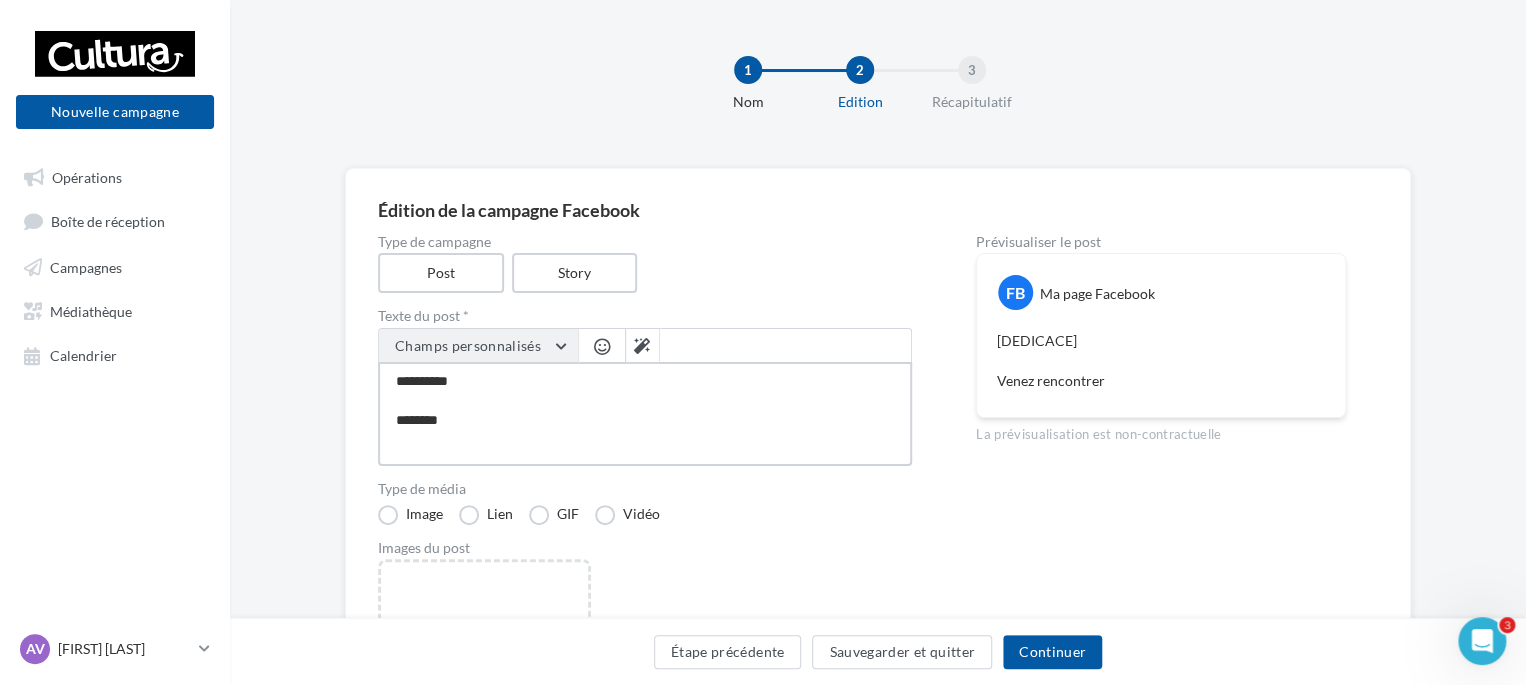 type on "**********" 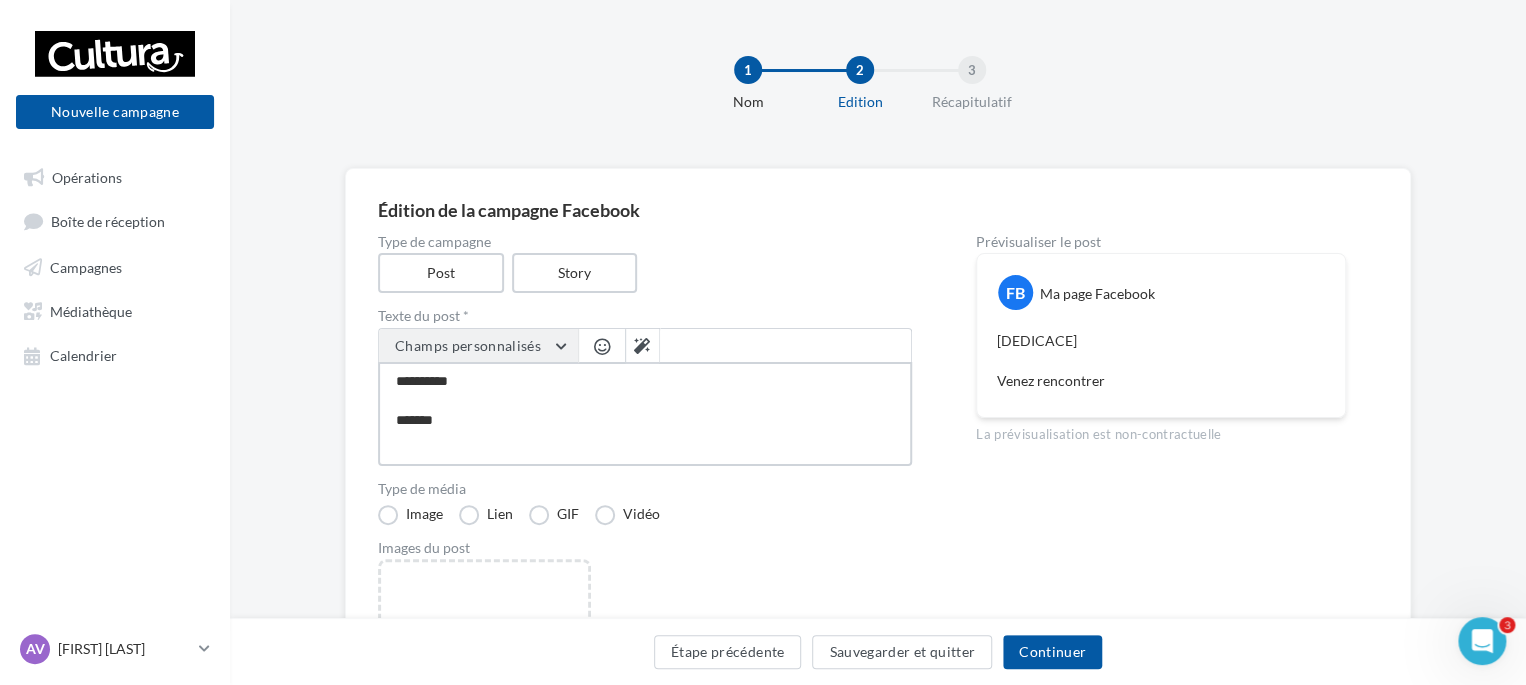 type on "**********" 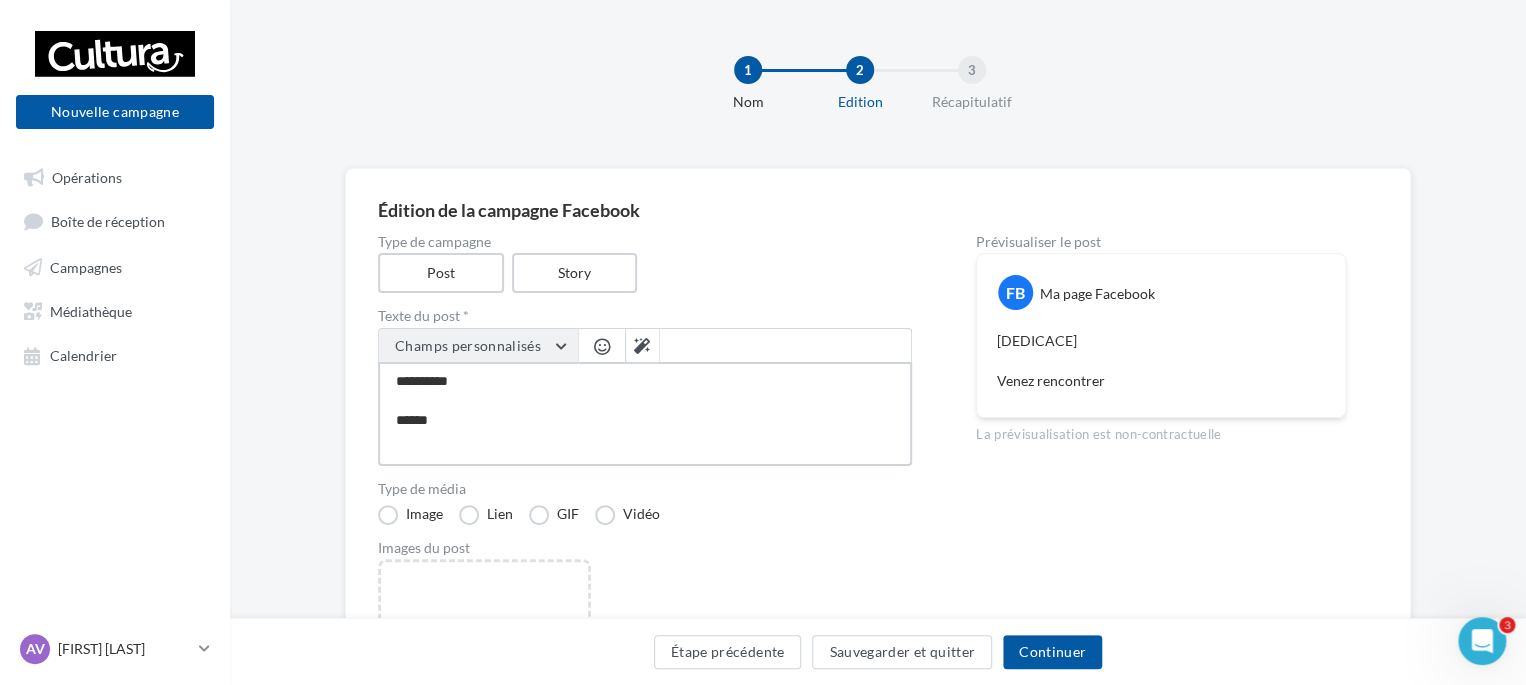type on "**********" 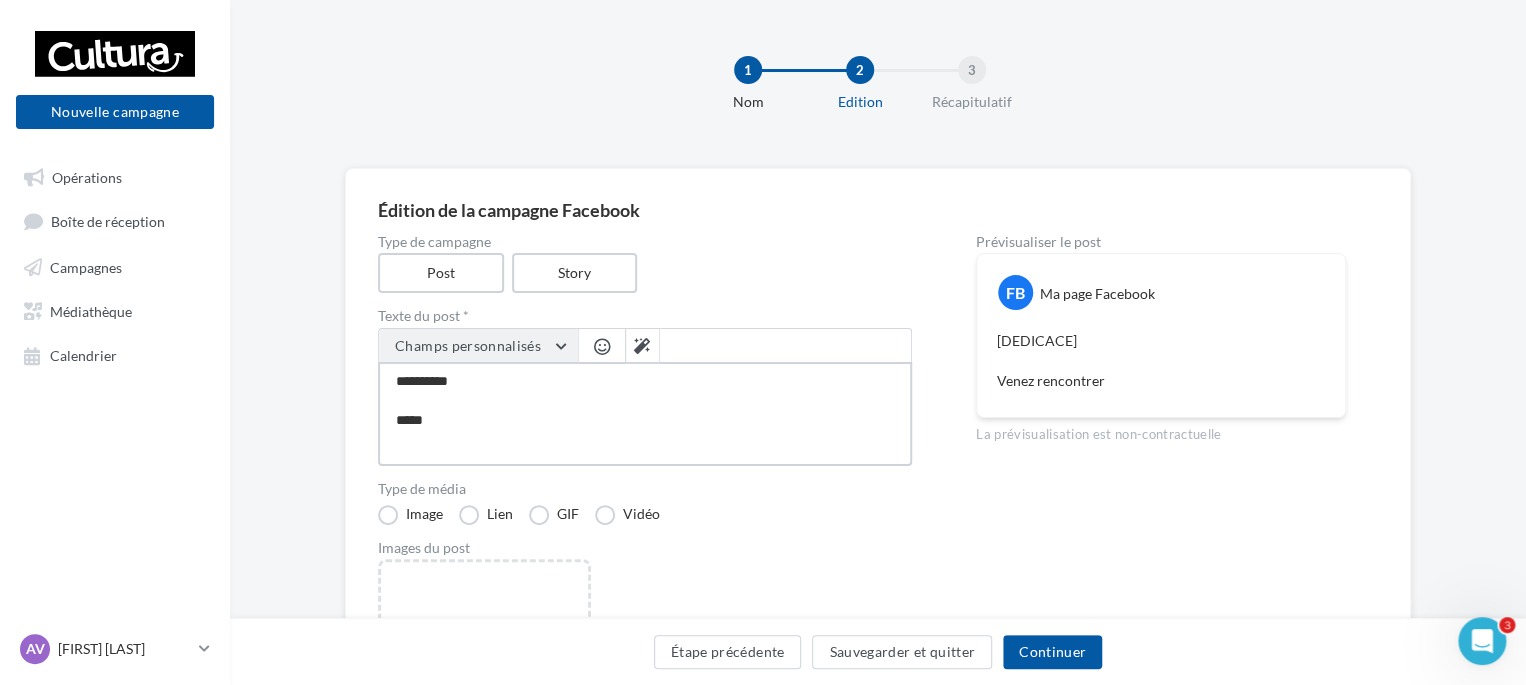 type on "**********" 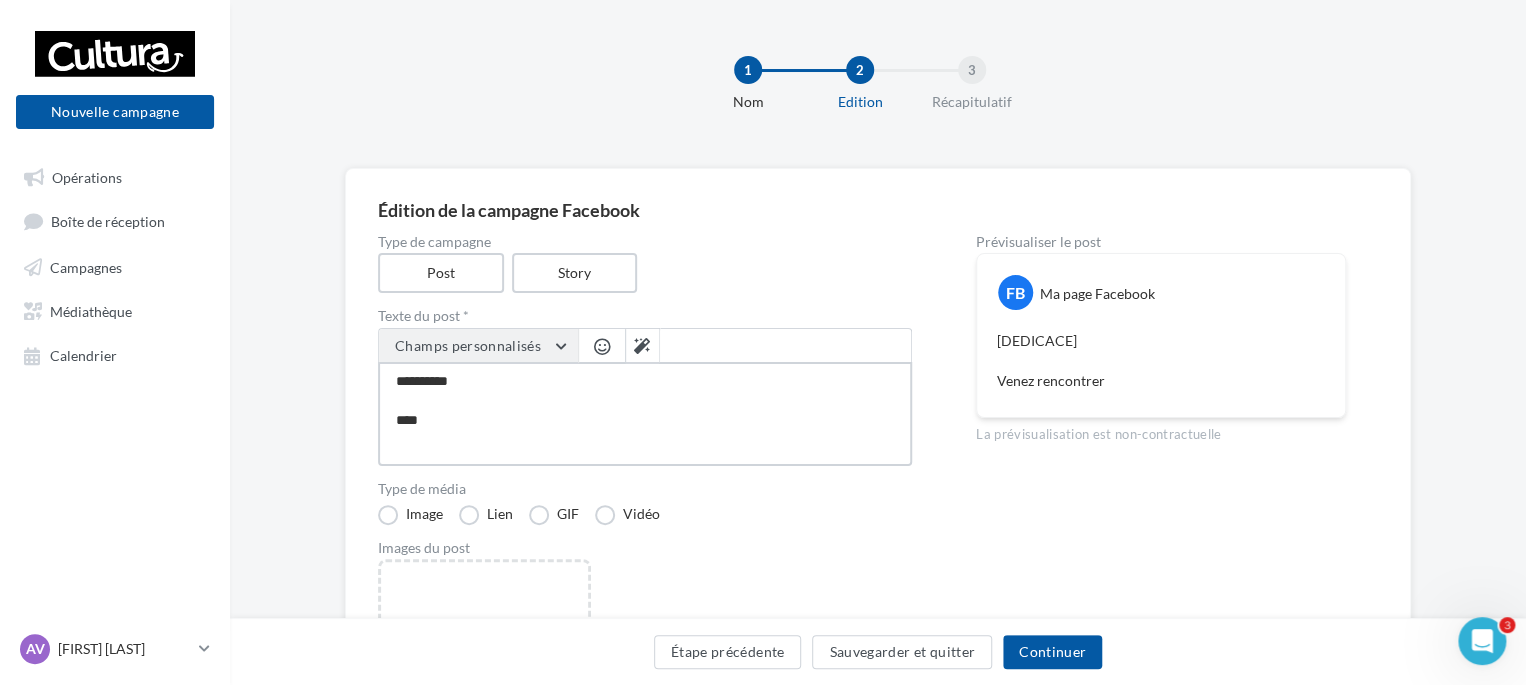 type on "**********" 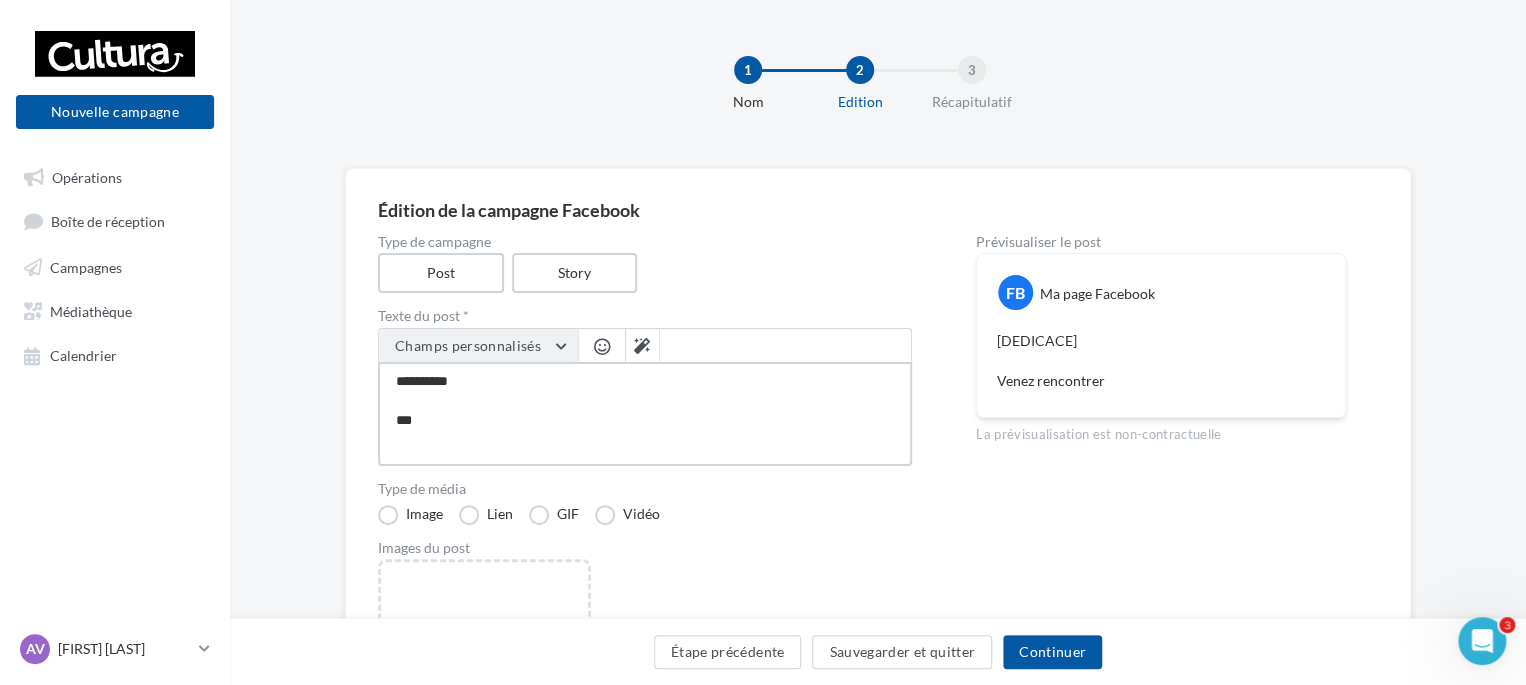 type on "**********" 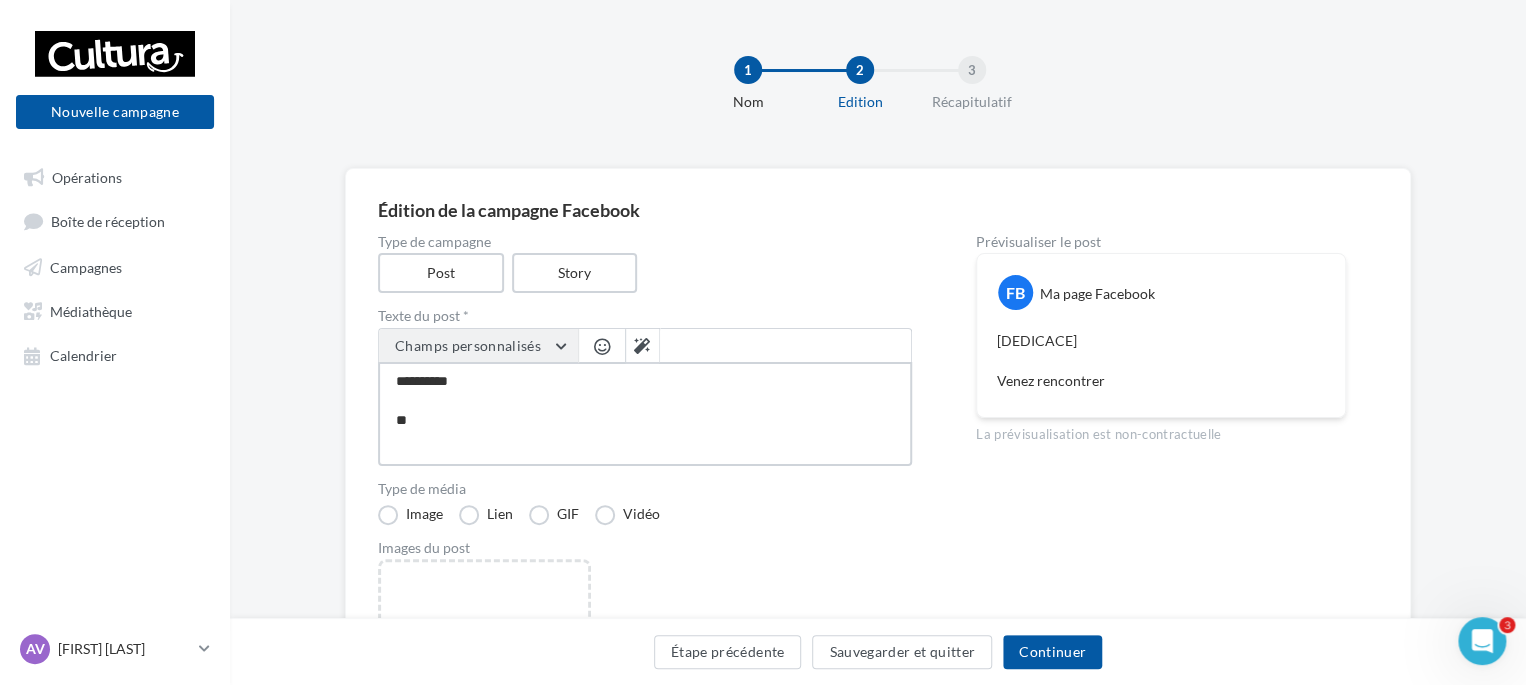 type on "**********" 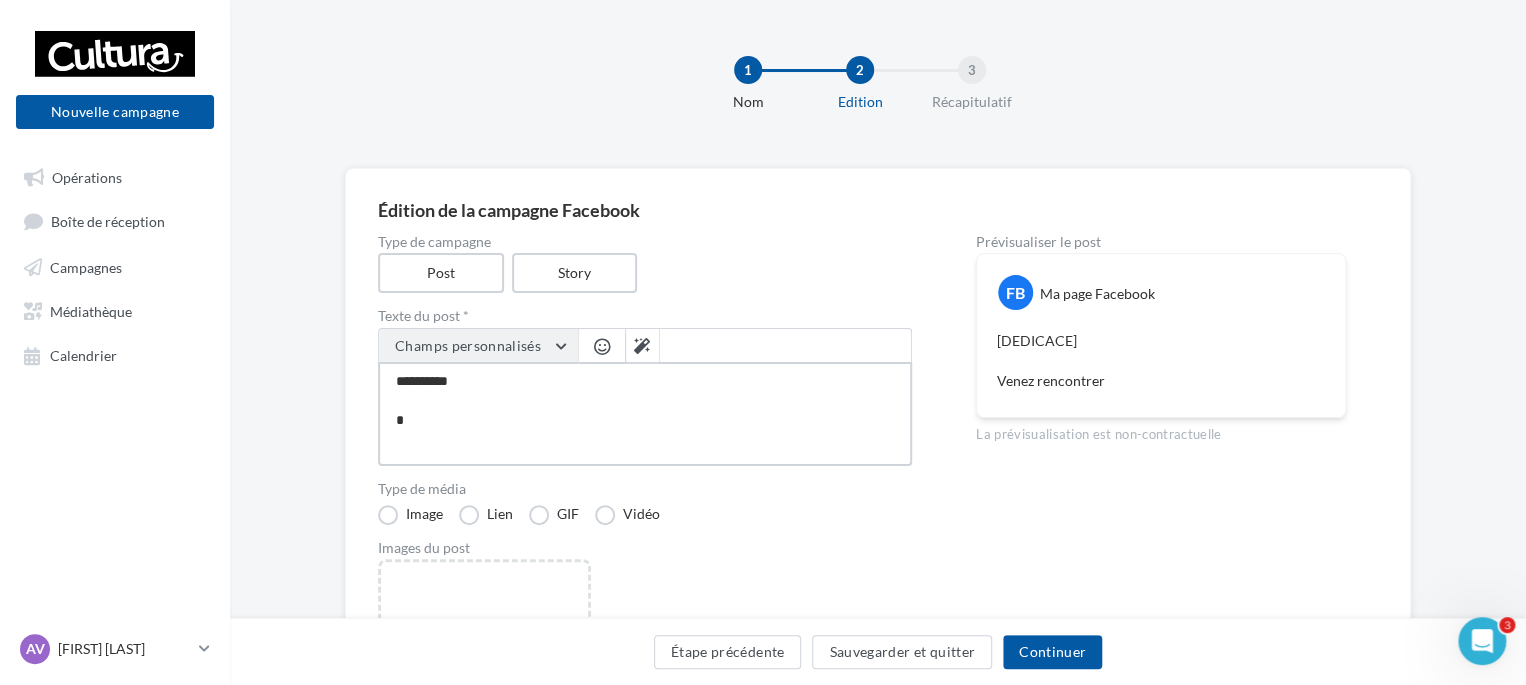 type on "**********" 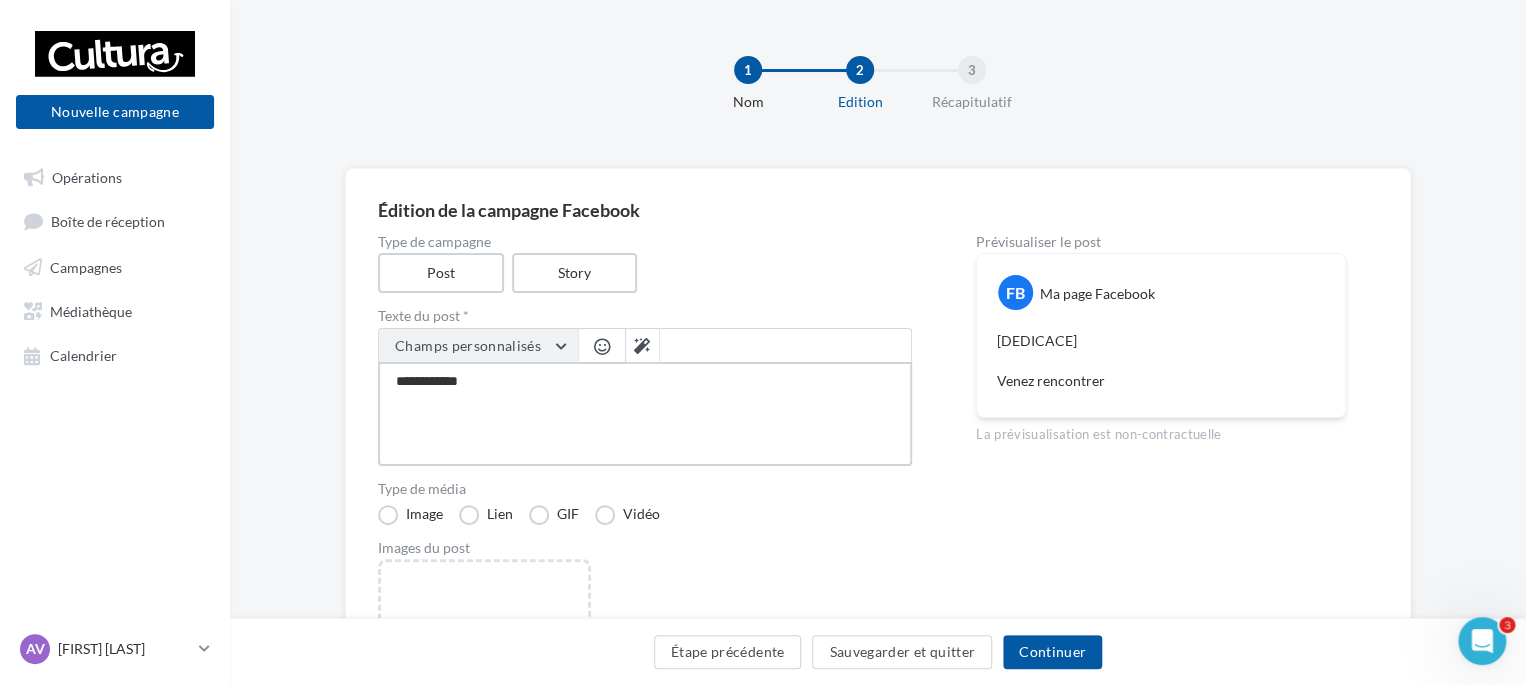 type on "**********" 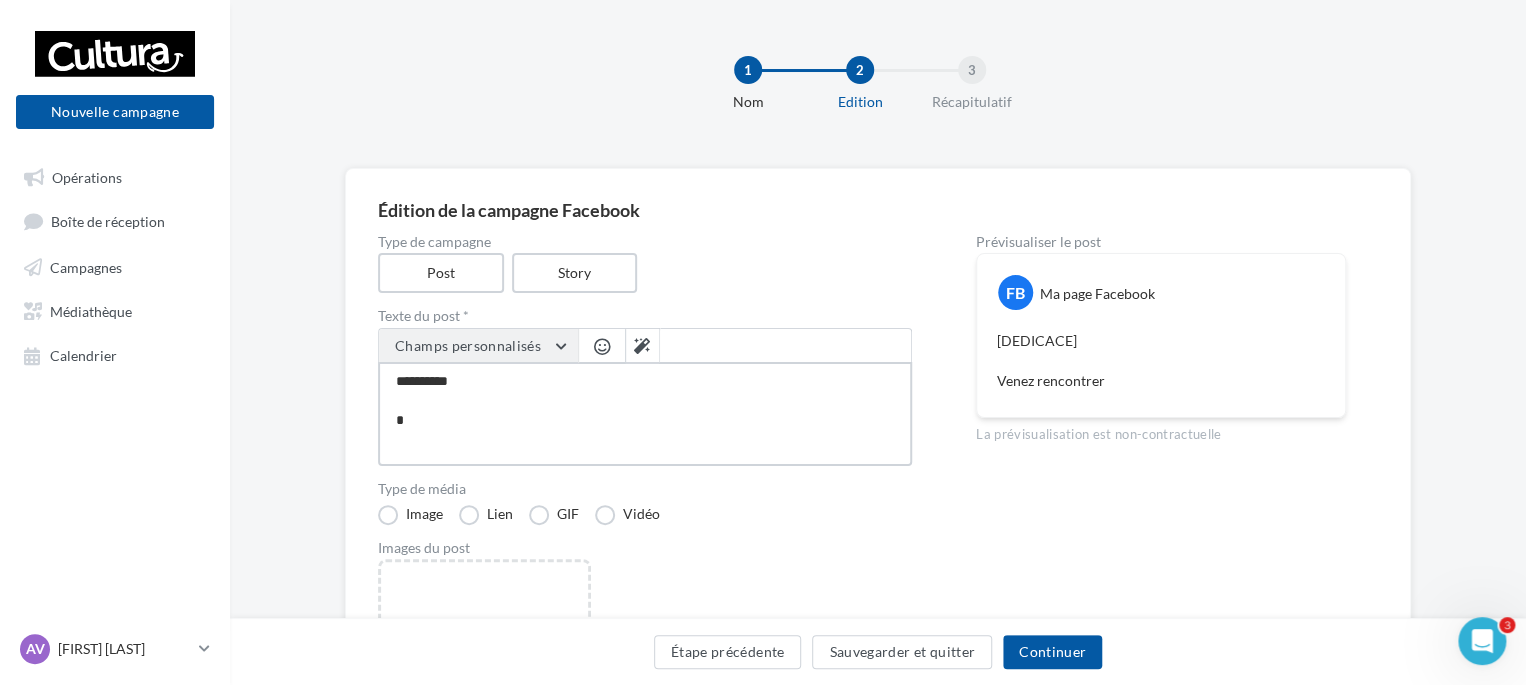 type on "**********" 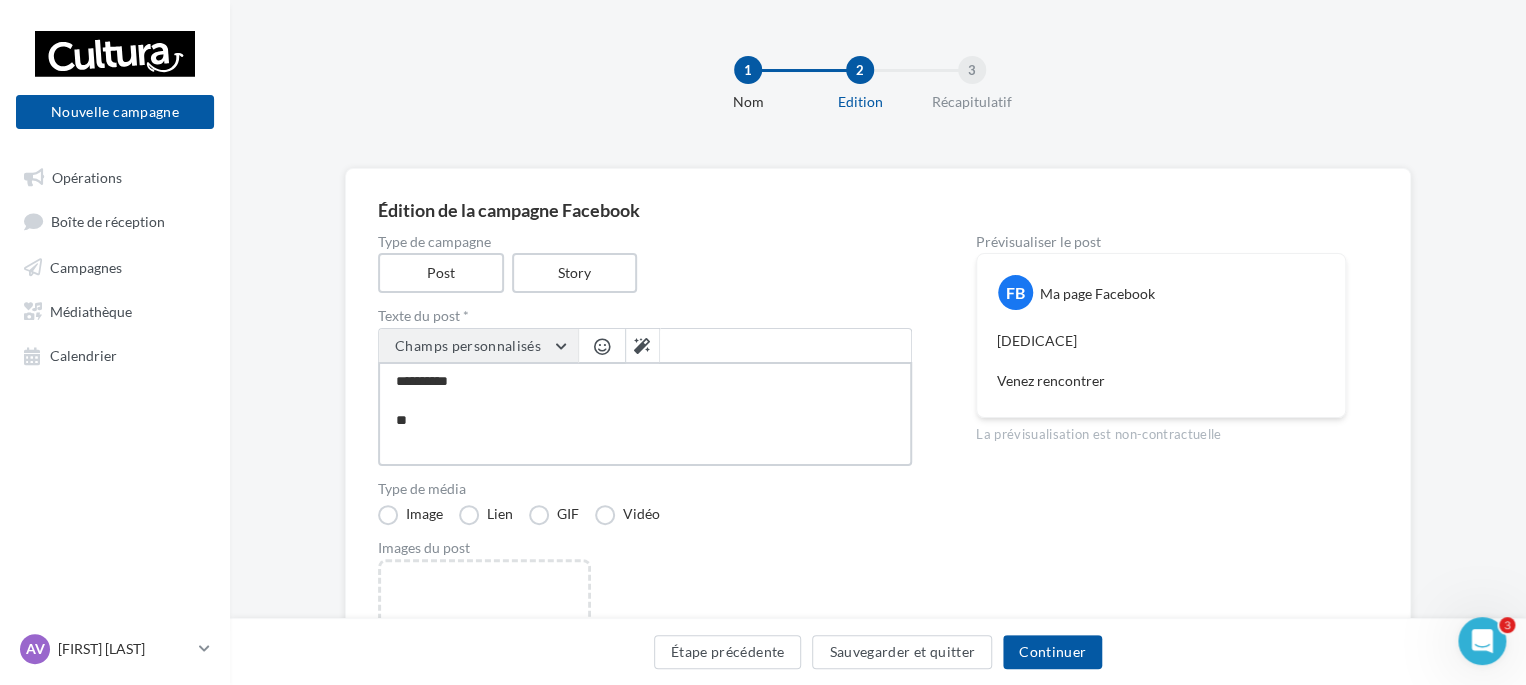 type on "**********" 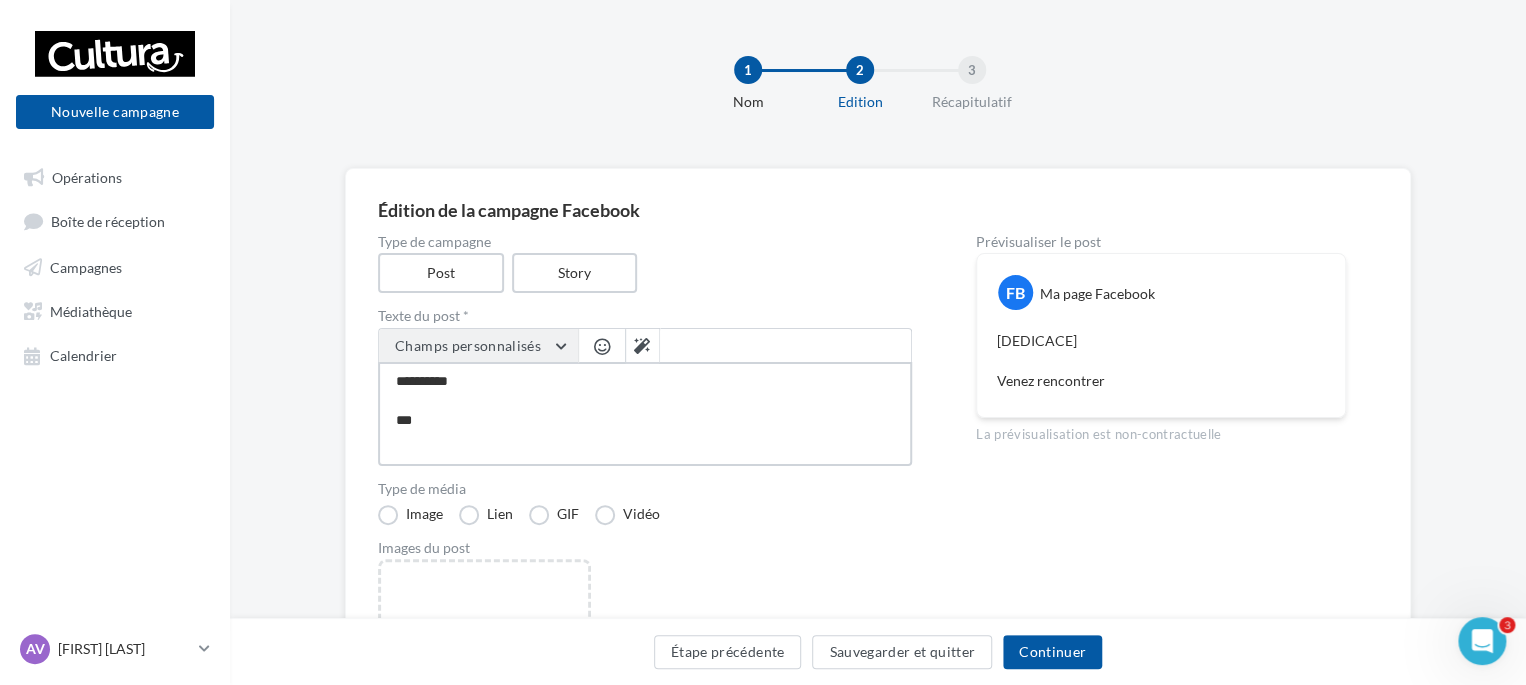 type on "**********" 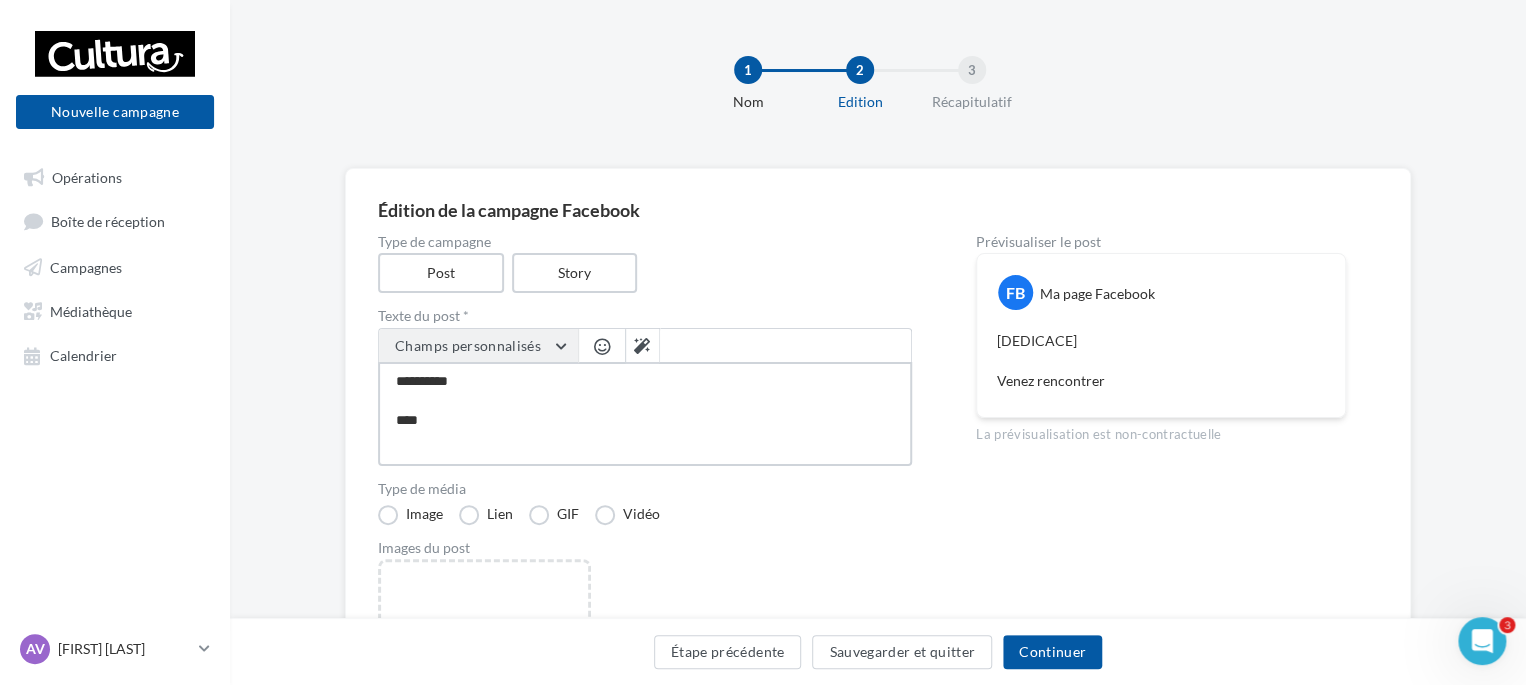 type on "**********" 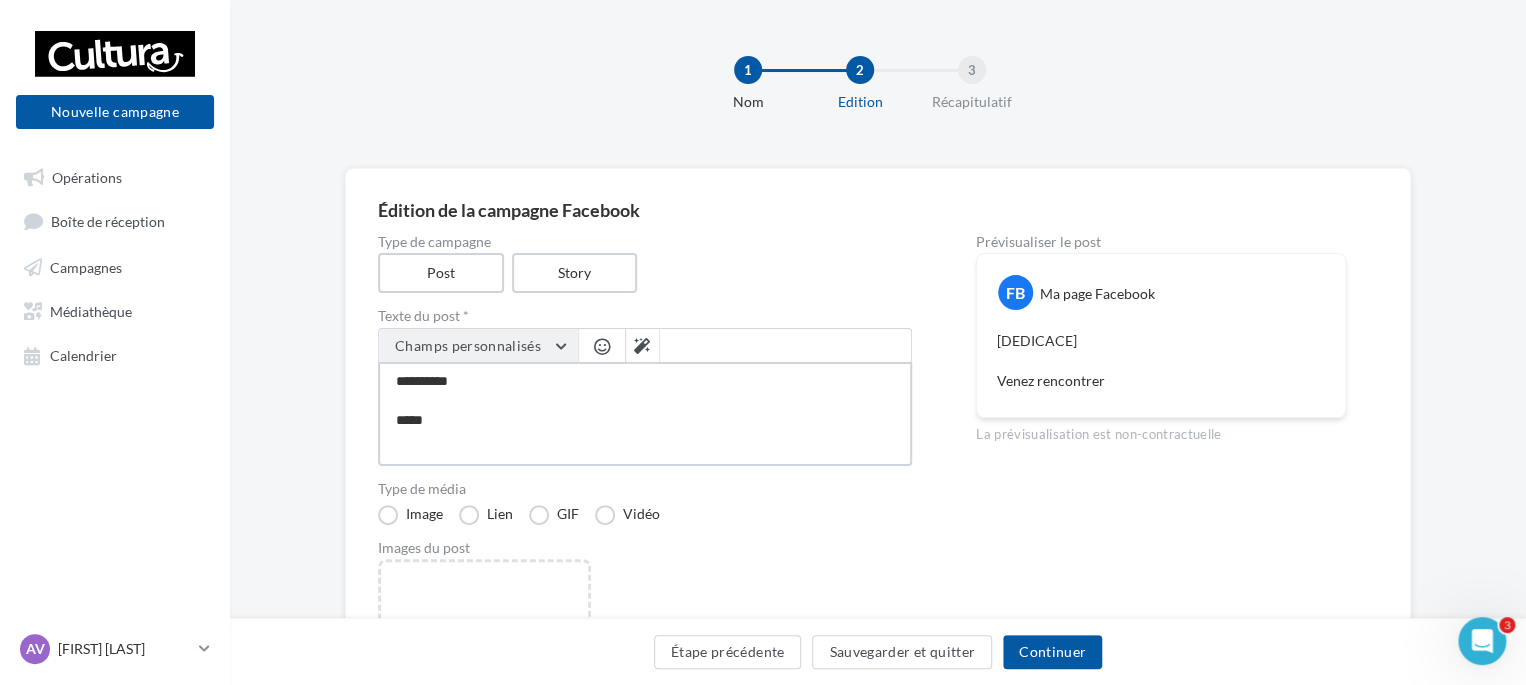 type on "**********" 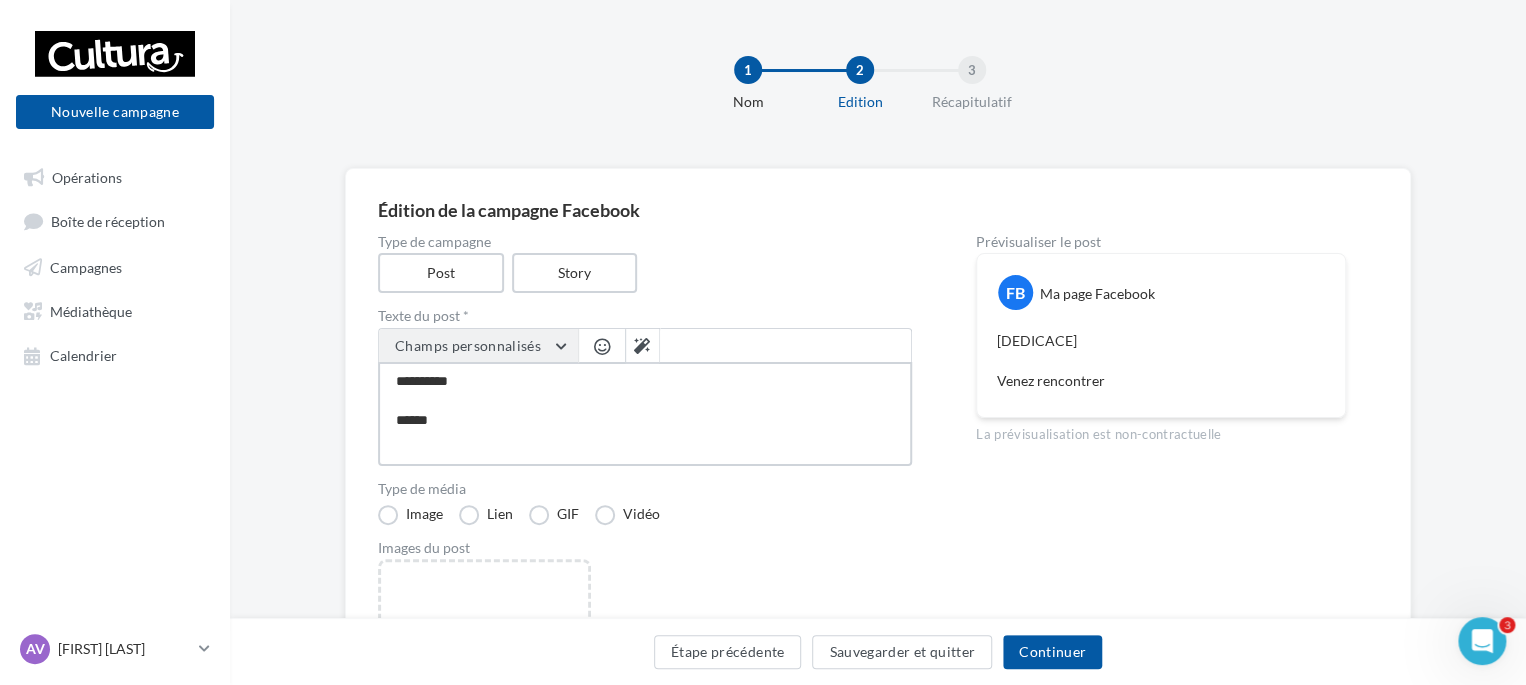 type on "**********" 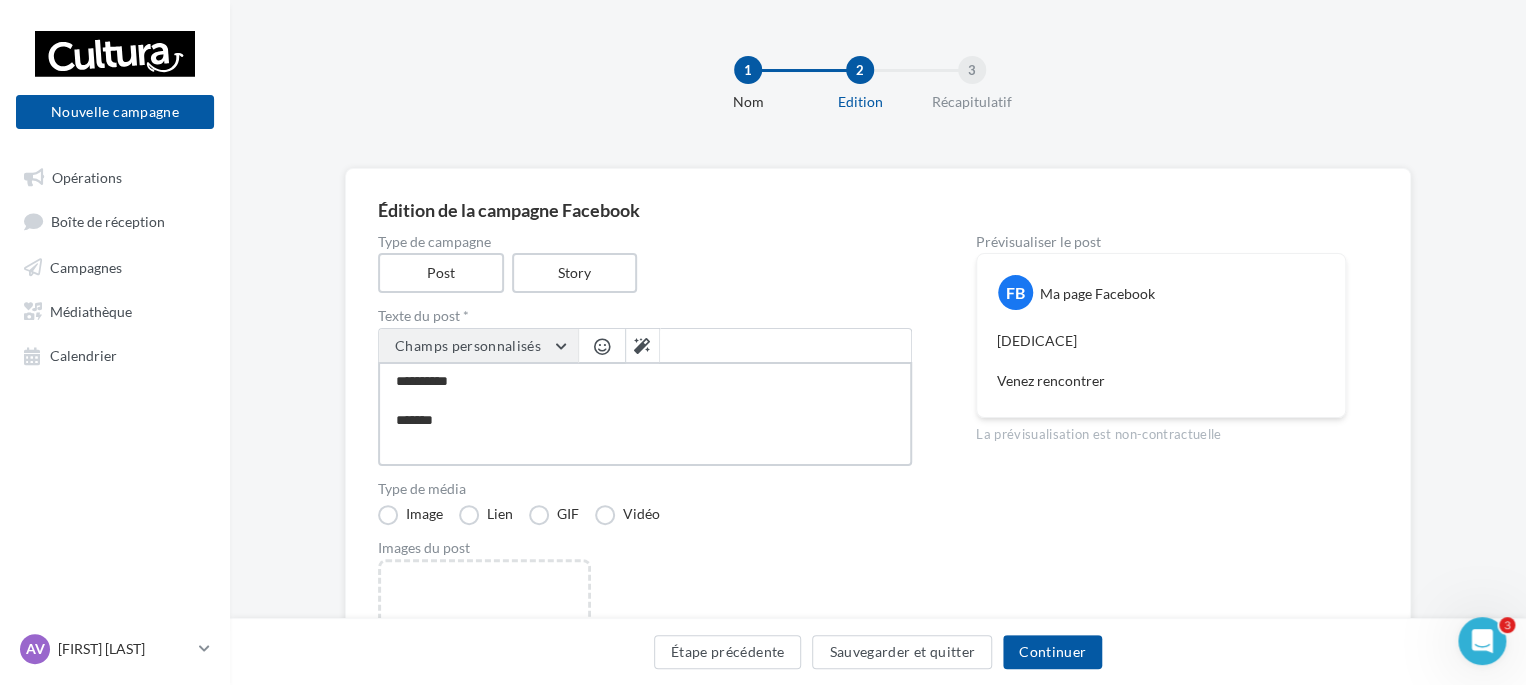 type on "**********" 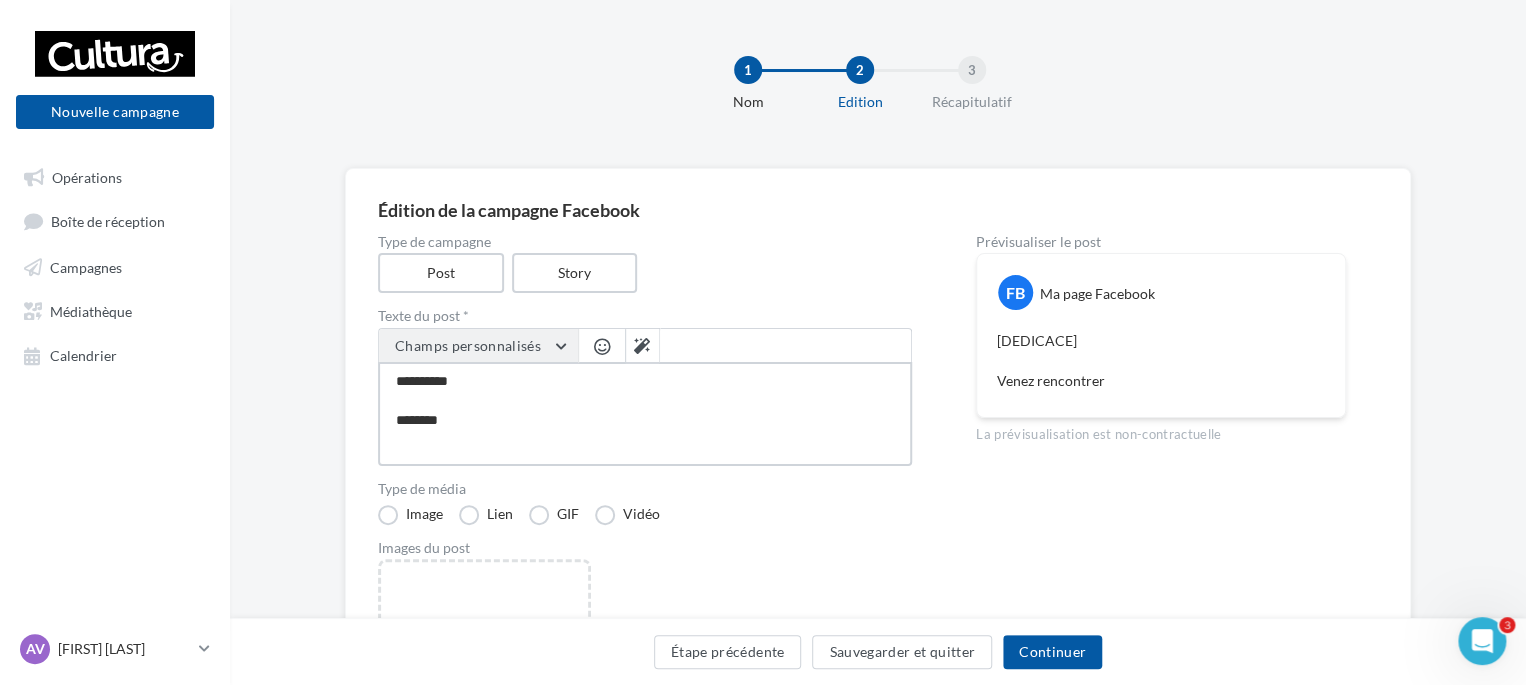 type on "**********" 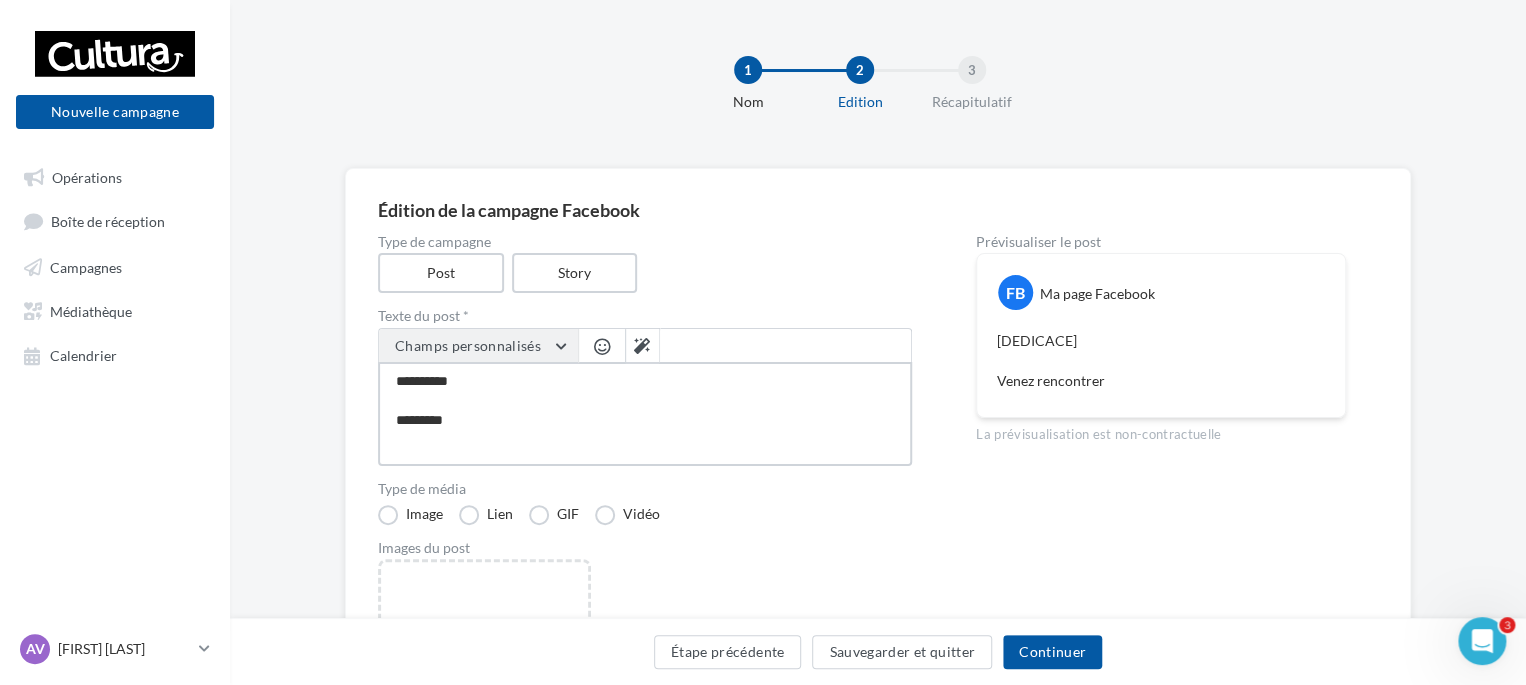 type on "**********" 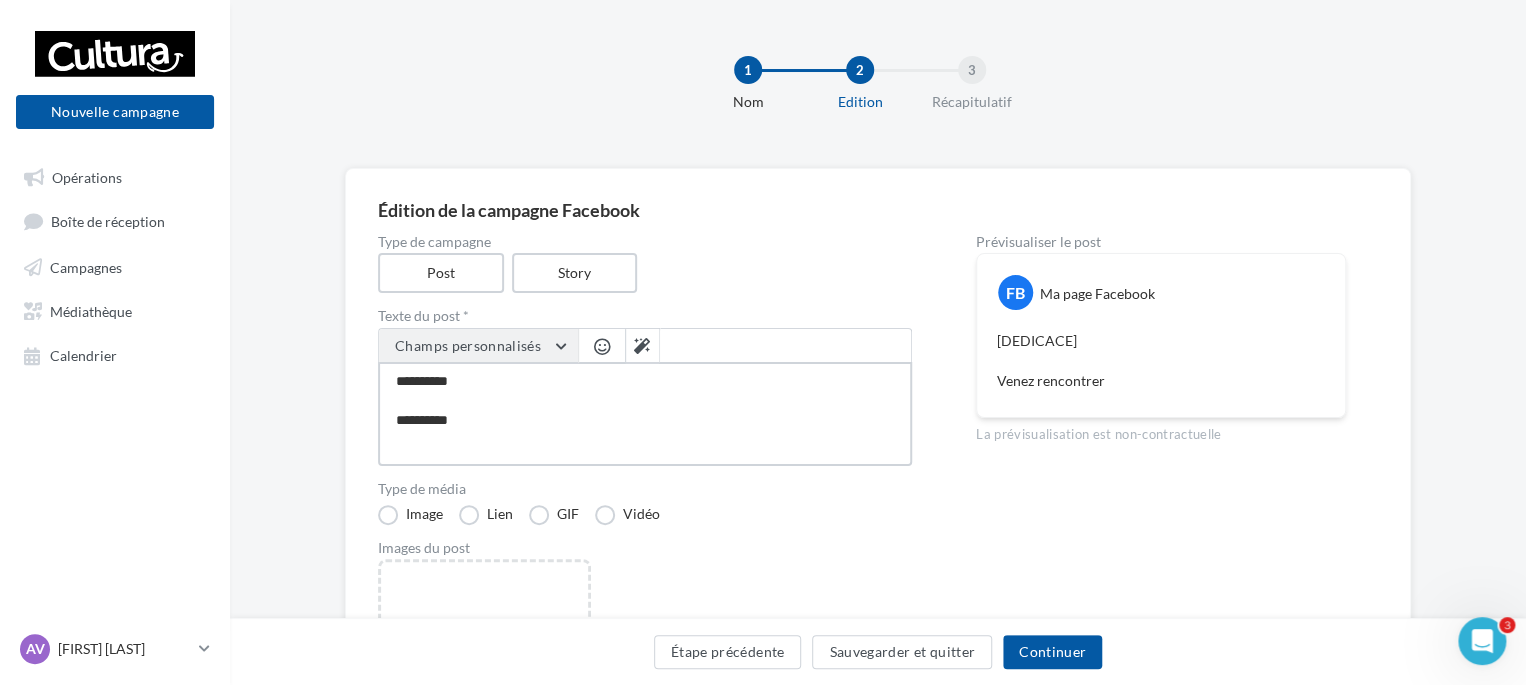 type on "**********" 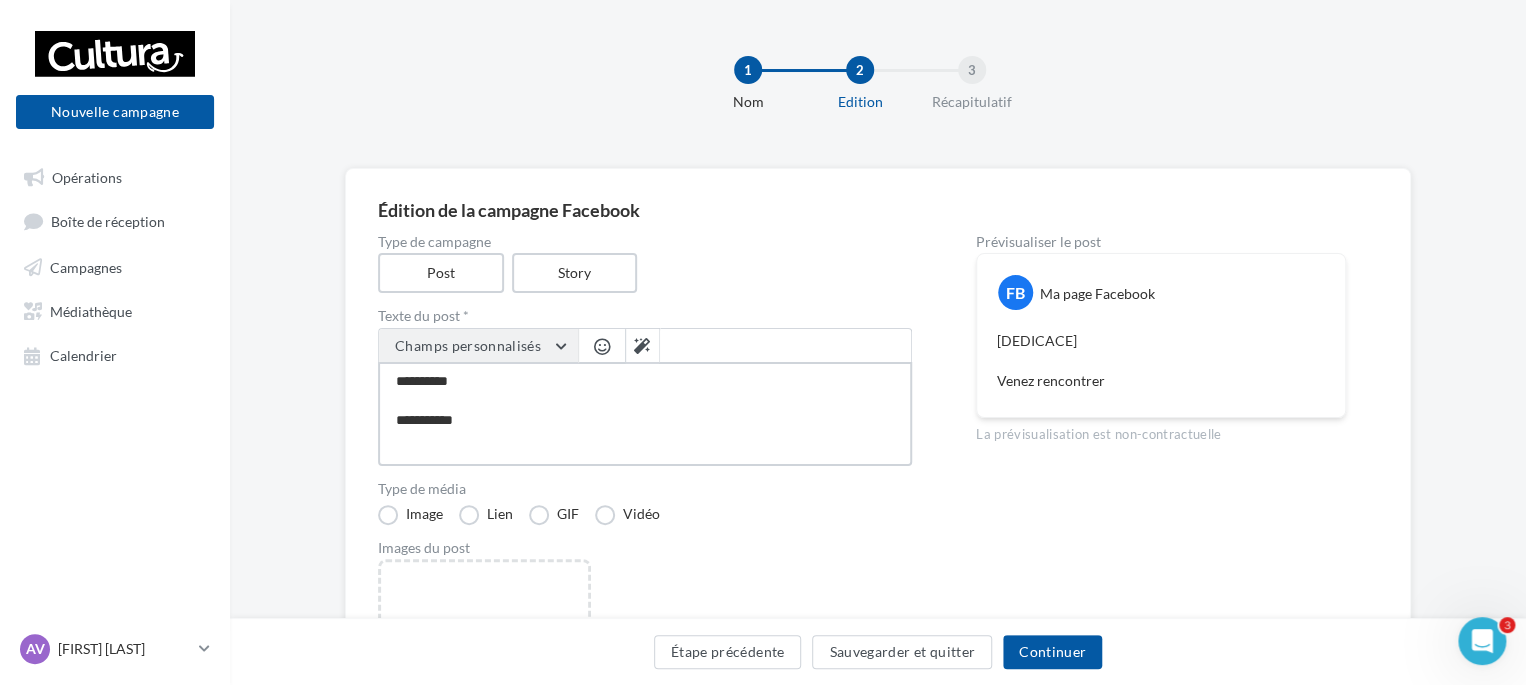 type on "**********" 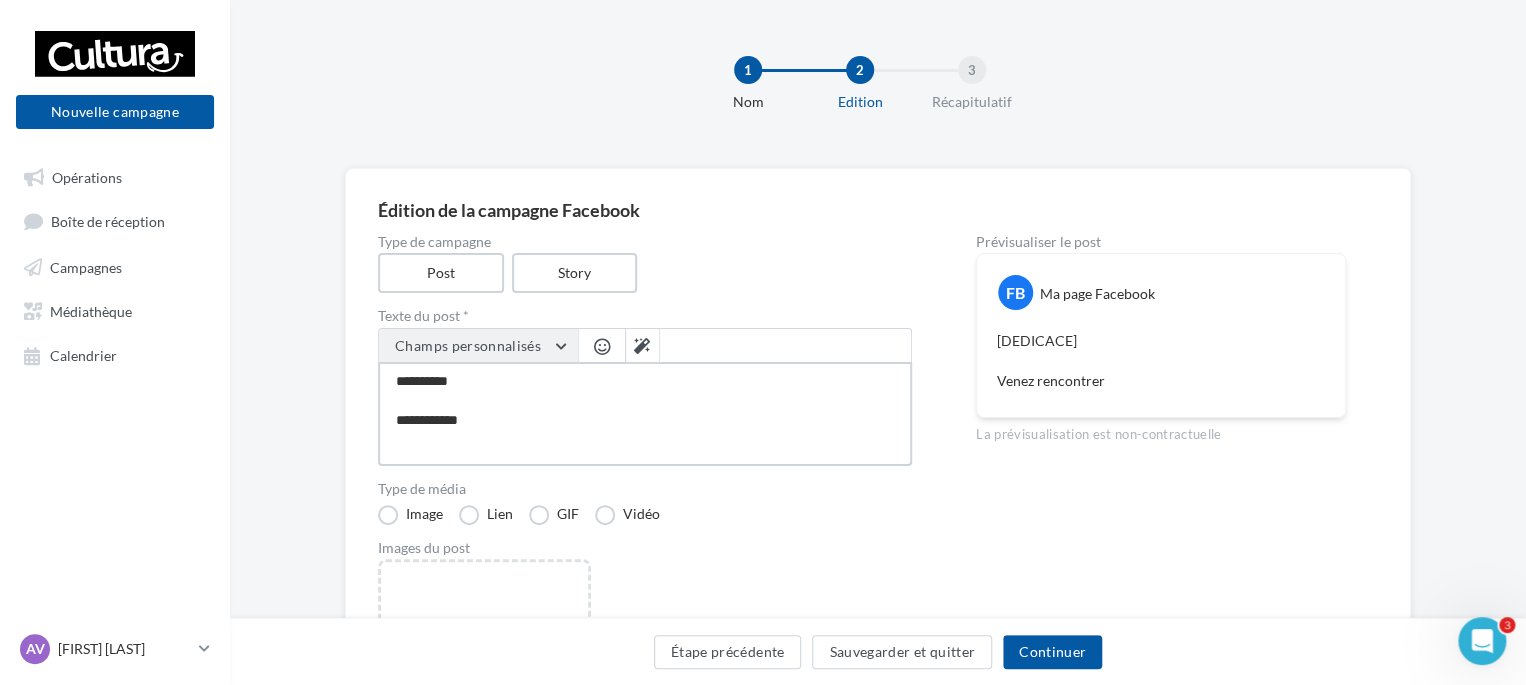 type on "**********" 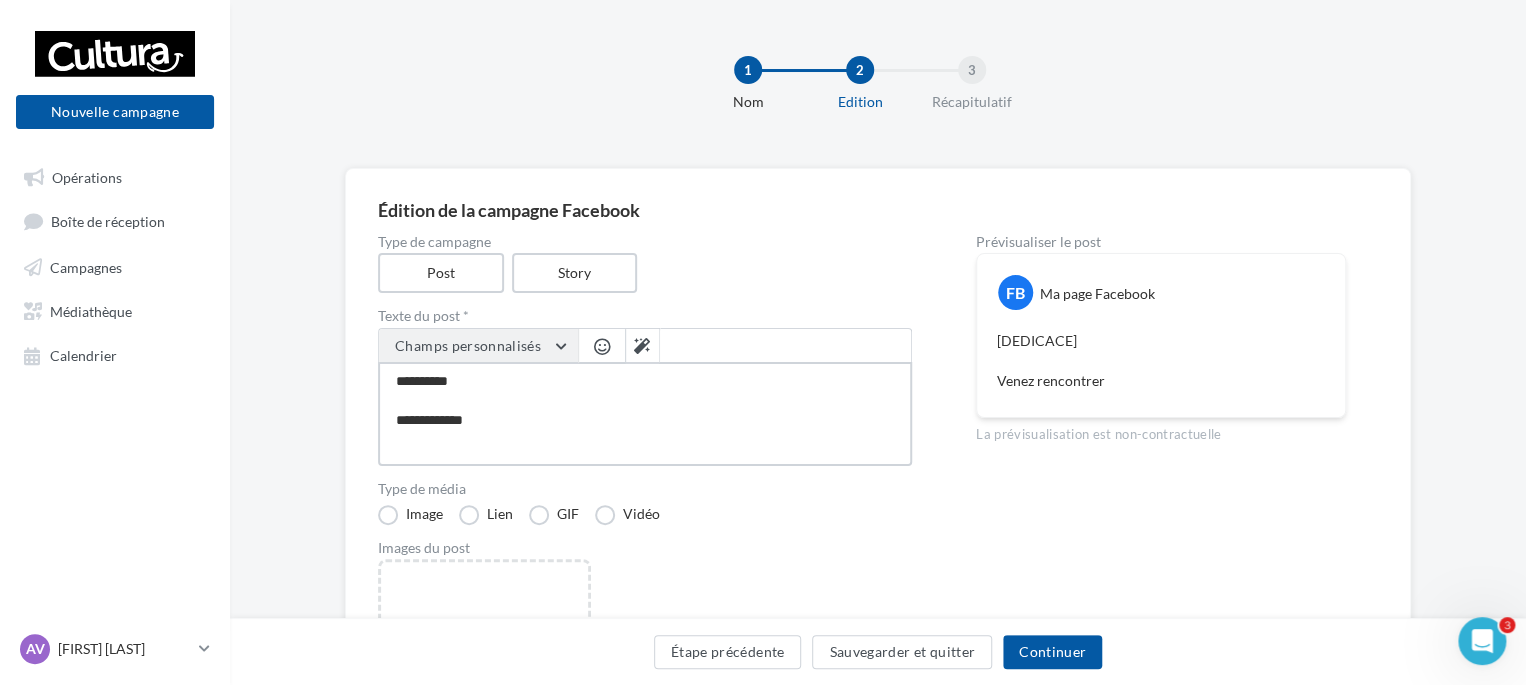 type on "**********" 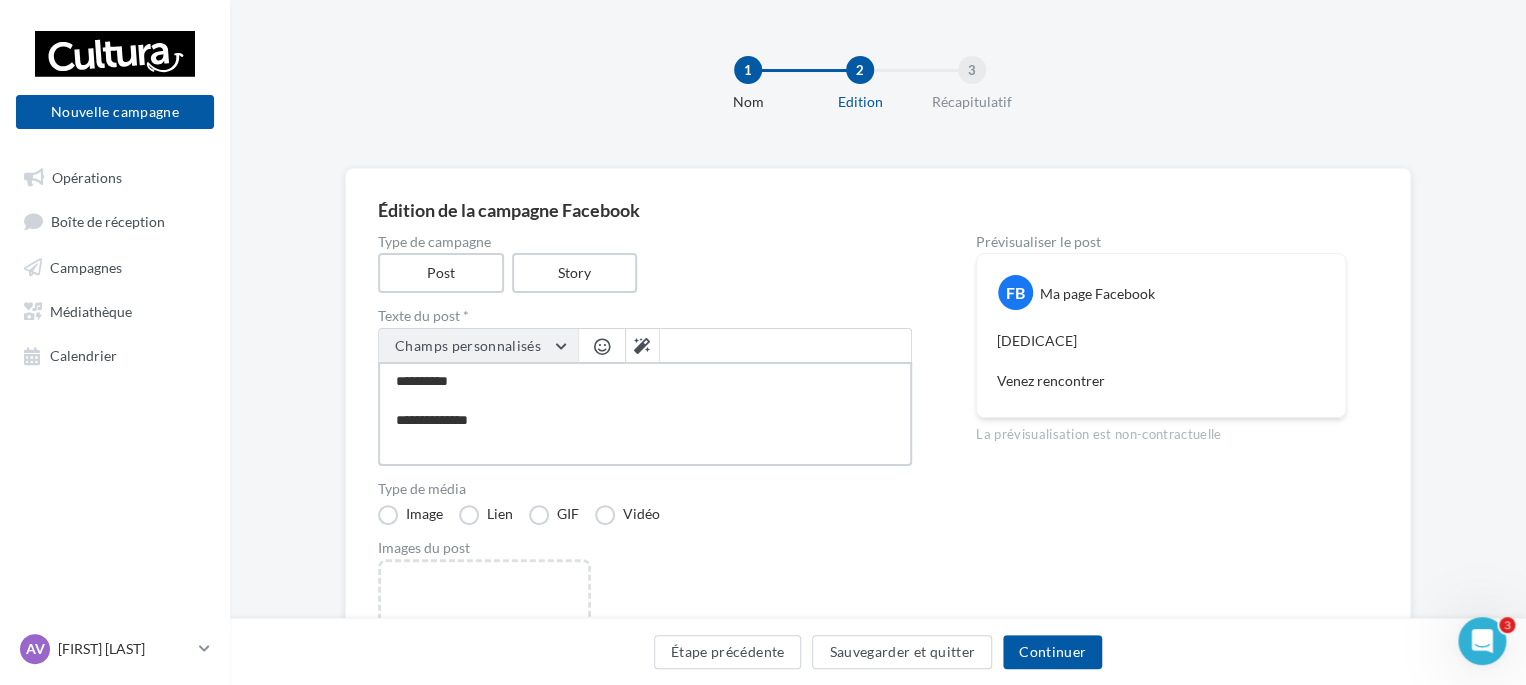 type on "**********" 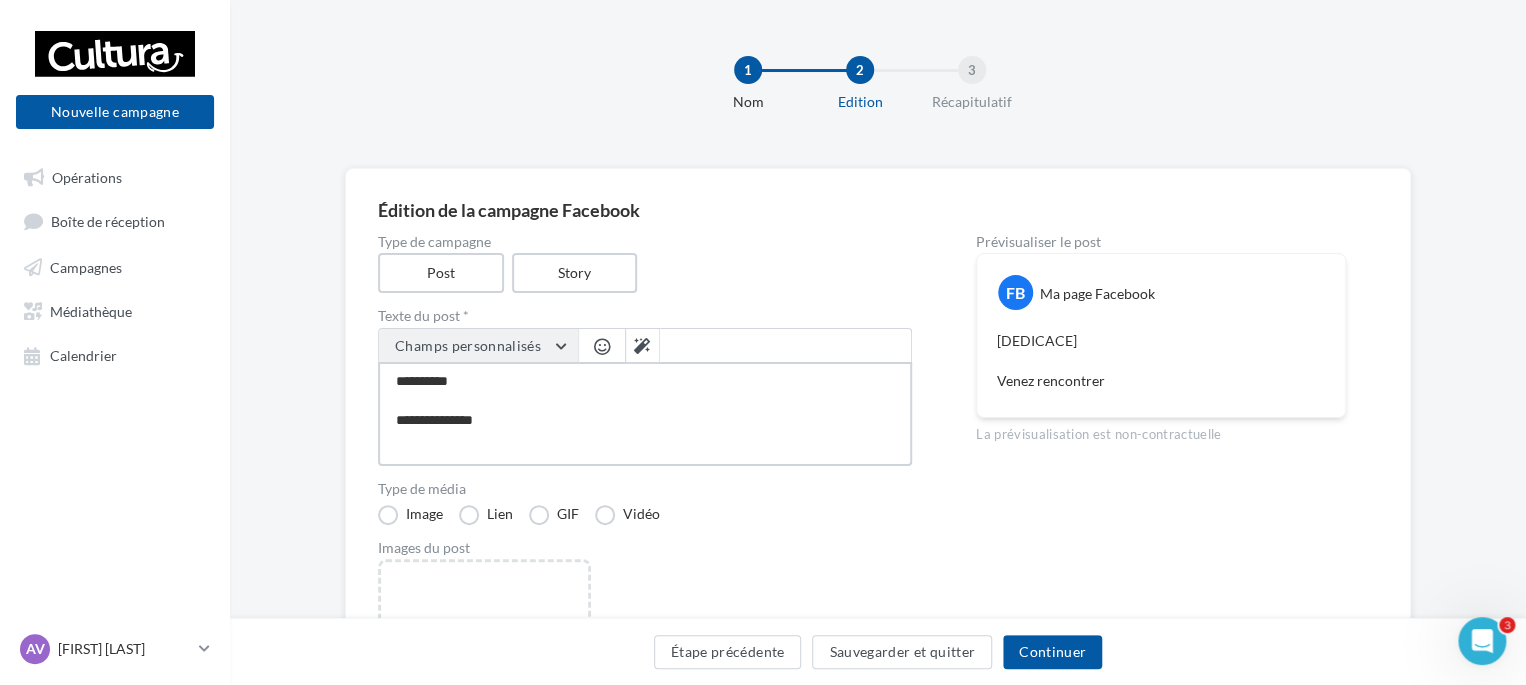 type on "**********" 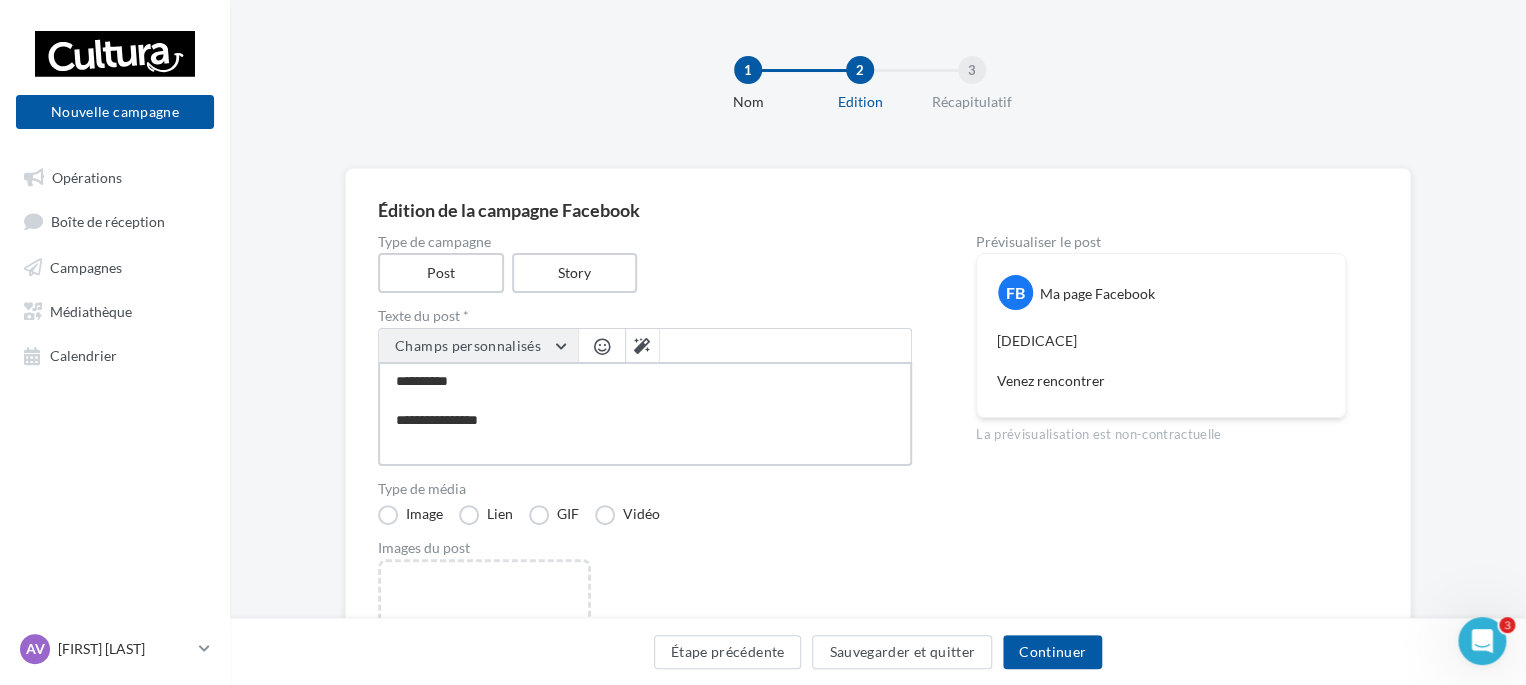 type on "**********" 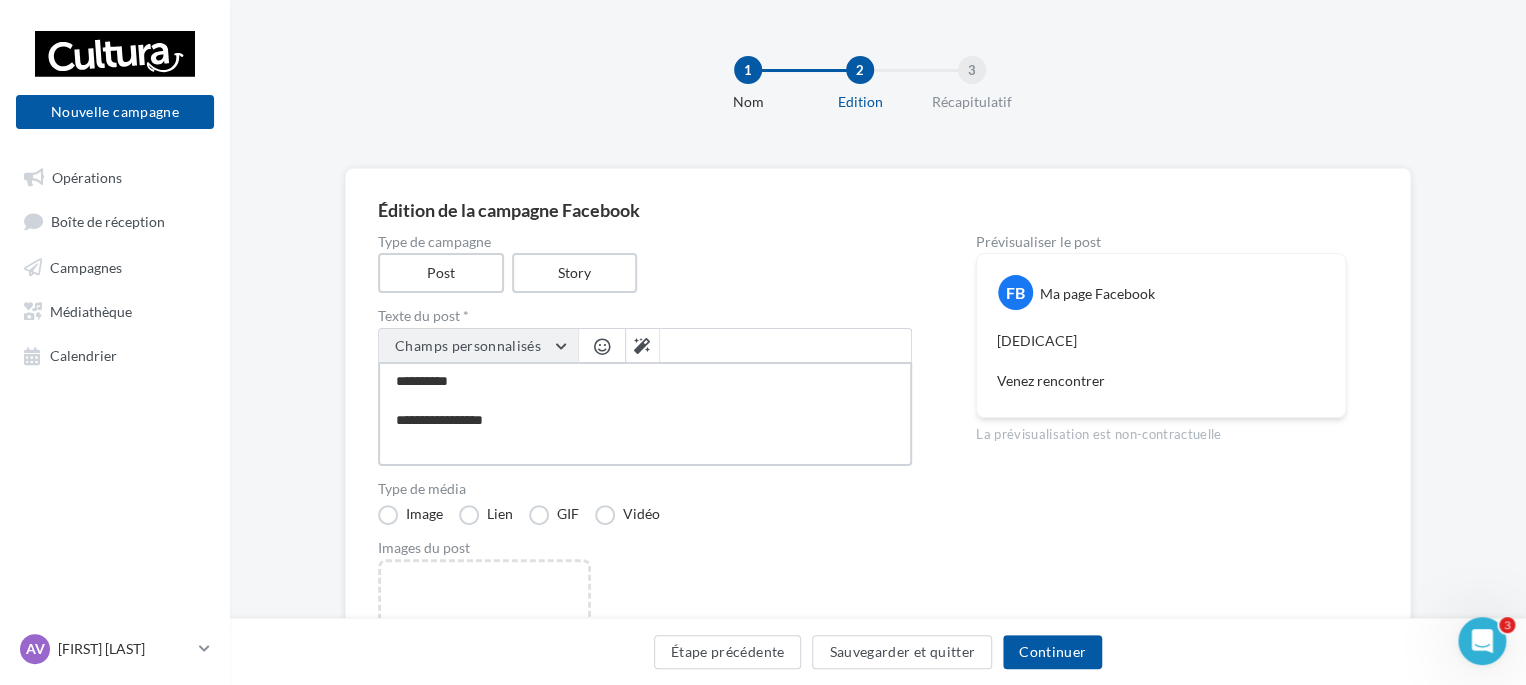 type on "**********" 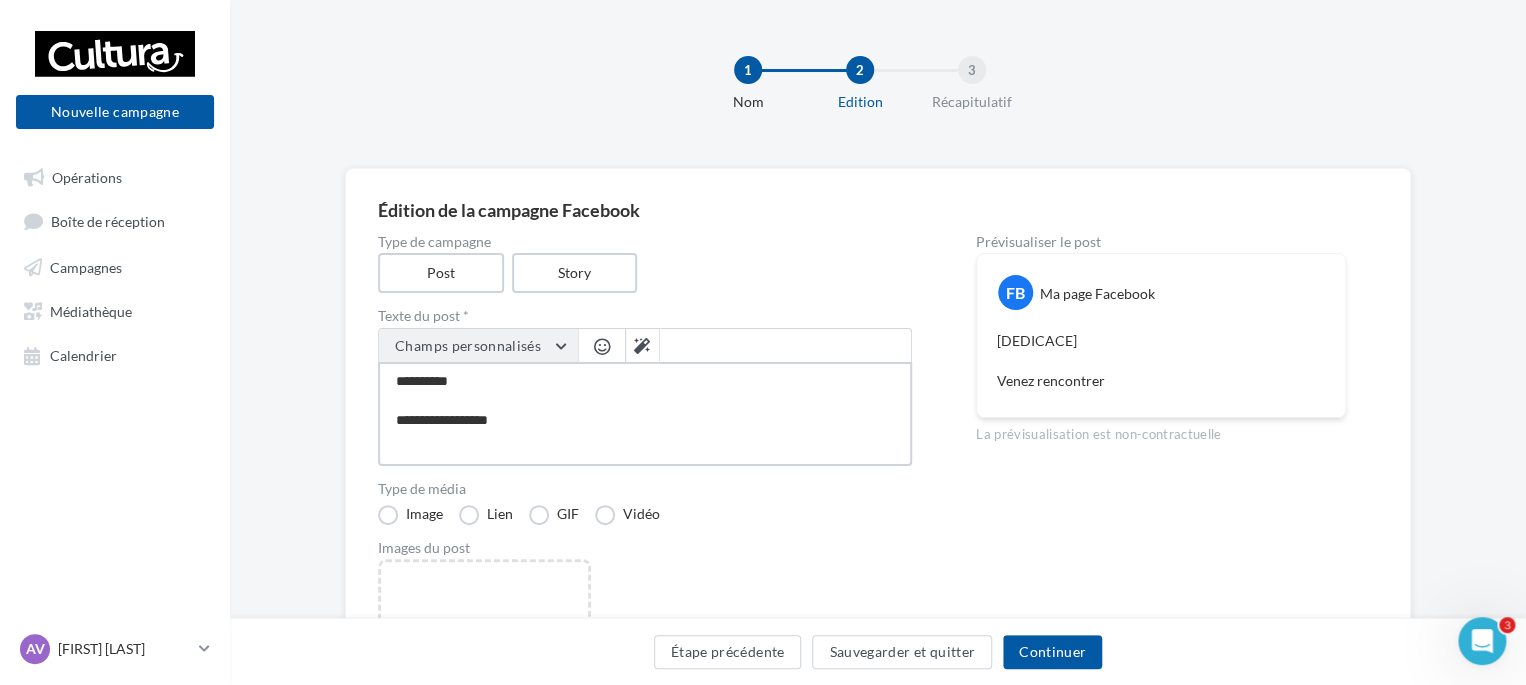type on "**********" 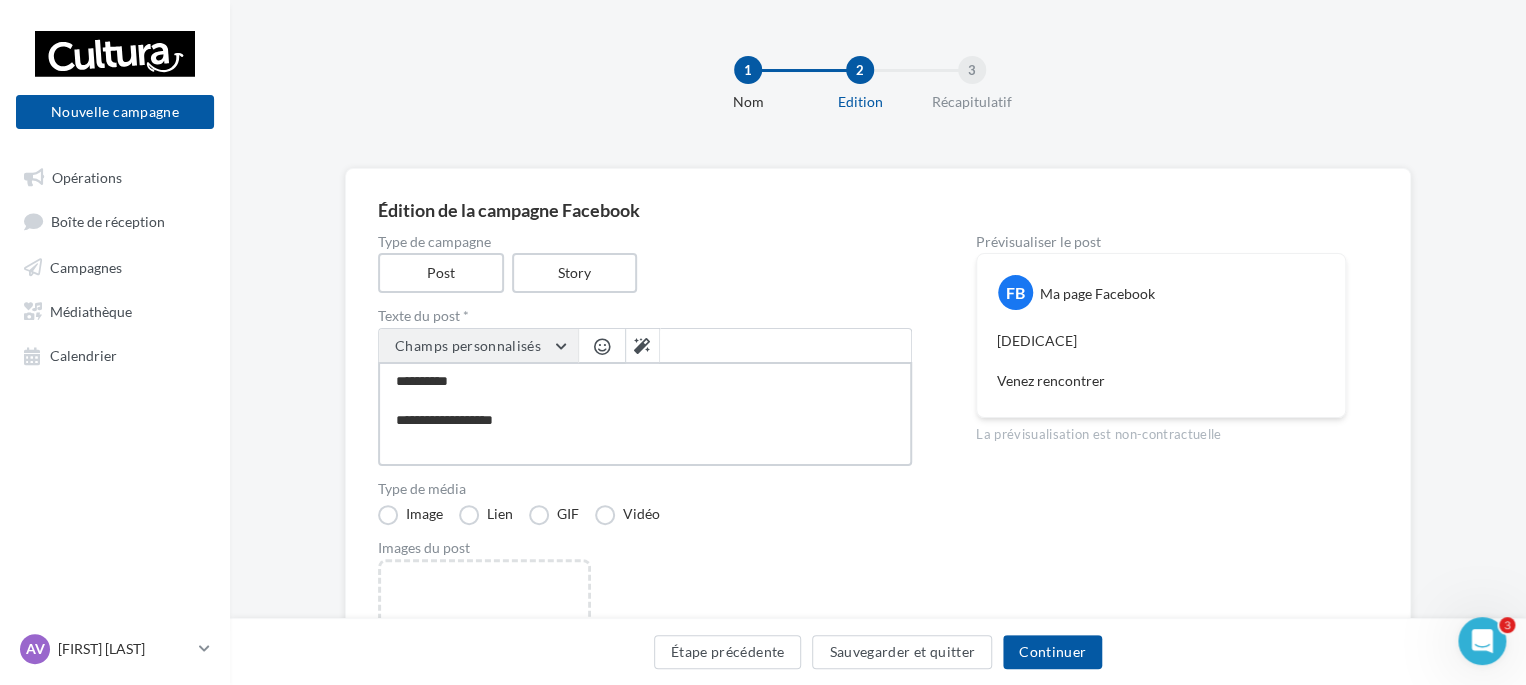 type on "**********" 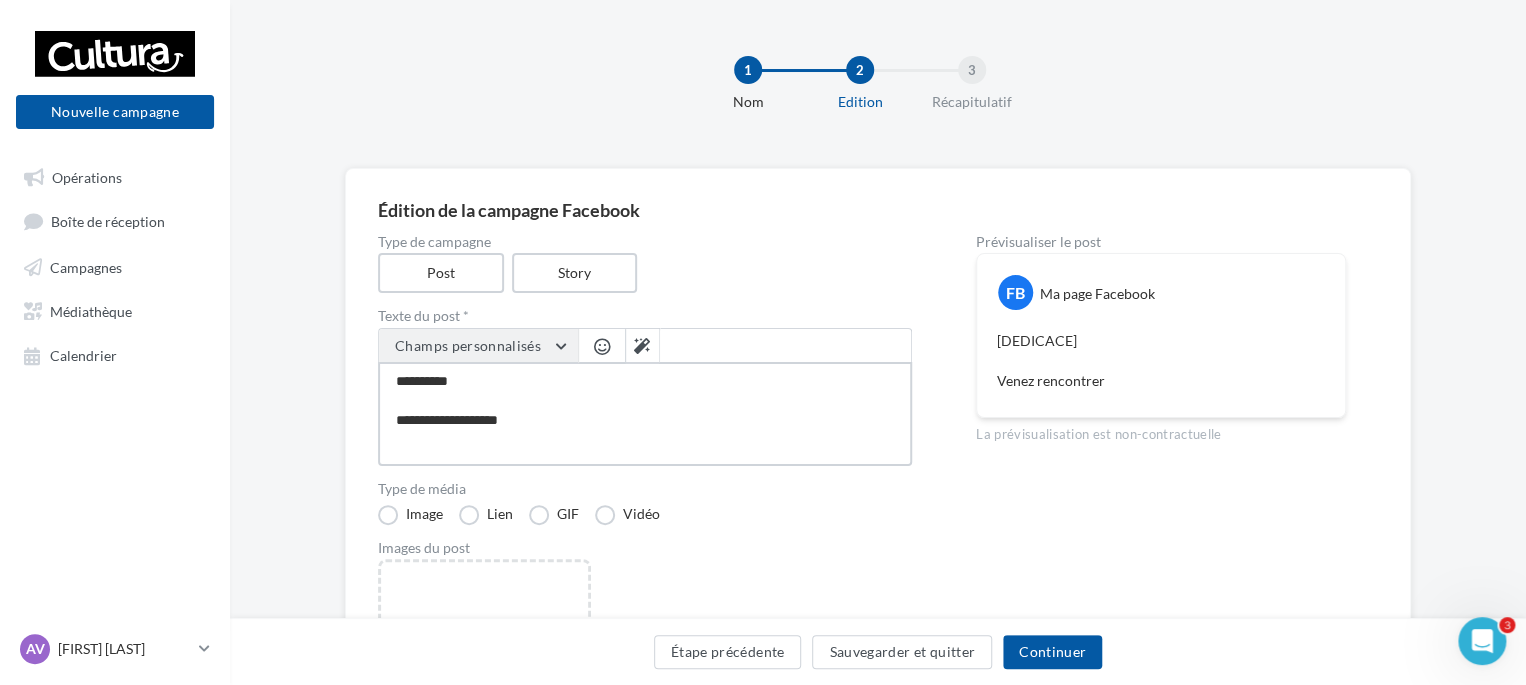type on "**********" 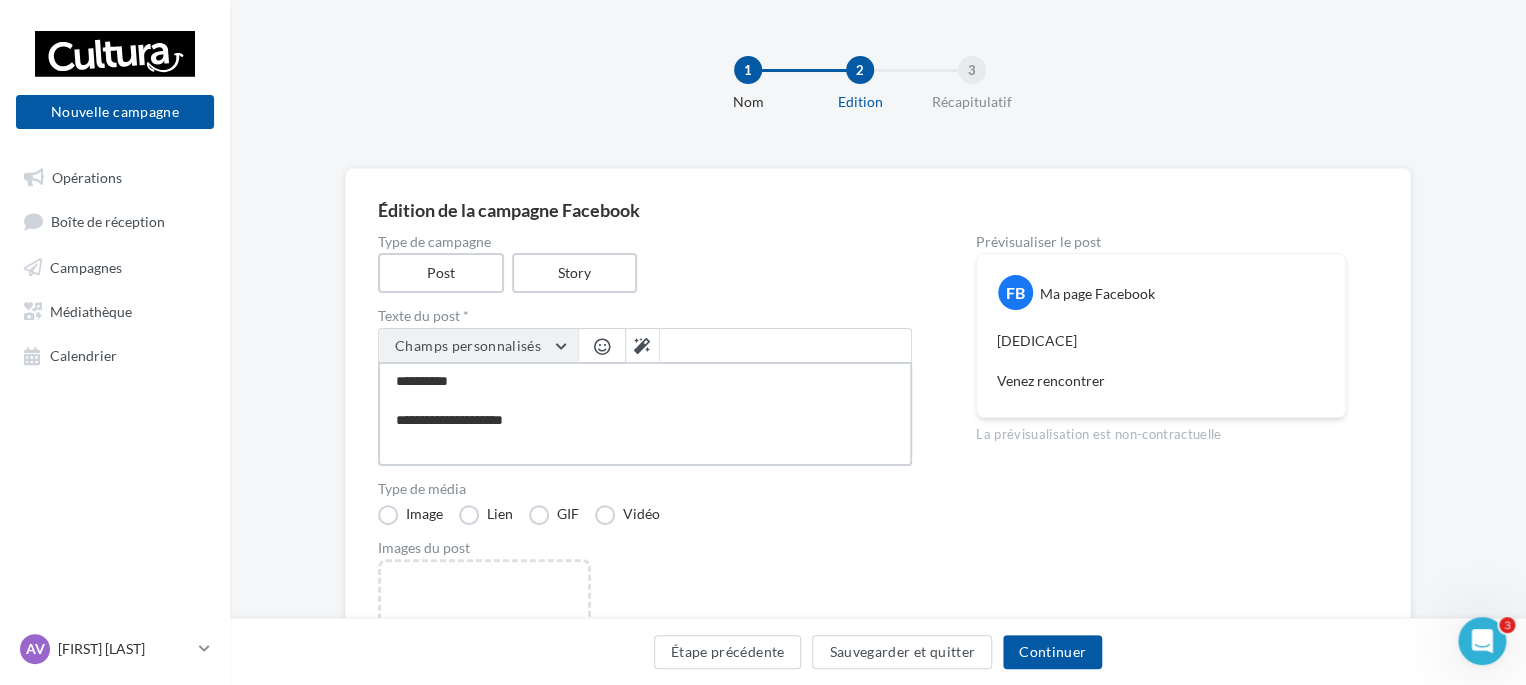 type on "**********" 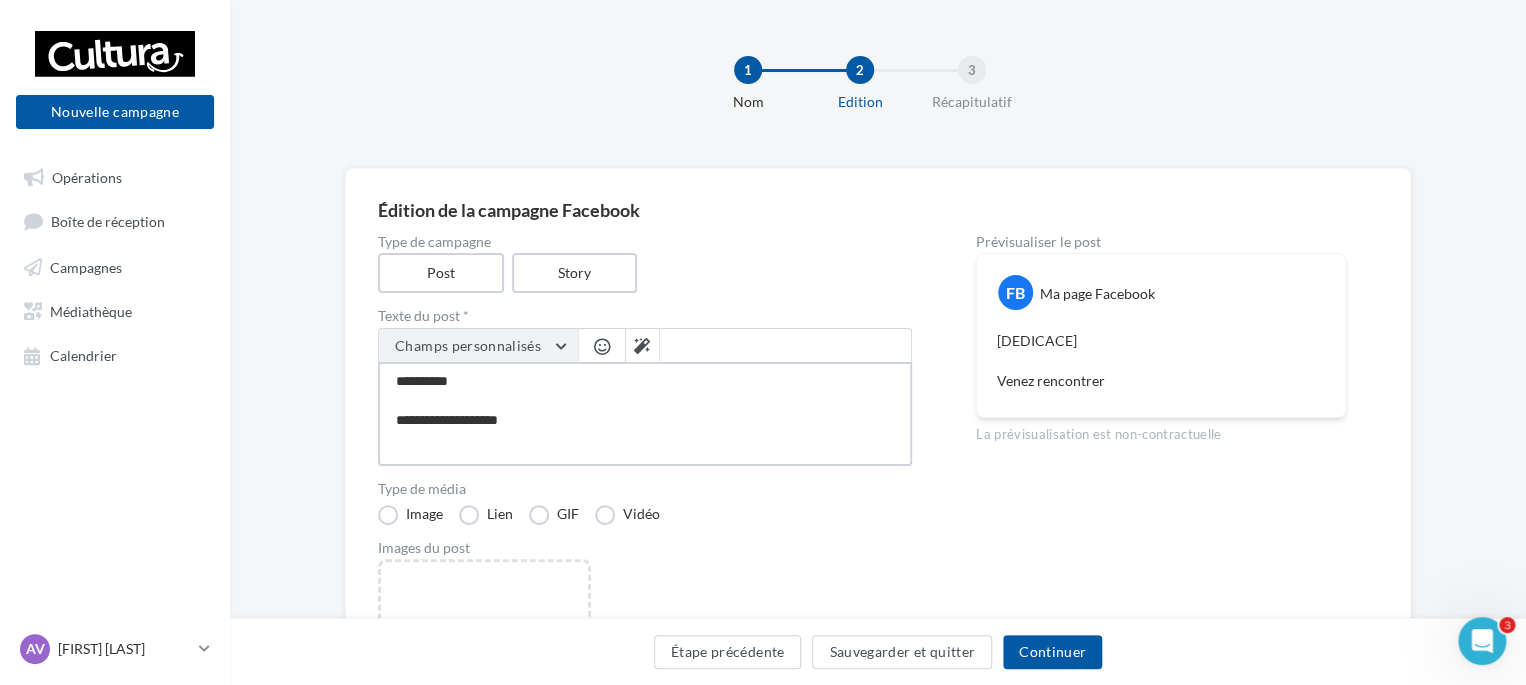 type on "**********" 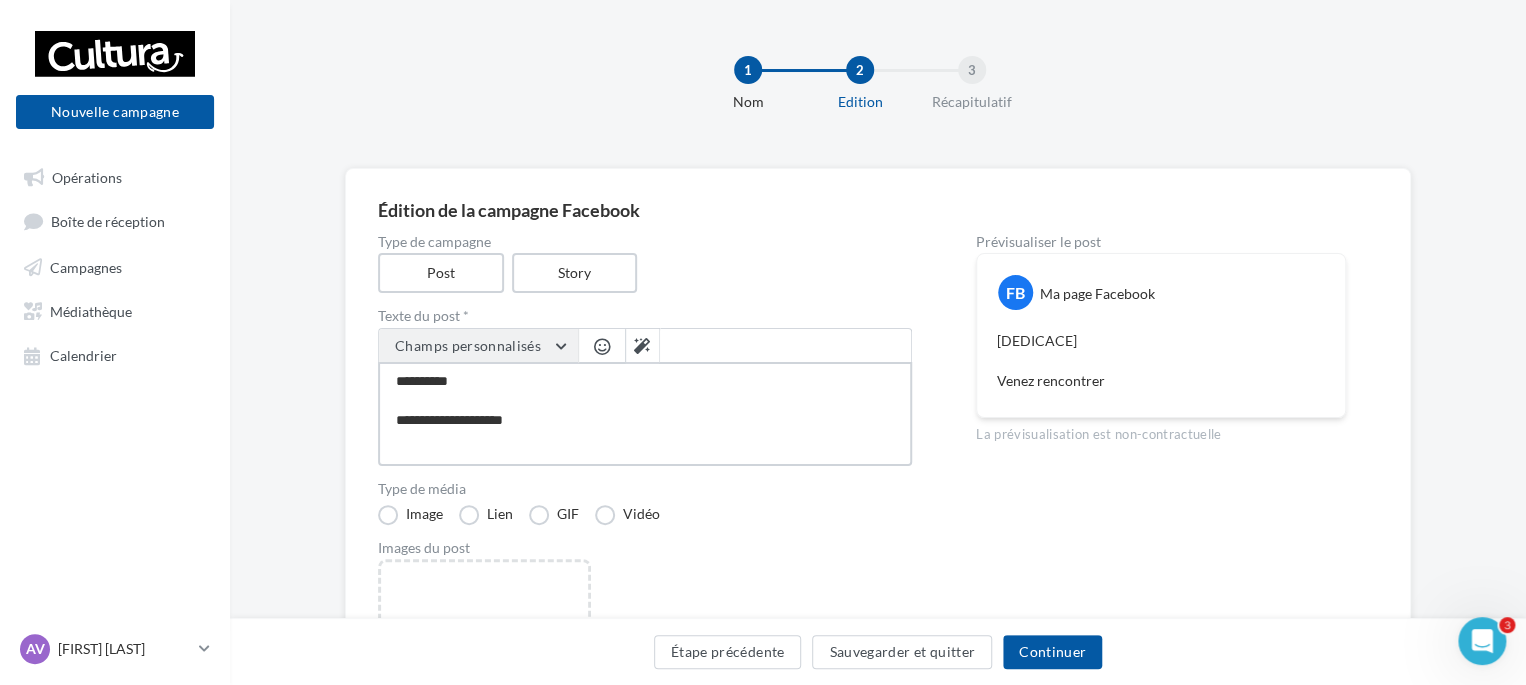 type on "**********" 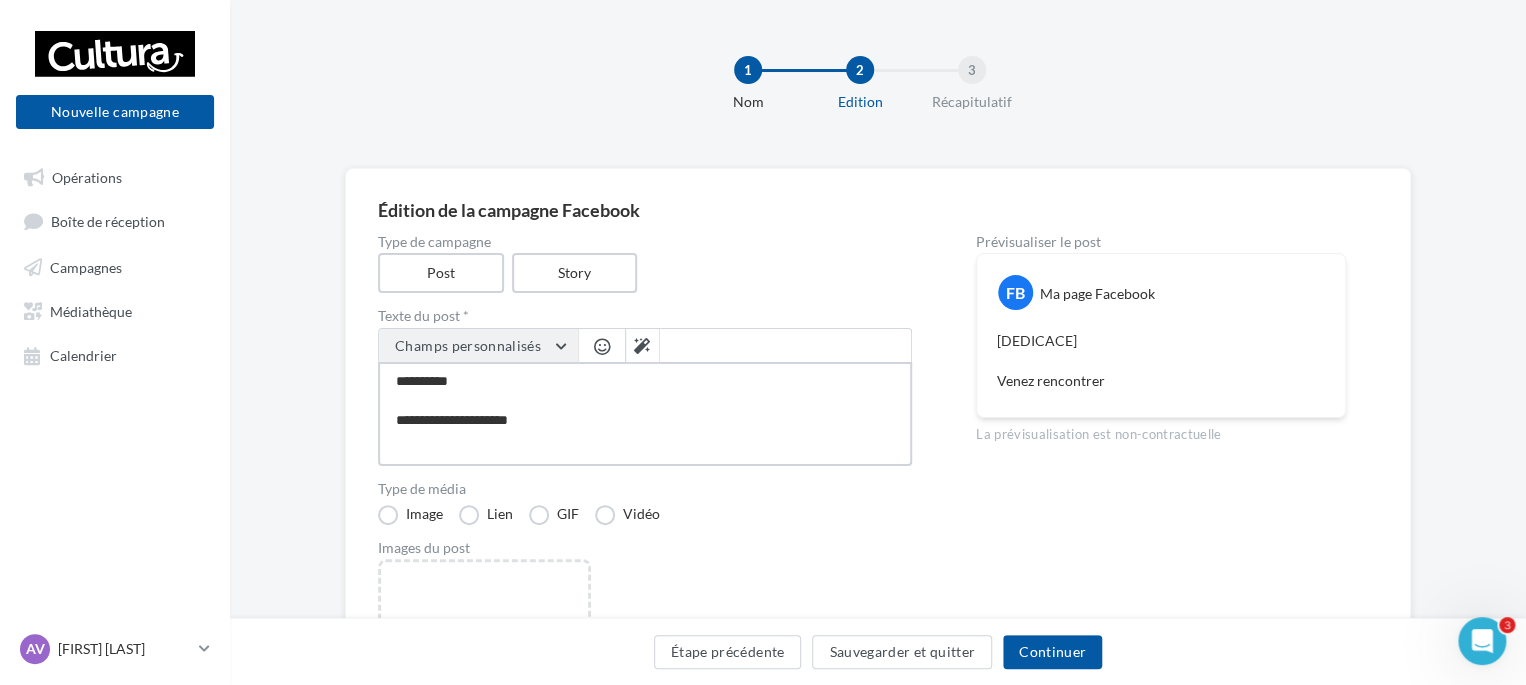 type on "**********" 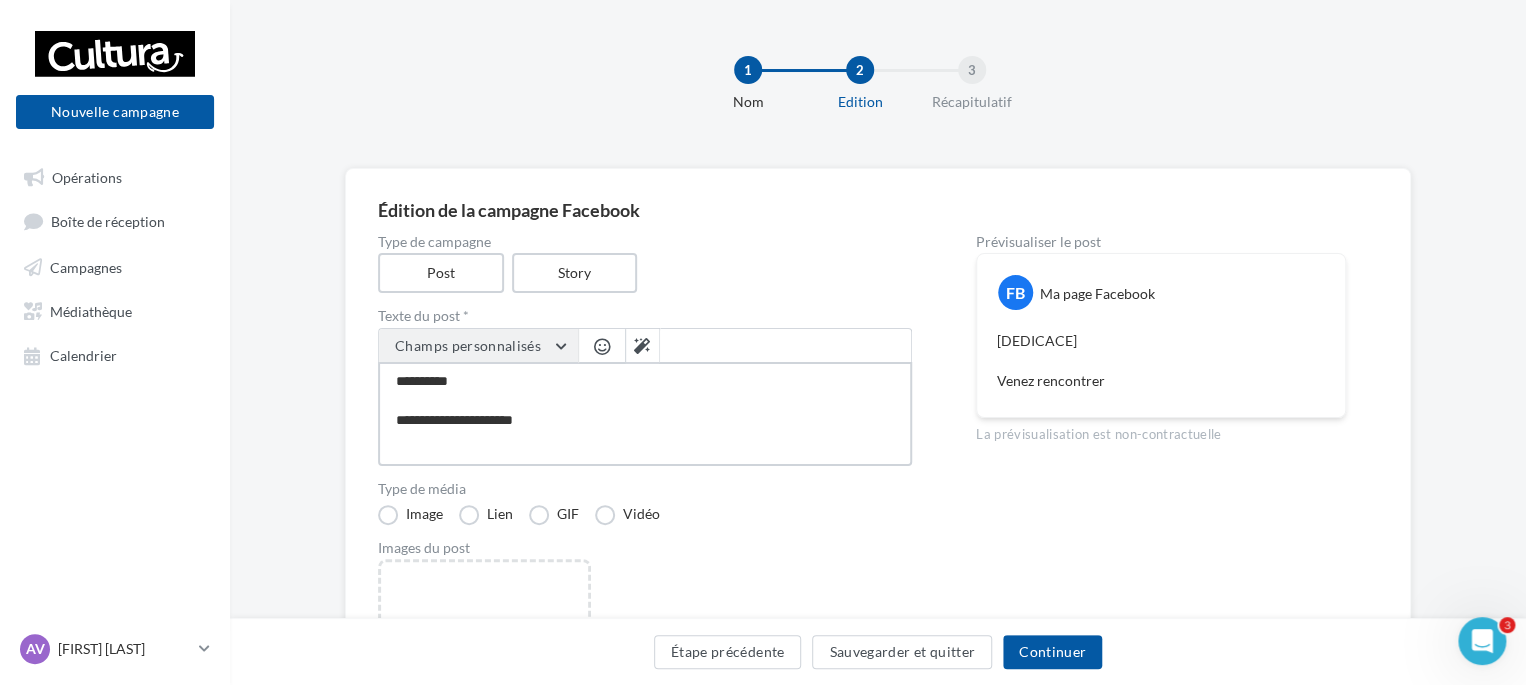 type on "**********" 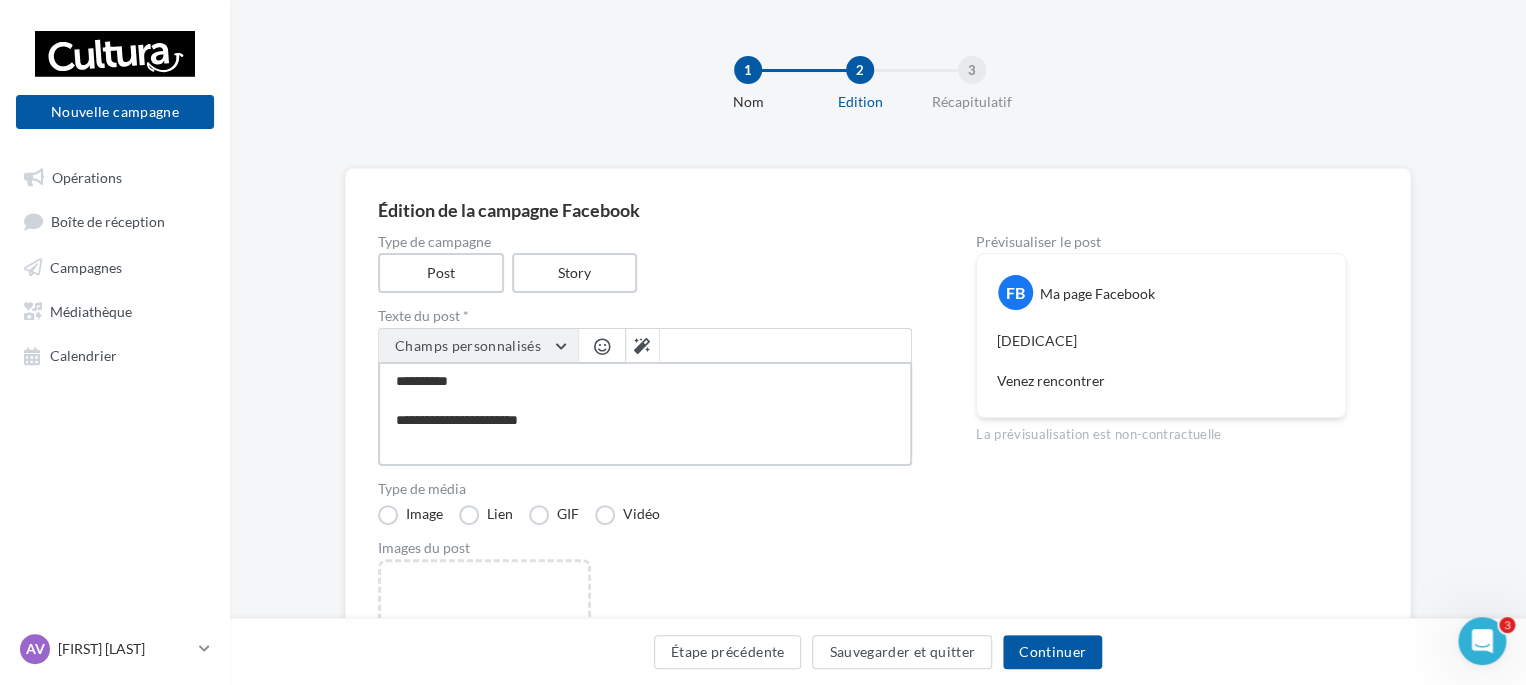 type on "**********" 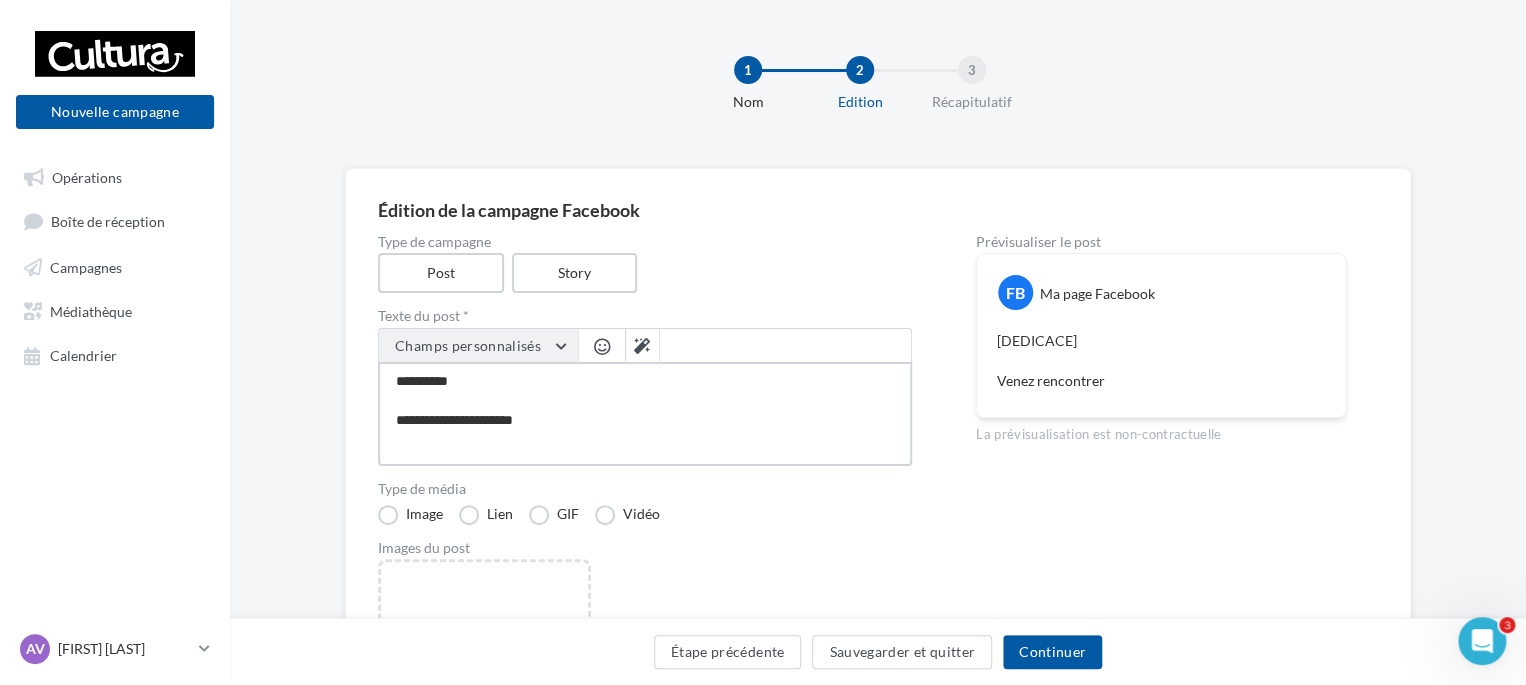 type on "**********" 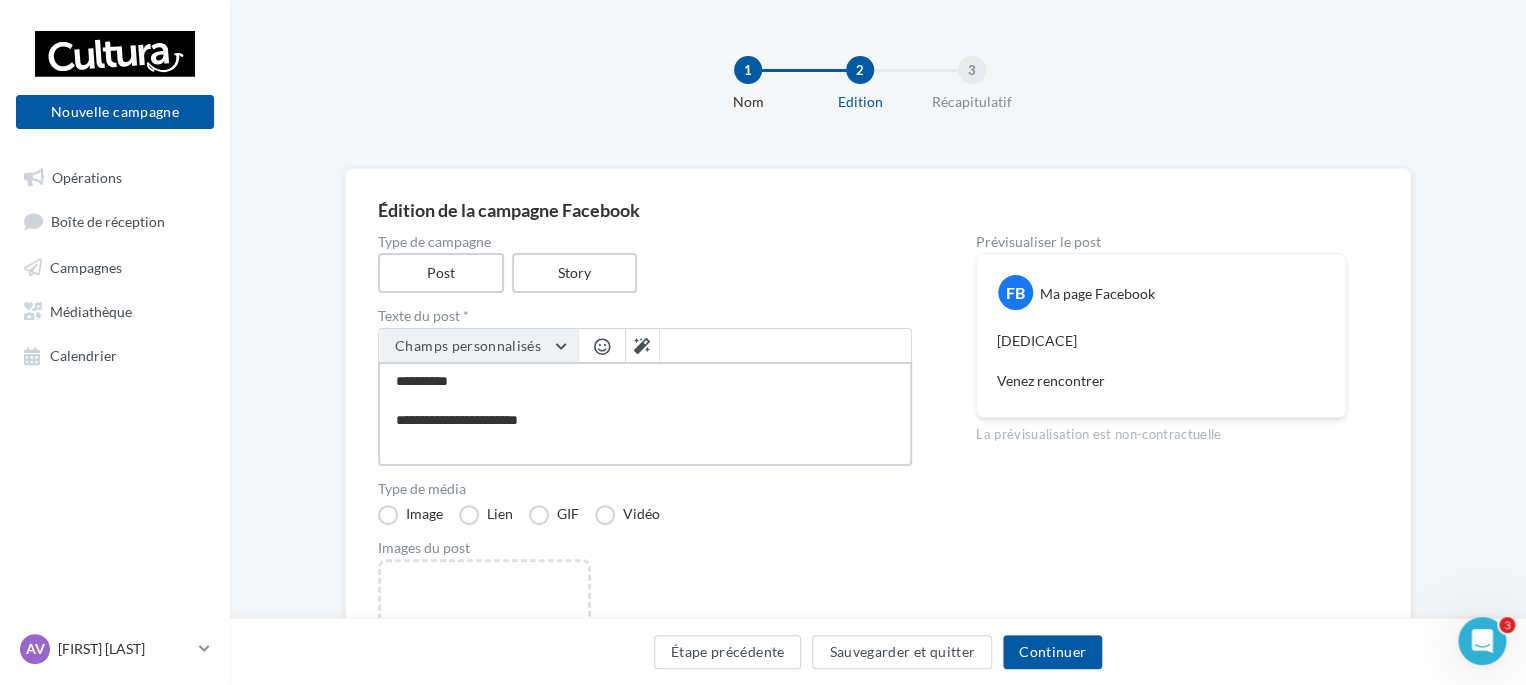 type on "**********" 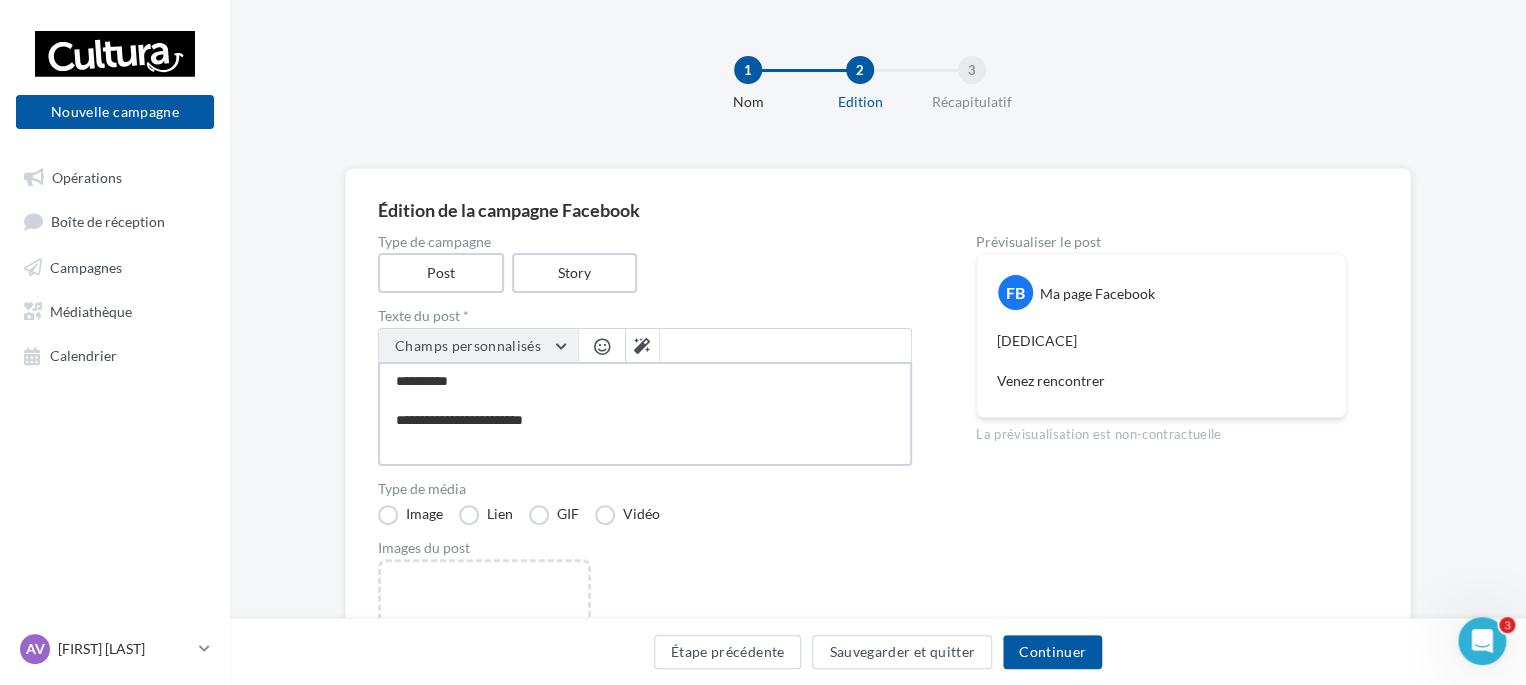 type on "**********" 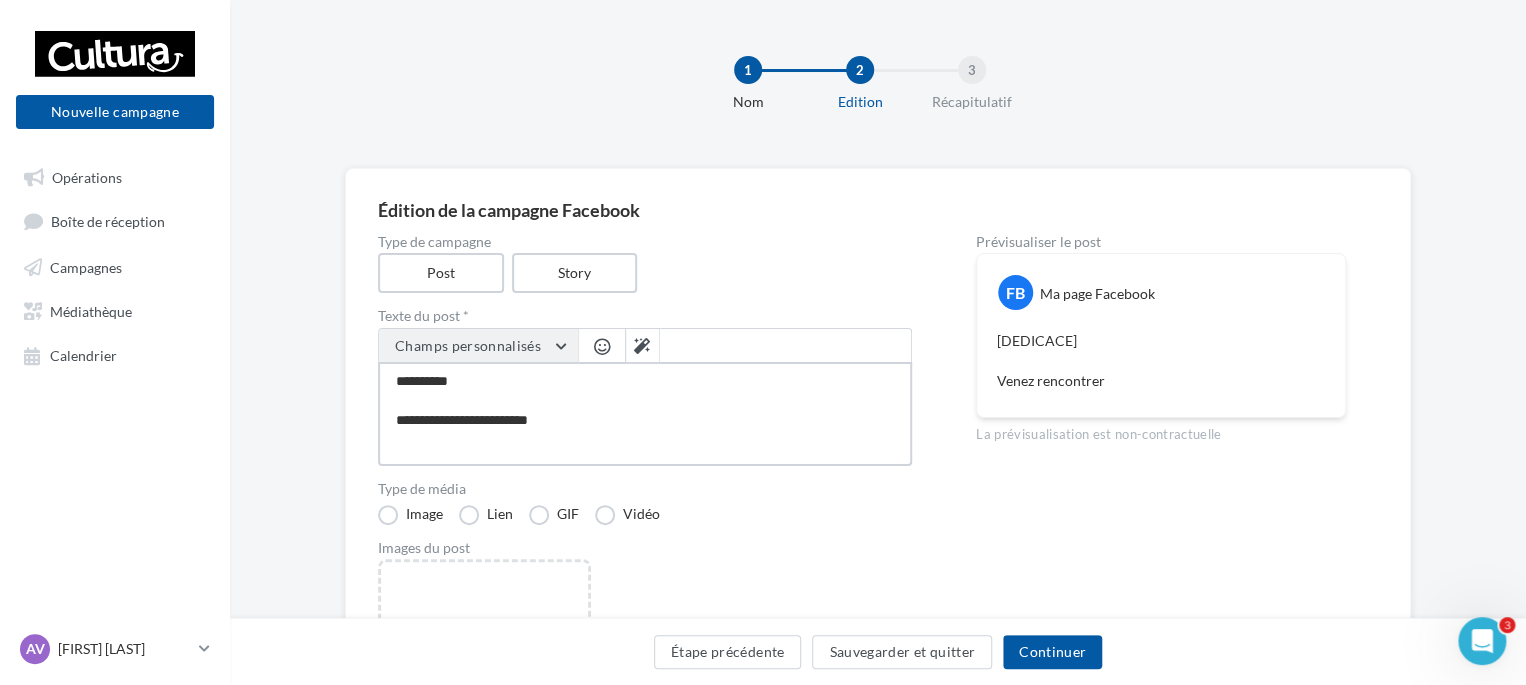 type on "**********" 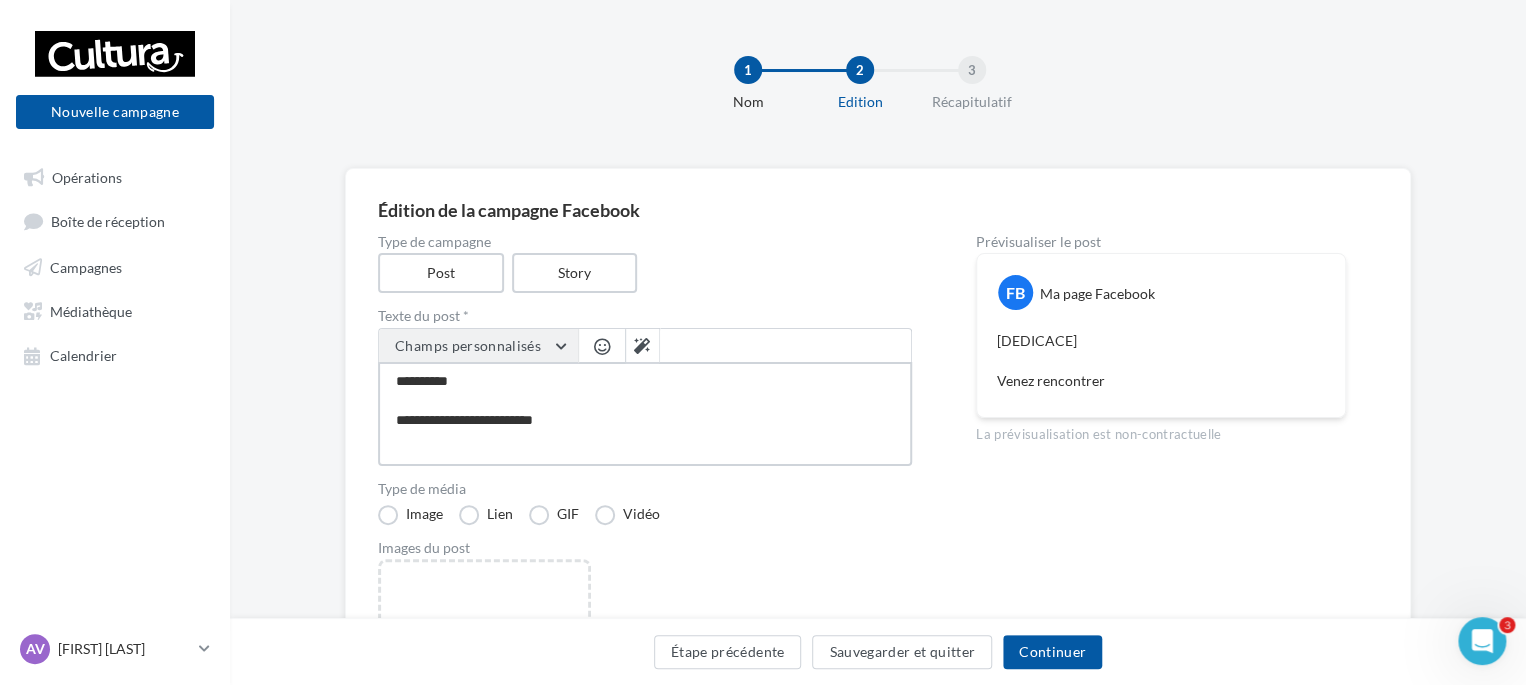 type on "**********" 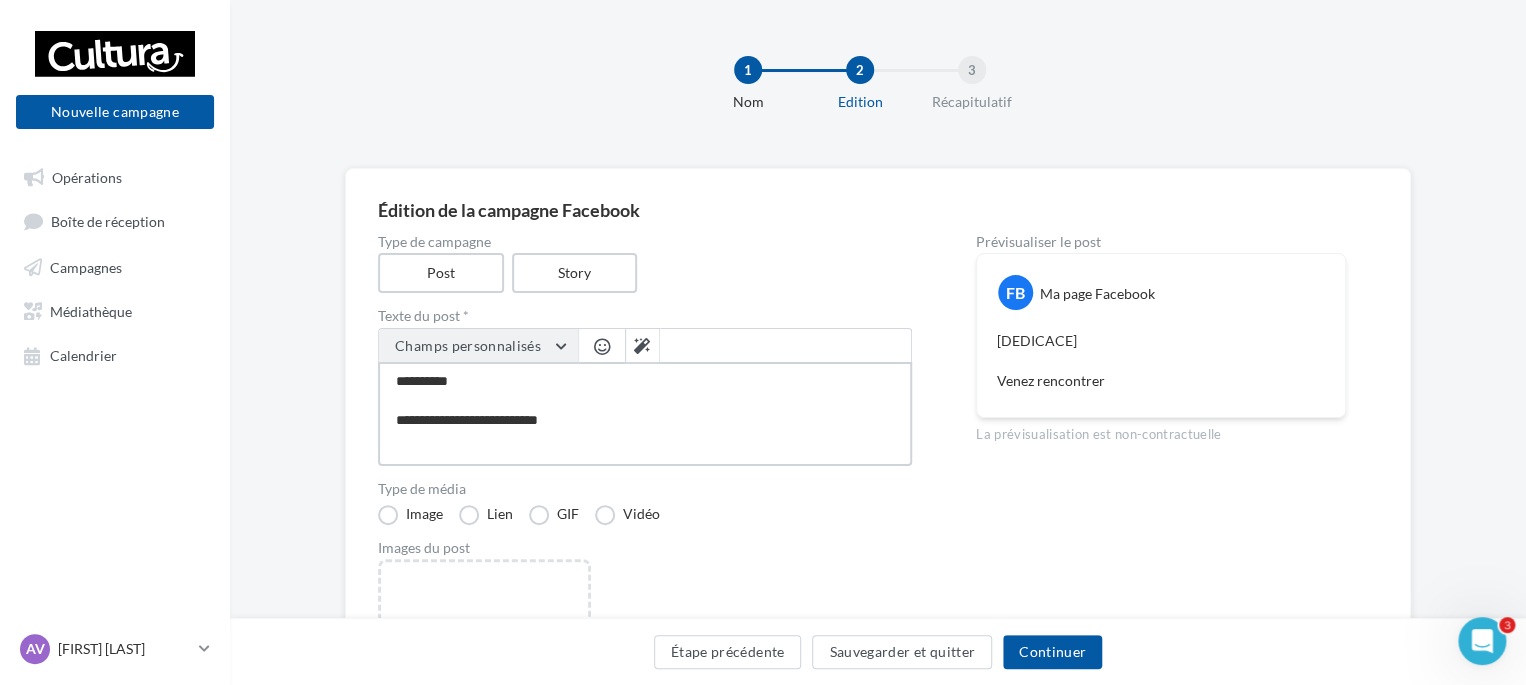 type on "**********" 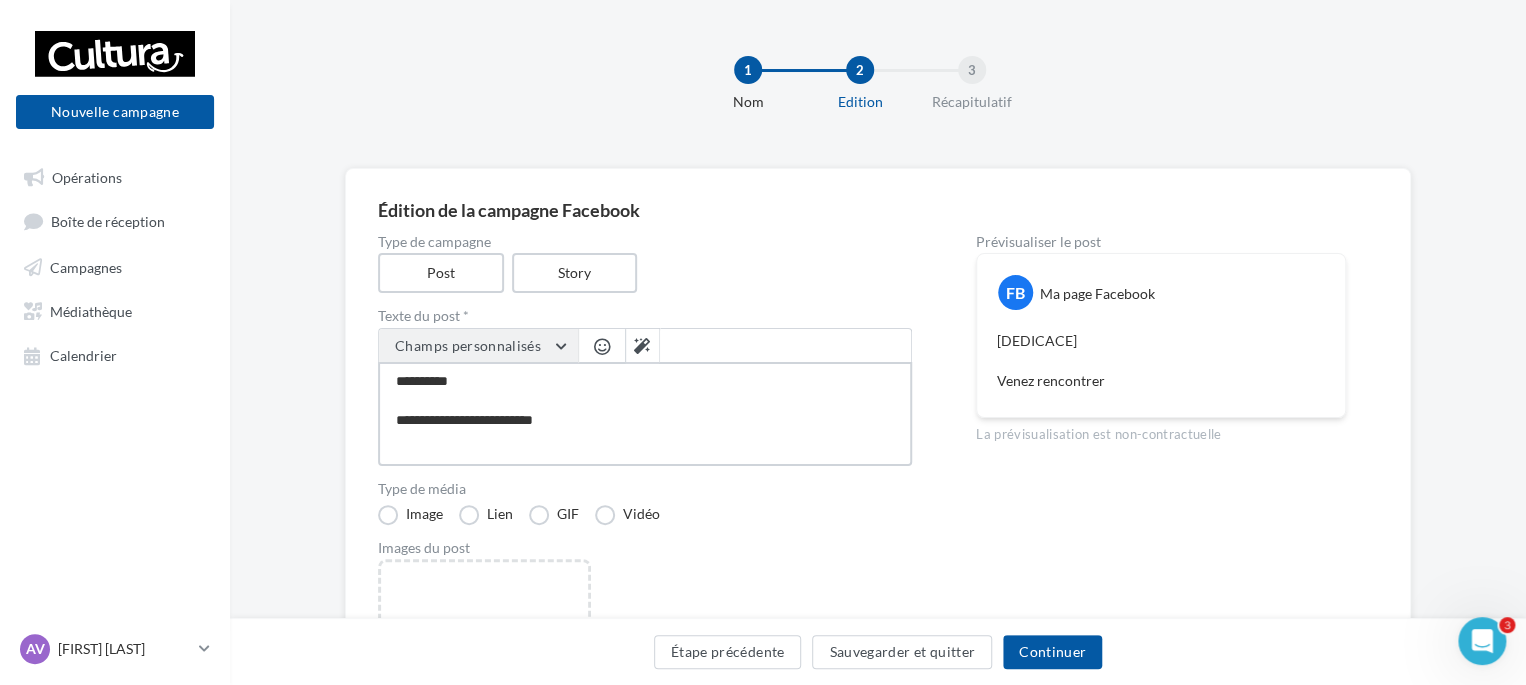 type on "**********" 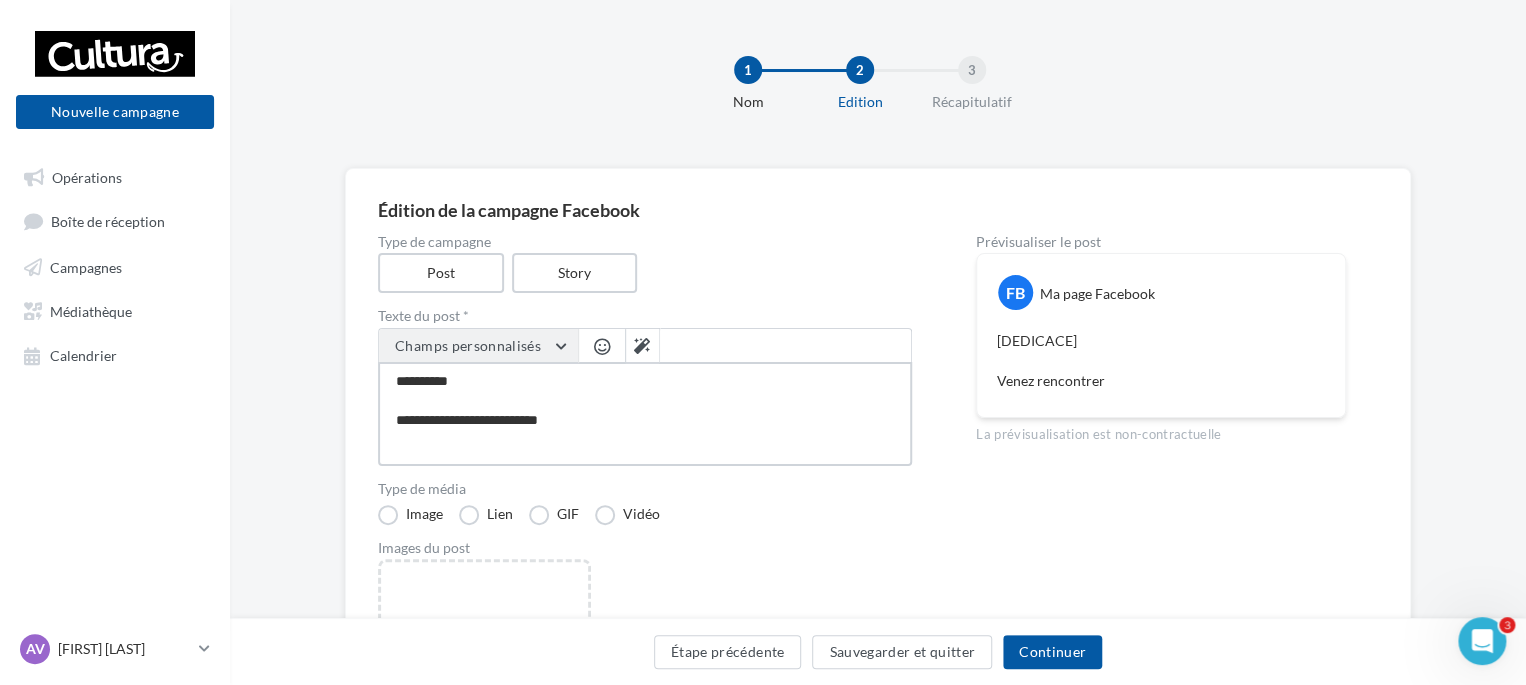 type on "**********" 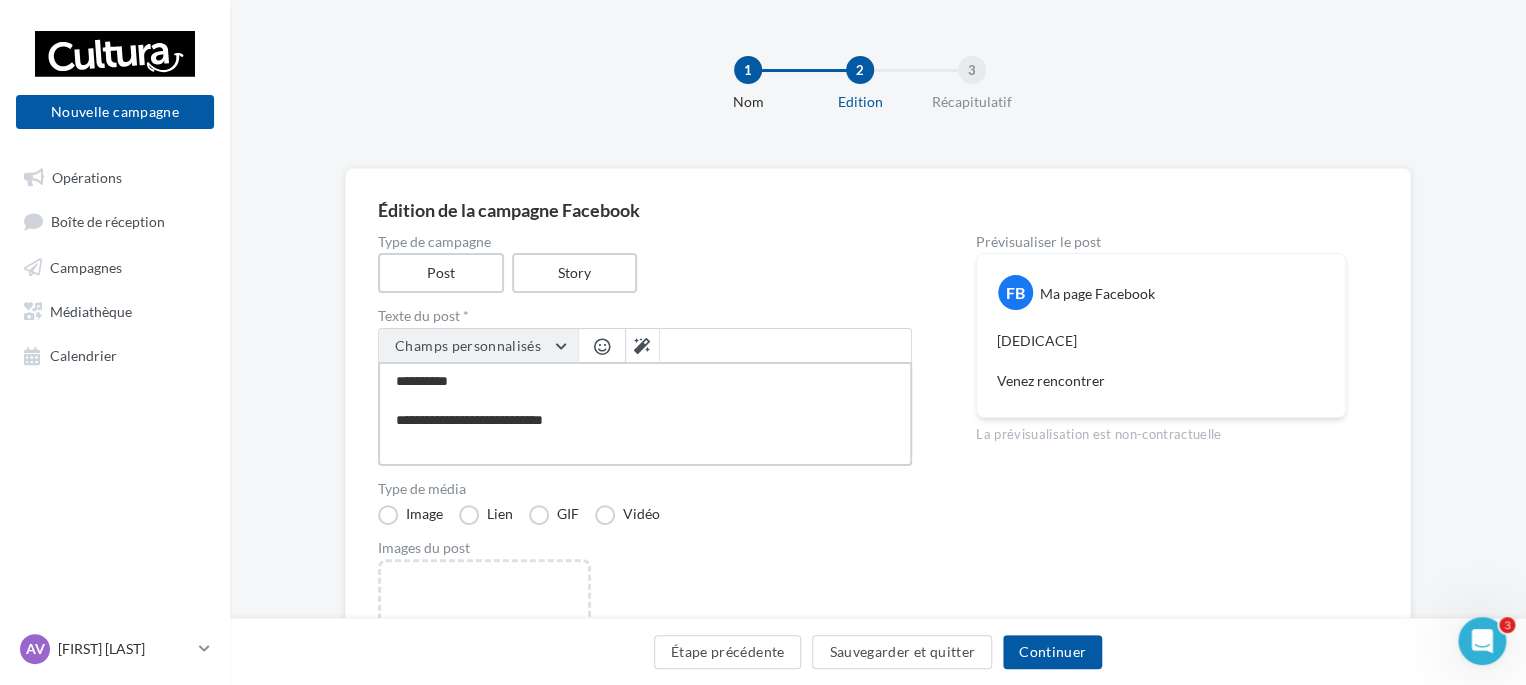 type on "**********" 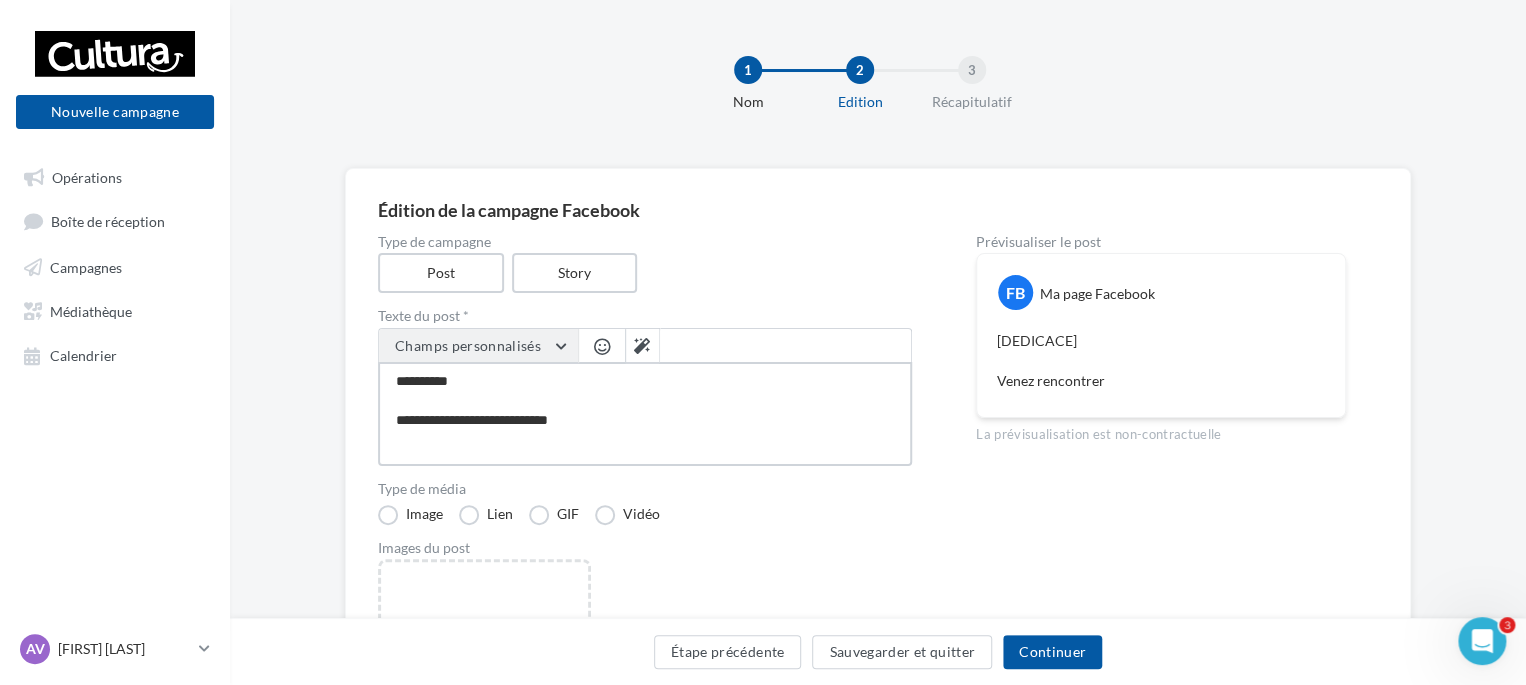 type on "**********" 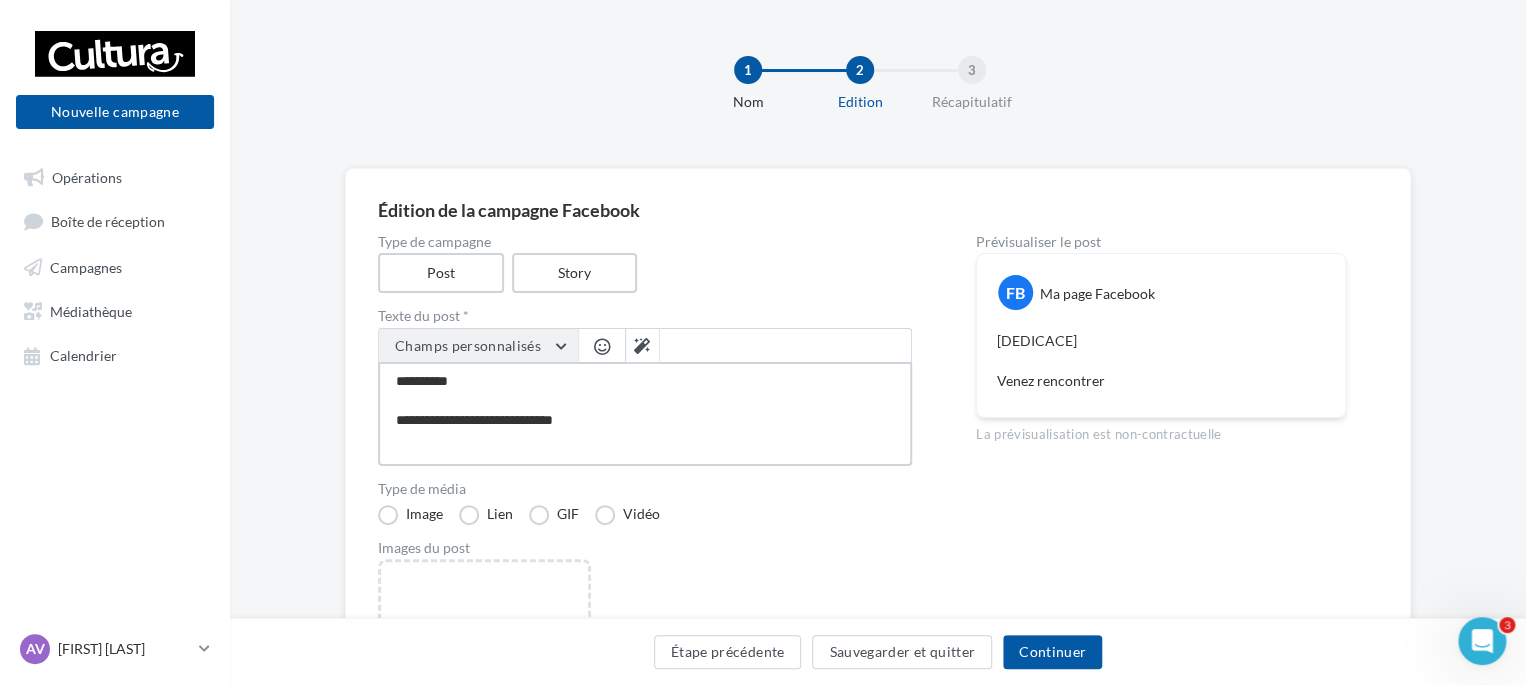 type on "**********" 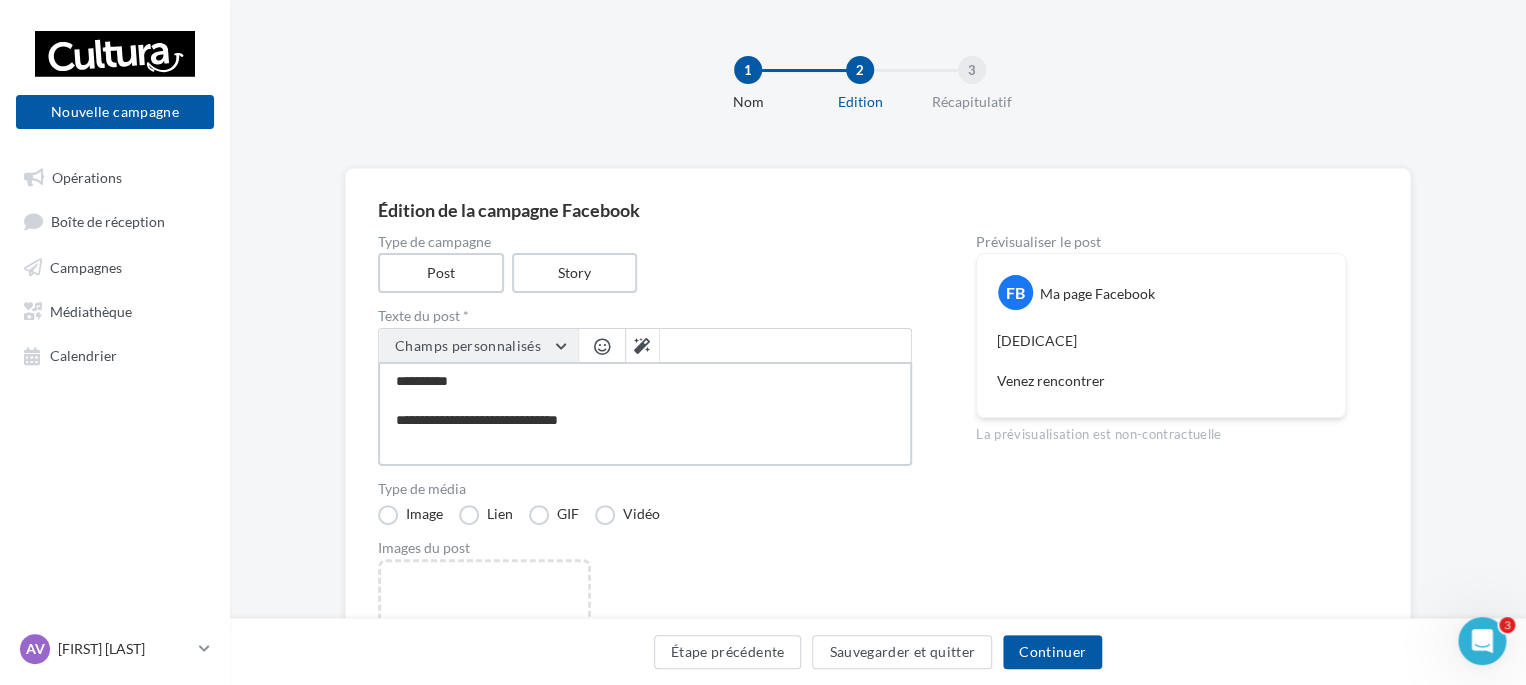 type on "**********" 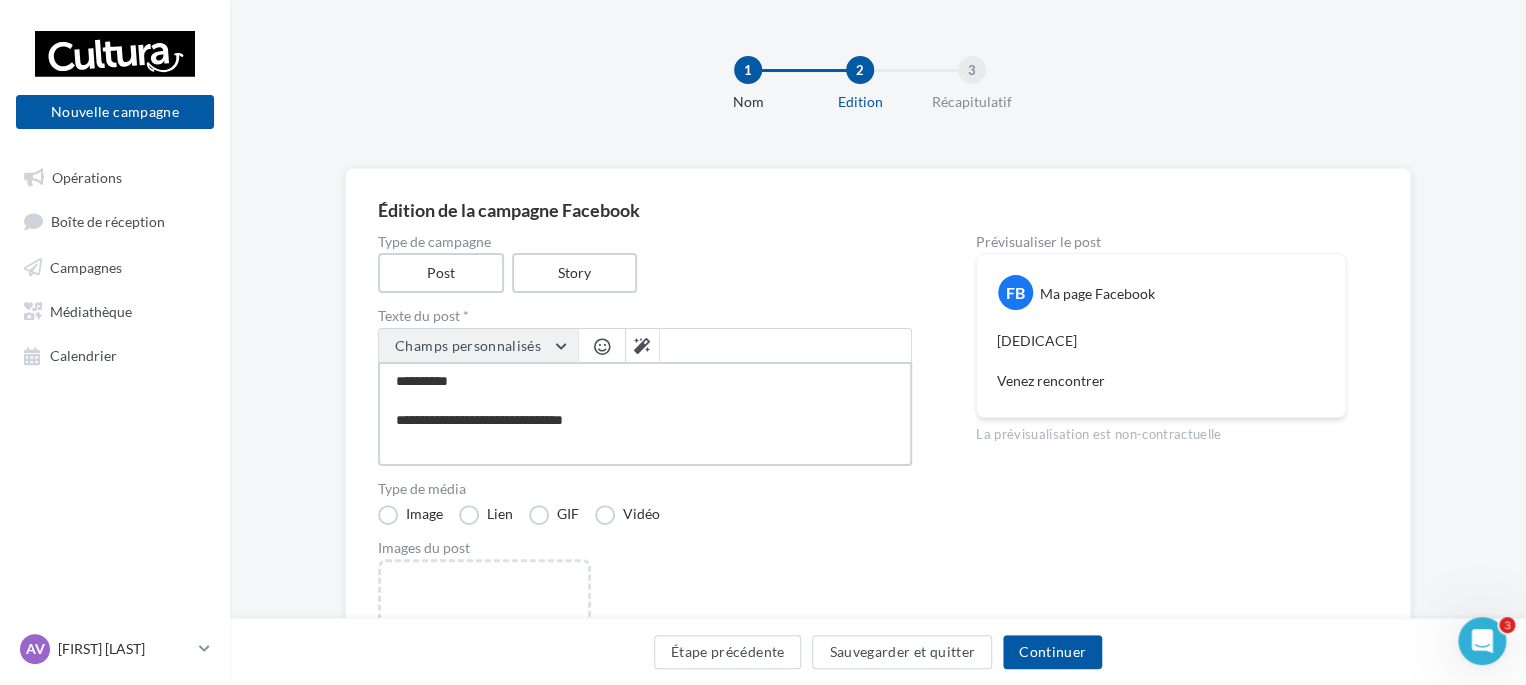 type 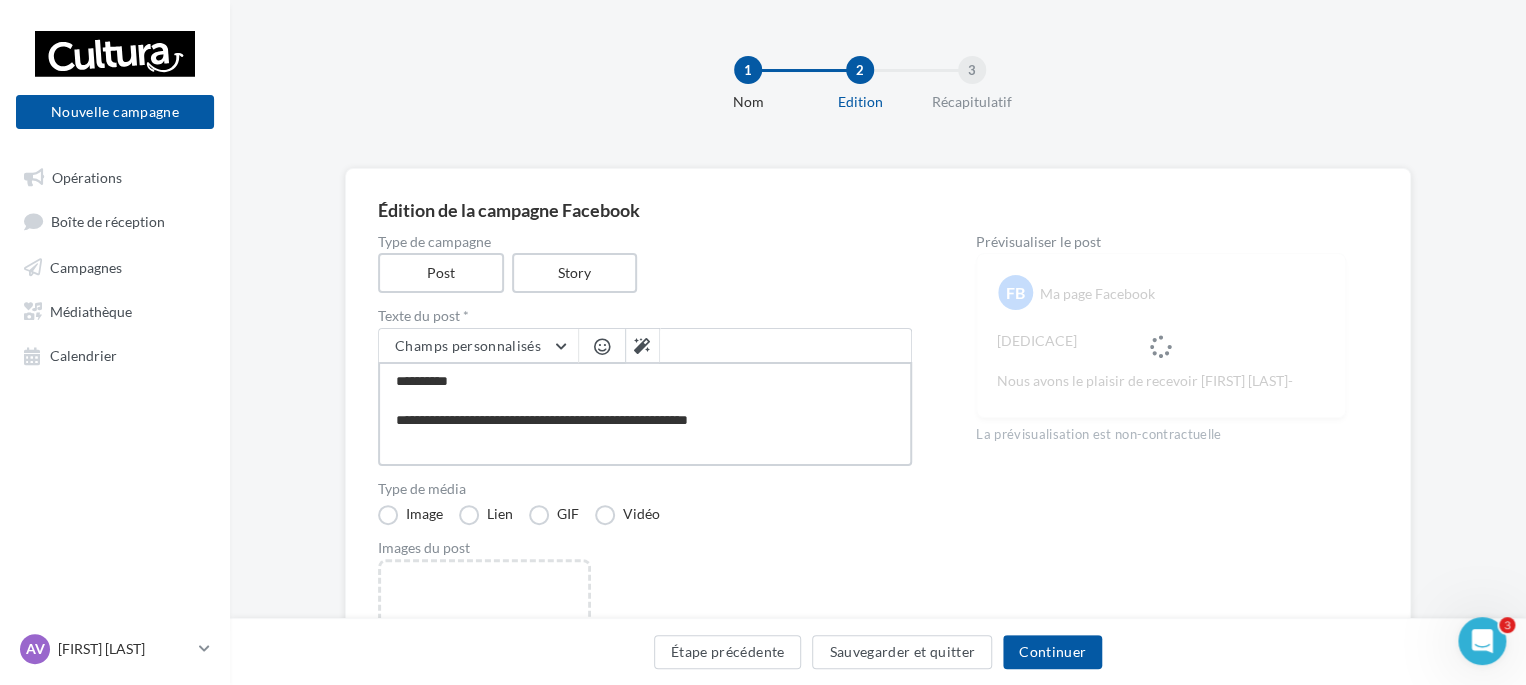 click on "**********" at bounding box center (645, 414) 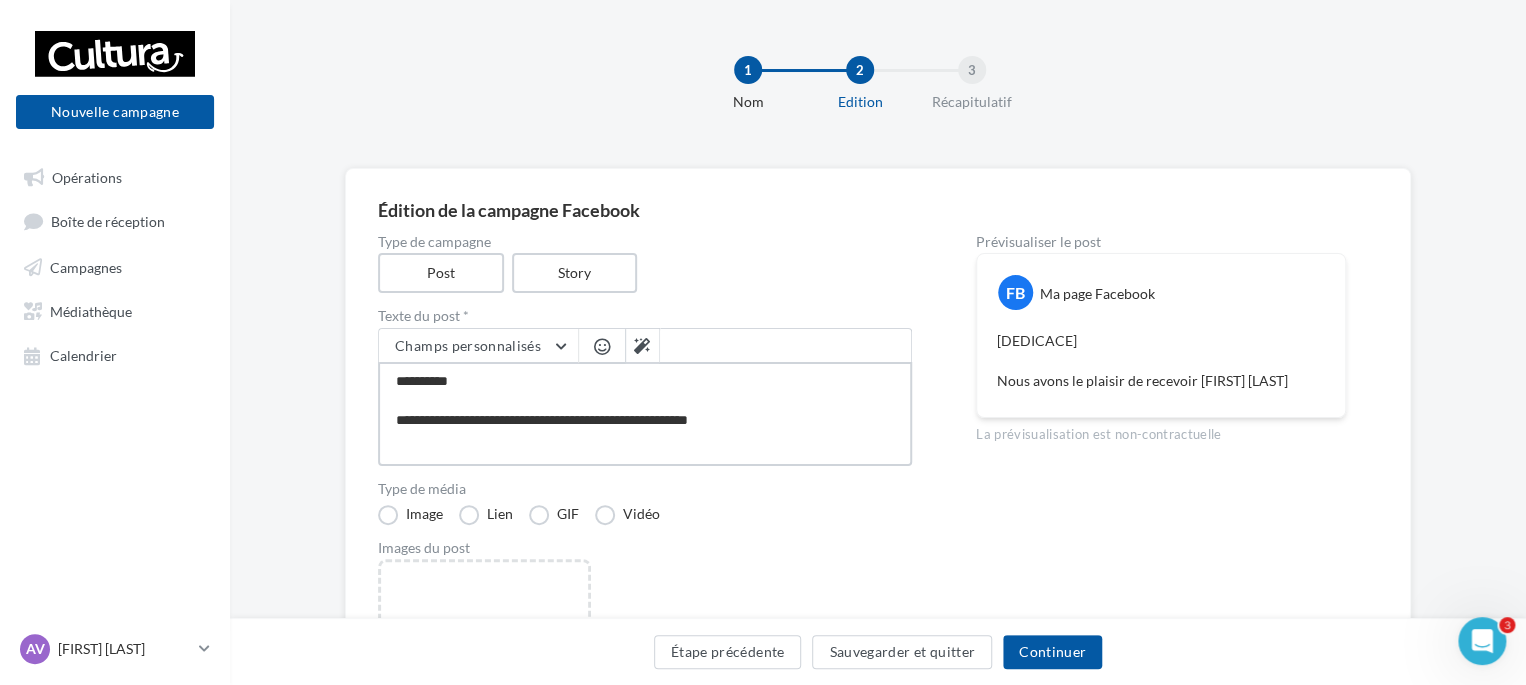 click on "**********" at bounding box center [645, 414] 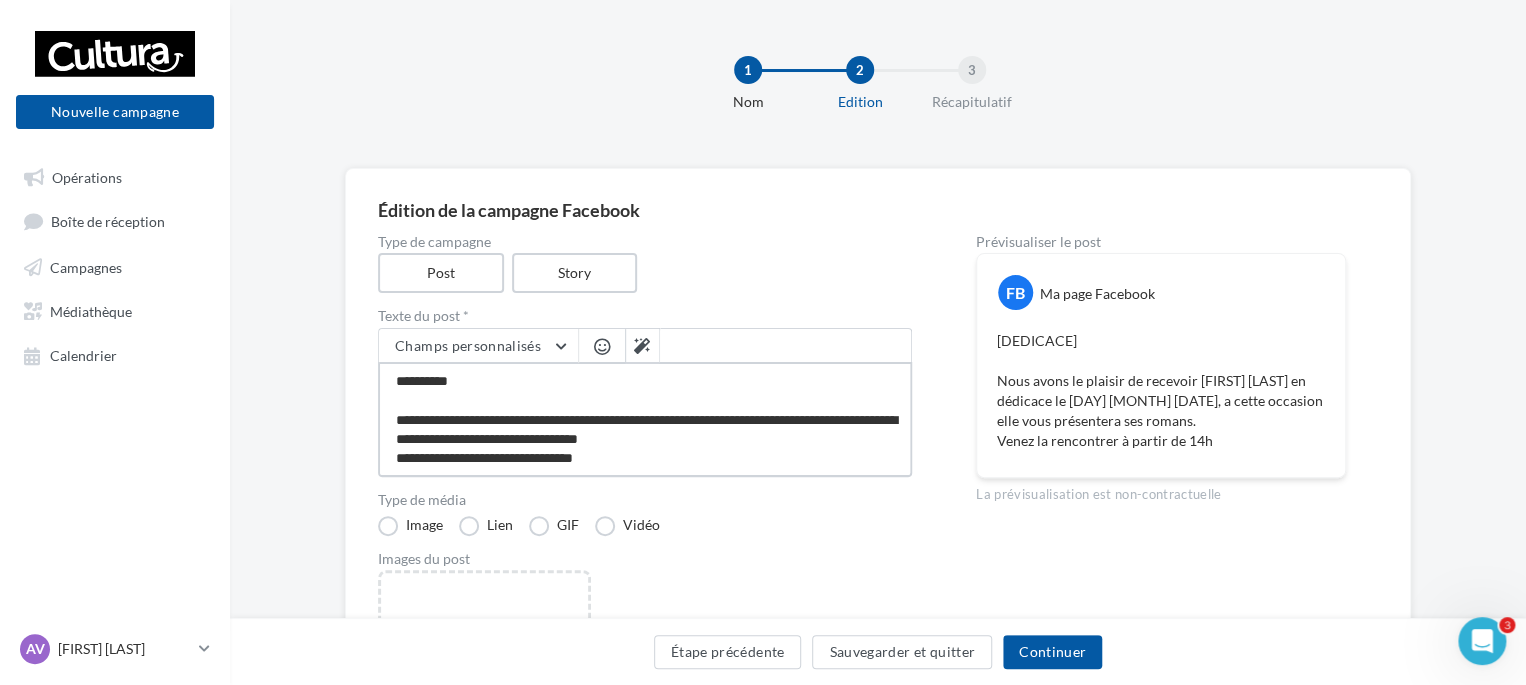 click on "**********" at bounding box center [645, 419] 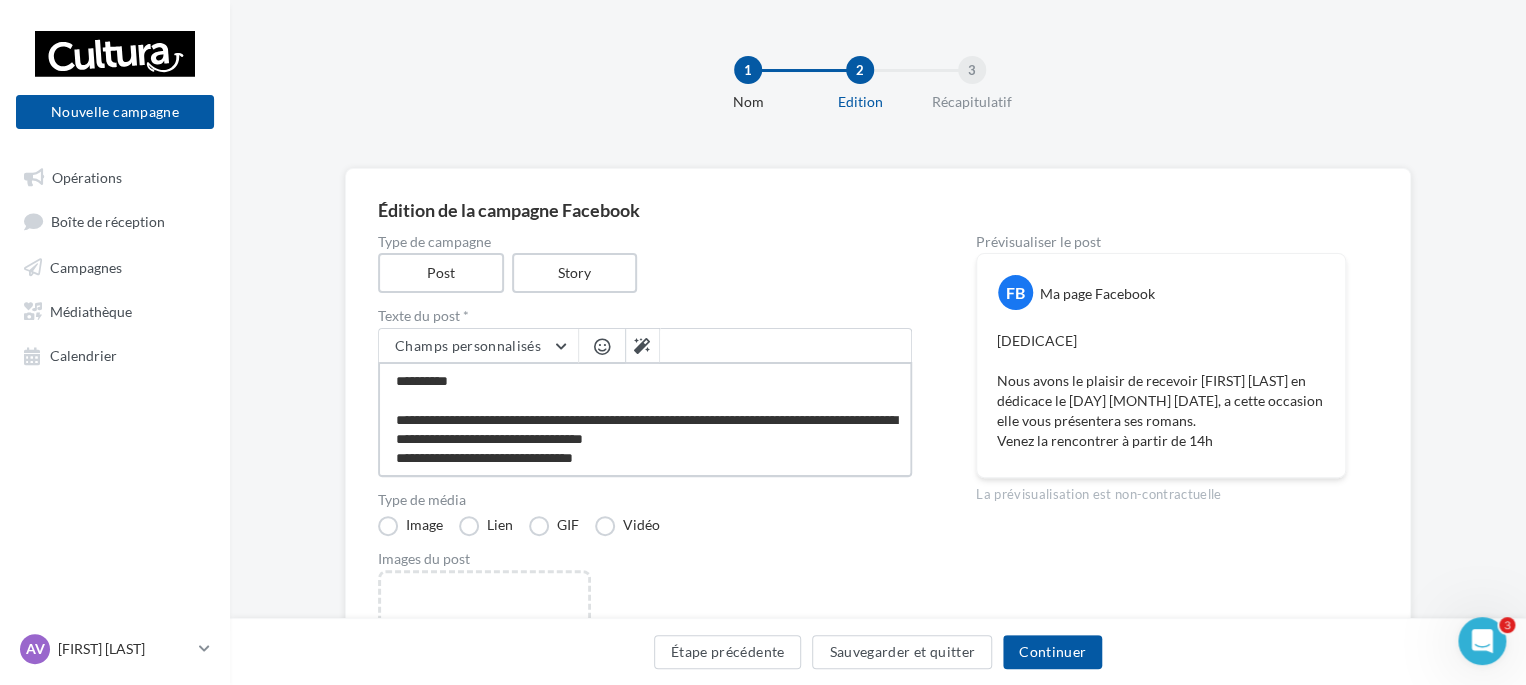 click on "**********" at bounding box center [645, 419] 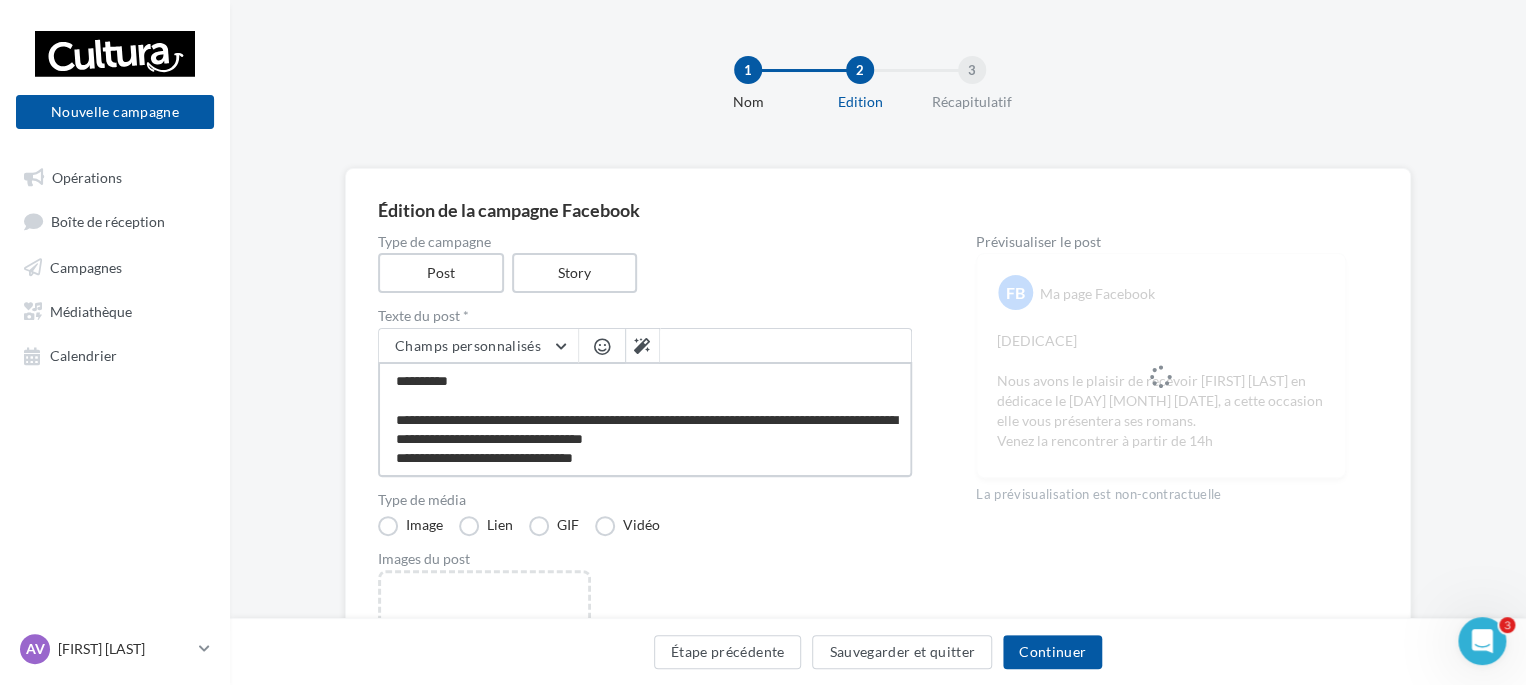 click on "**********" at bounding box center (645, 419) 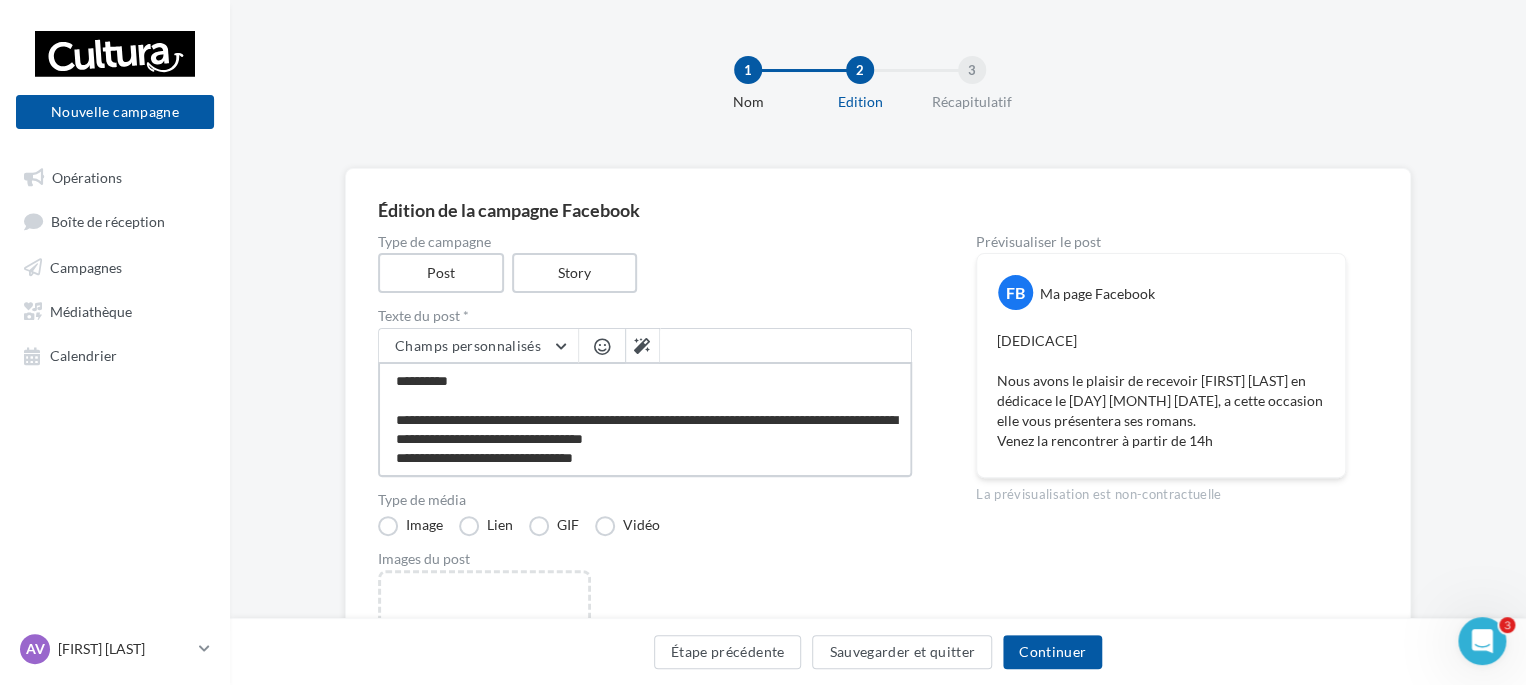 click on "**********" at bounding box center [645, 419] 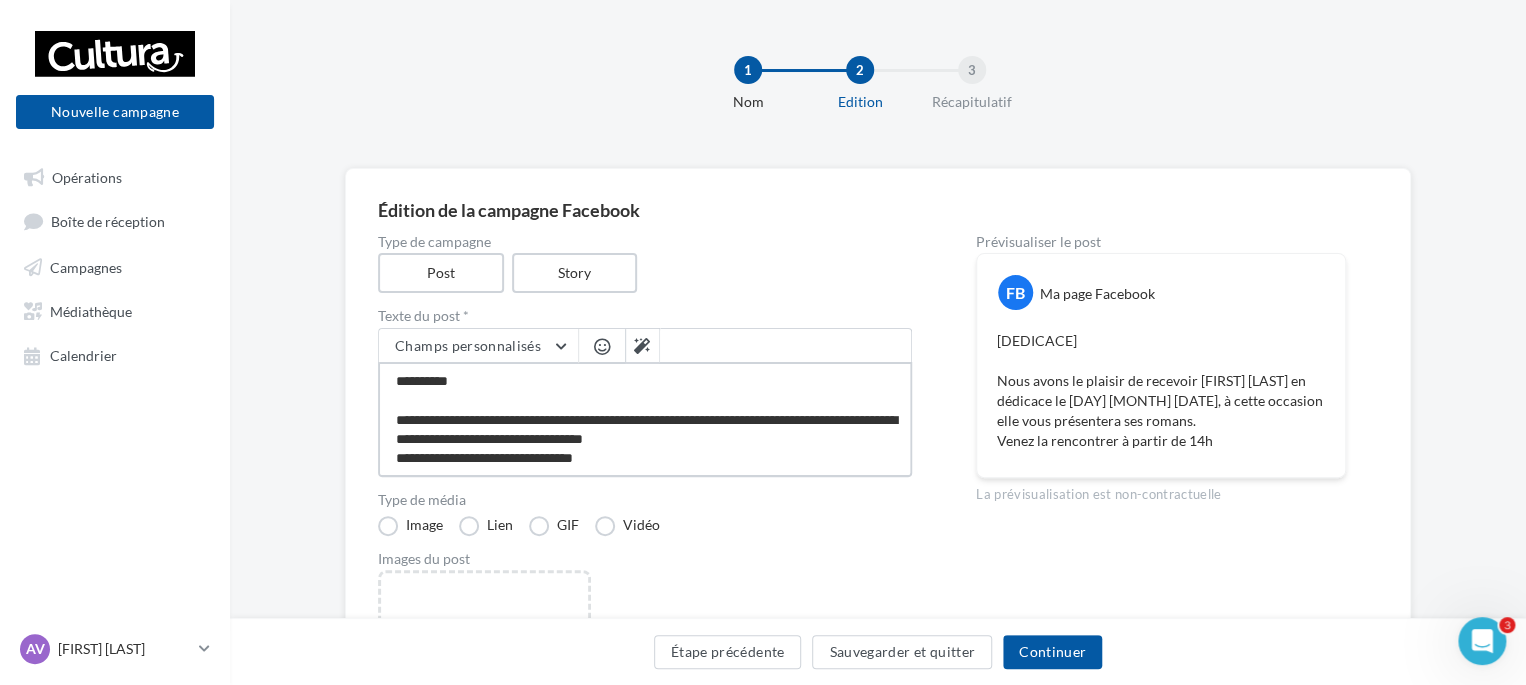 click on "**********" at bounding box center [645, 419] 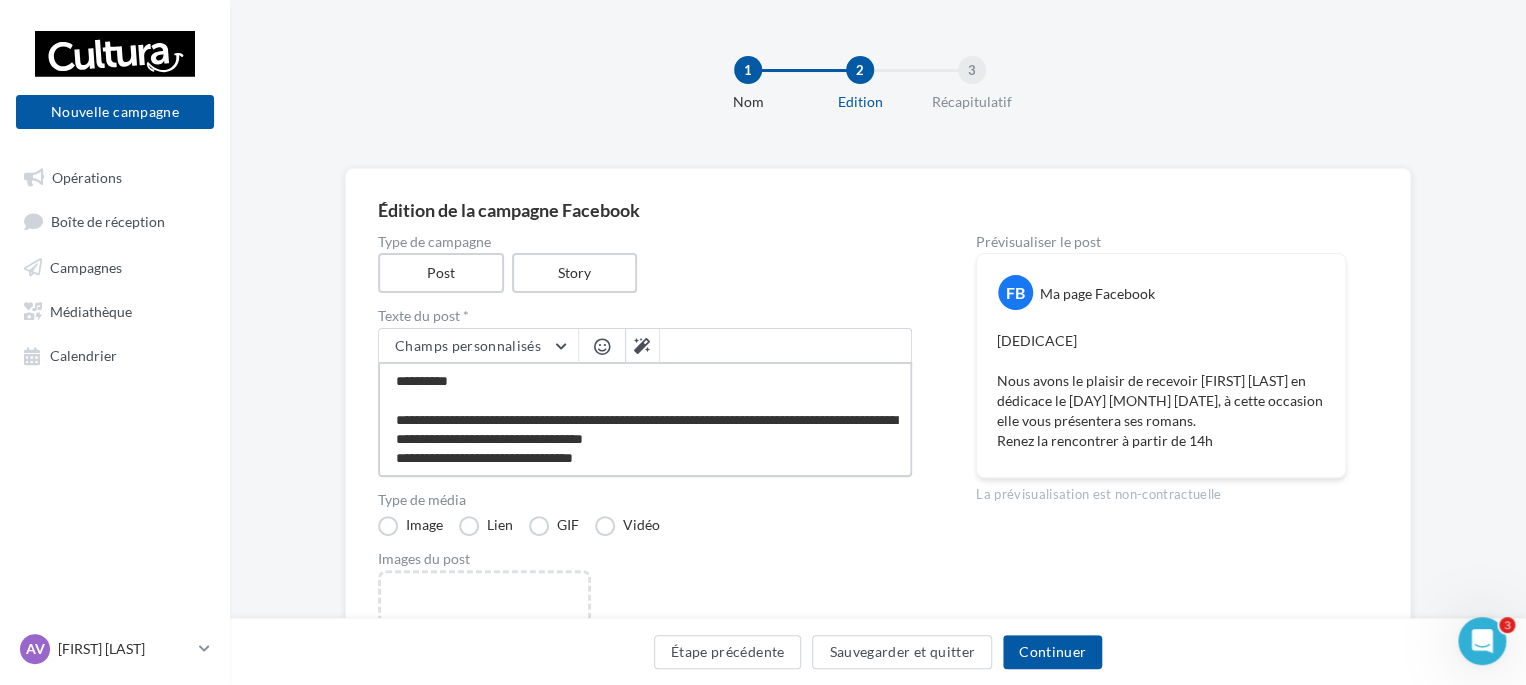 click on "**********" at bounding box center (645, 419) 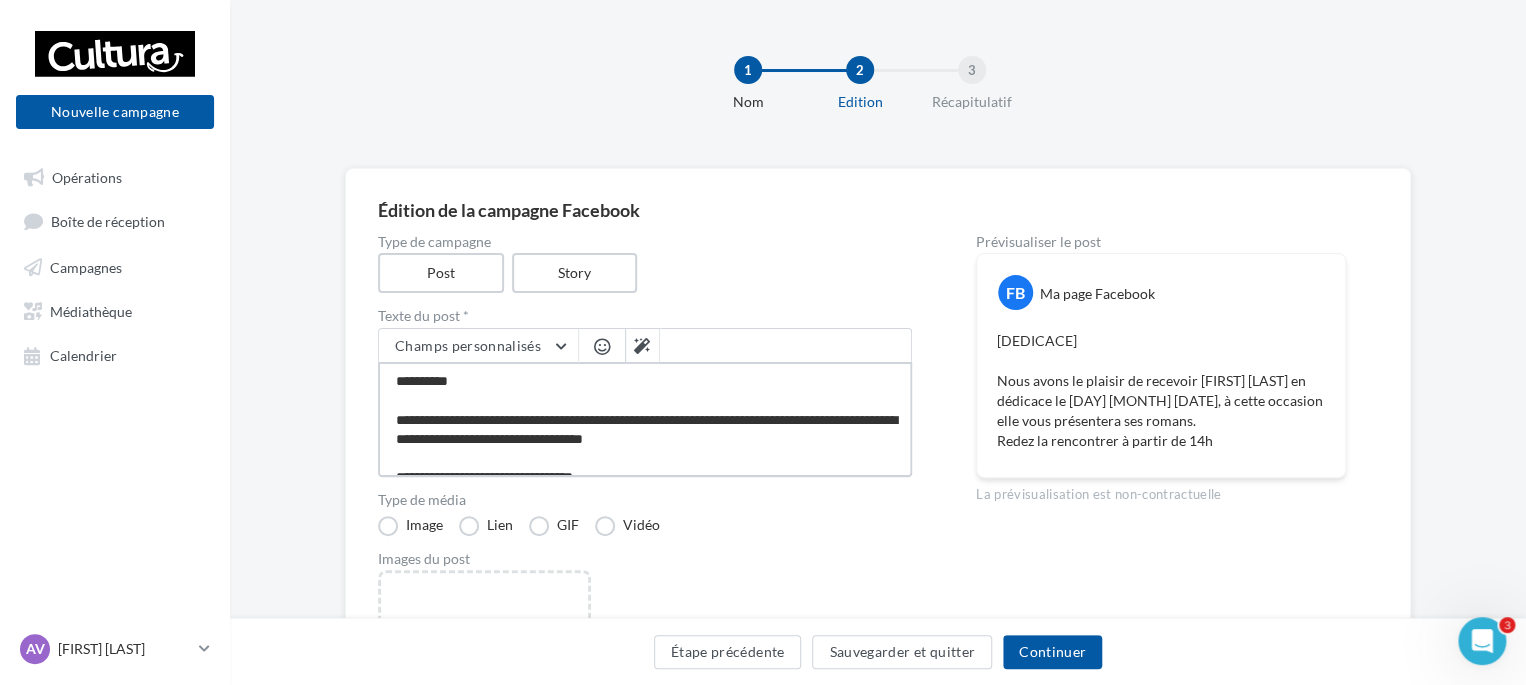 scroll, scrollTop: 19, scrollLeft: 0, axis: vertical 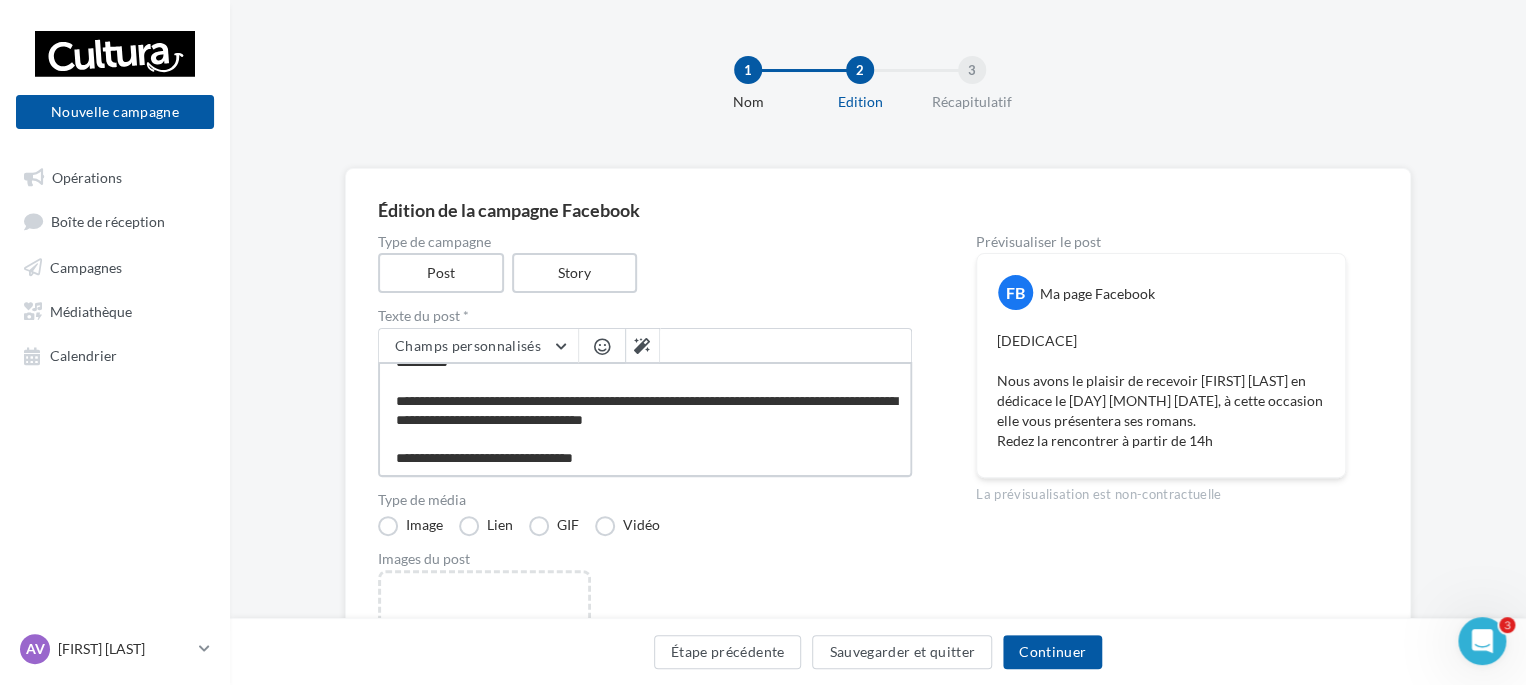 click on "**********" at bounding box center [645, 419] 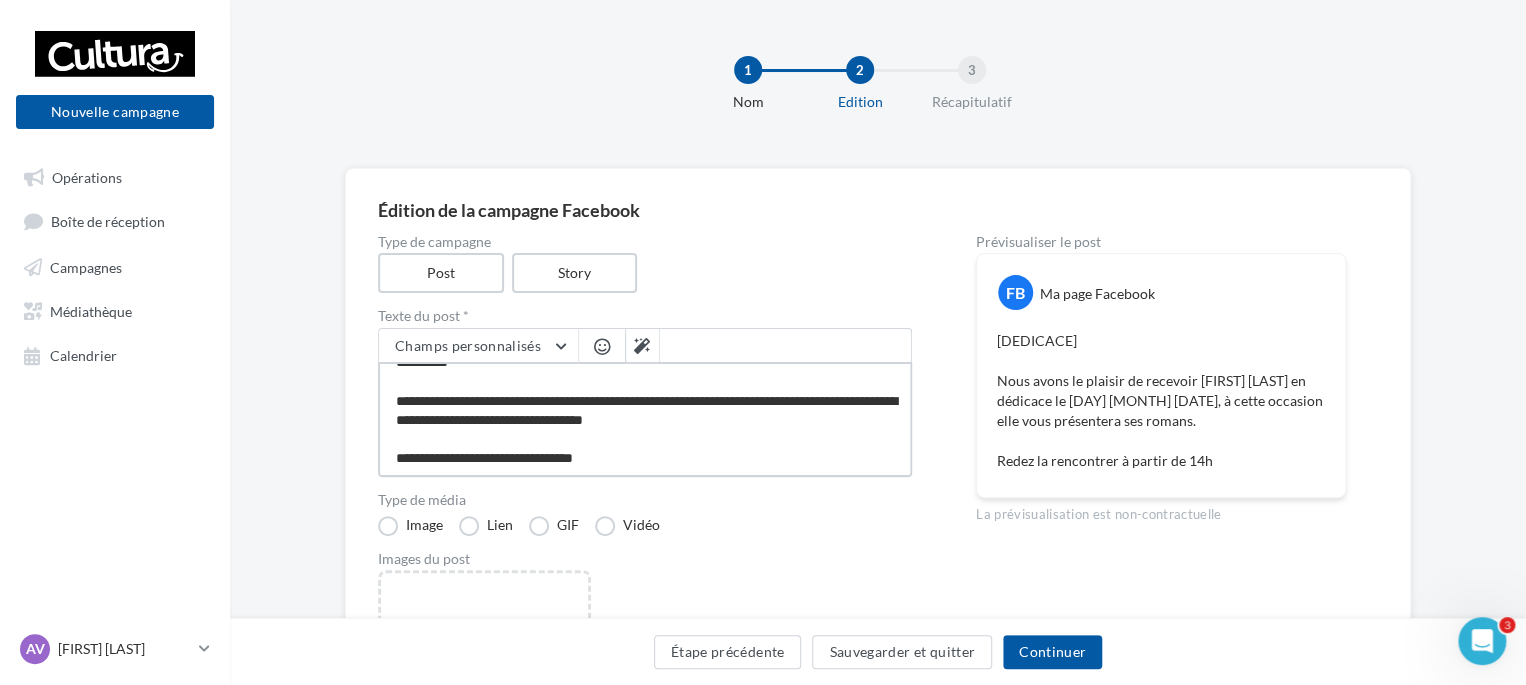 click on "**********" at bounding box center [645, 419] 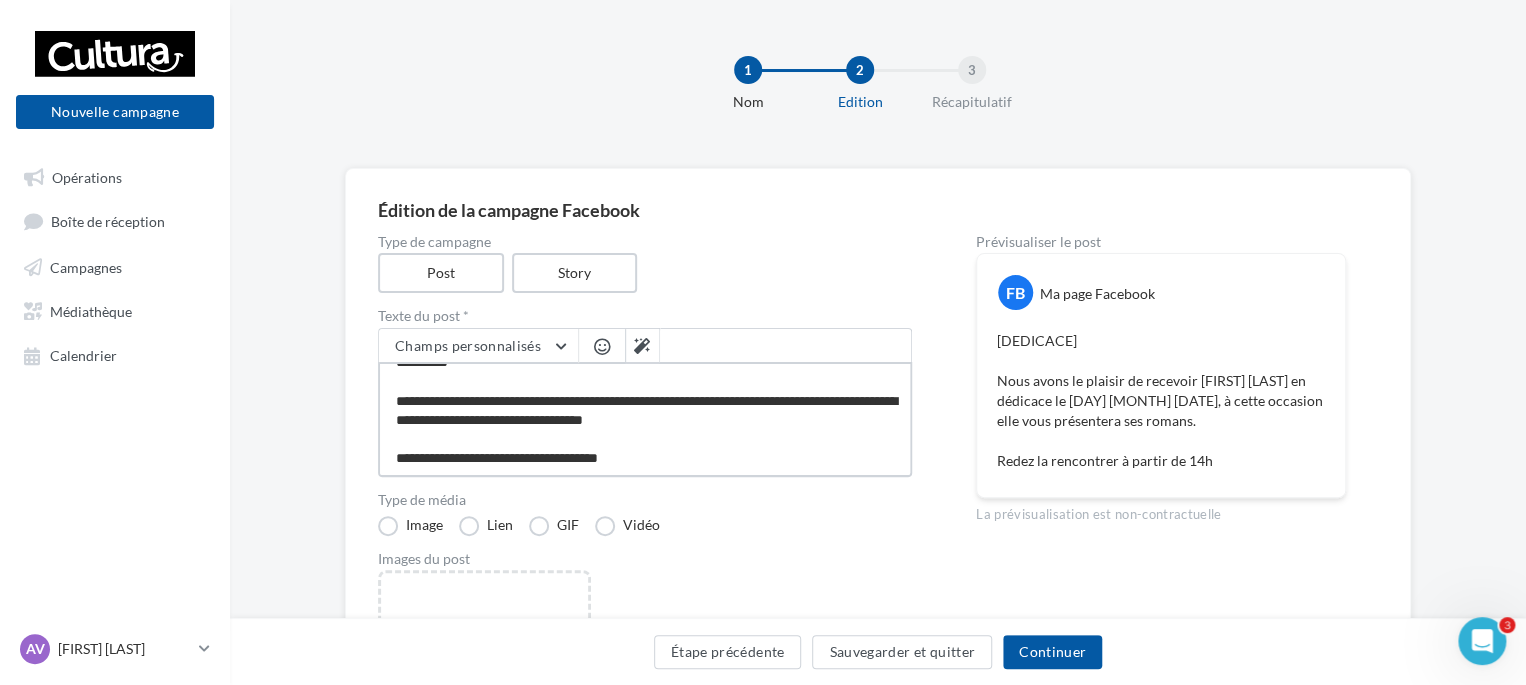 click on "**********" at bounding box center [645, 419] 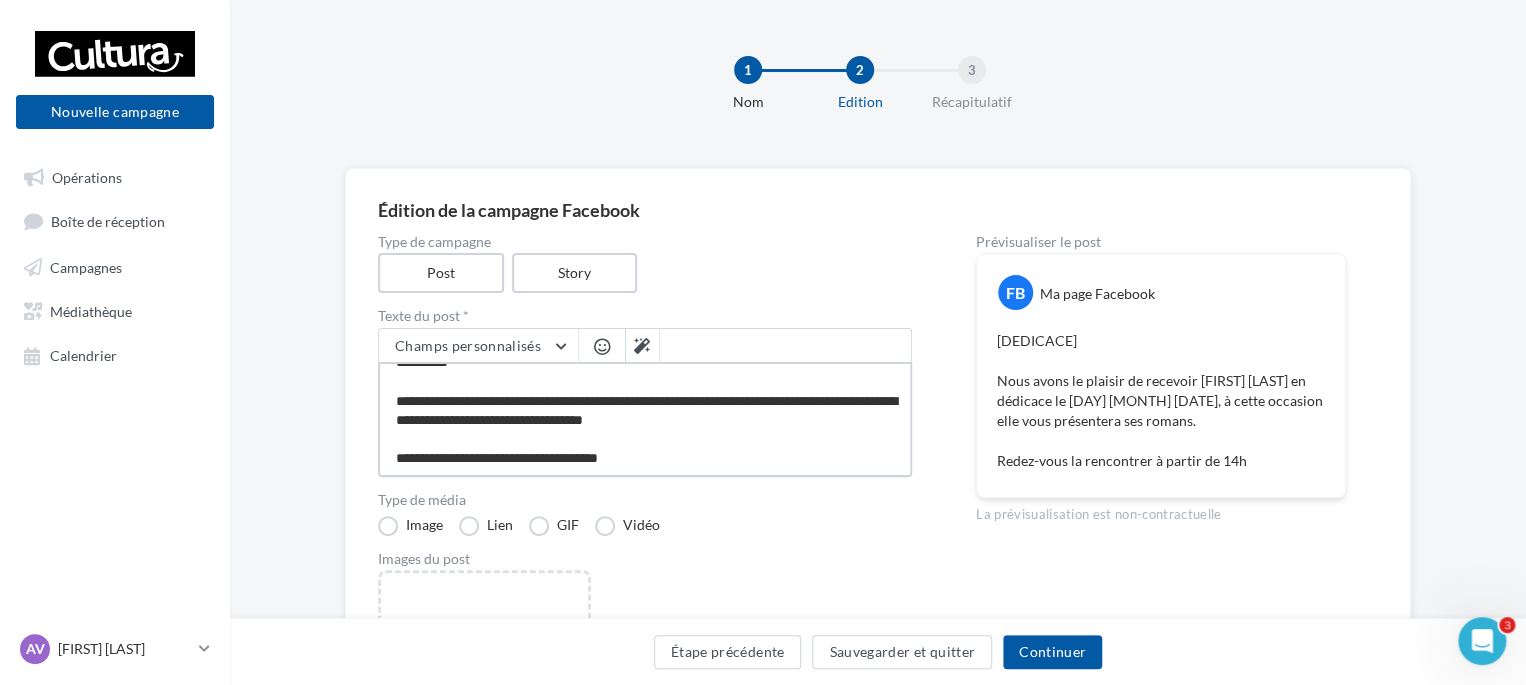 drag, startPoint x: 546, startPoint y: 456, endPoint x: 517, endPoint y: 451, distance: 29.427877 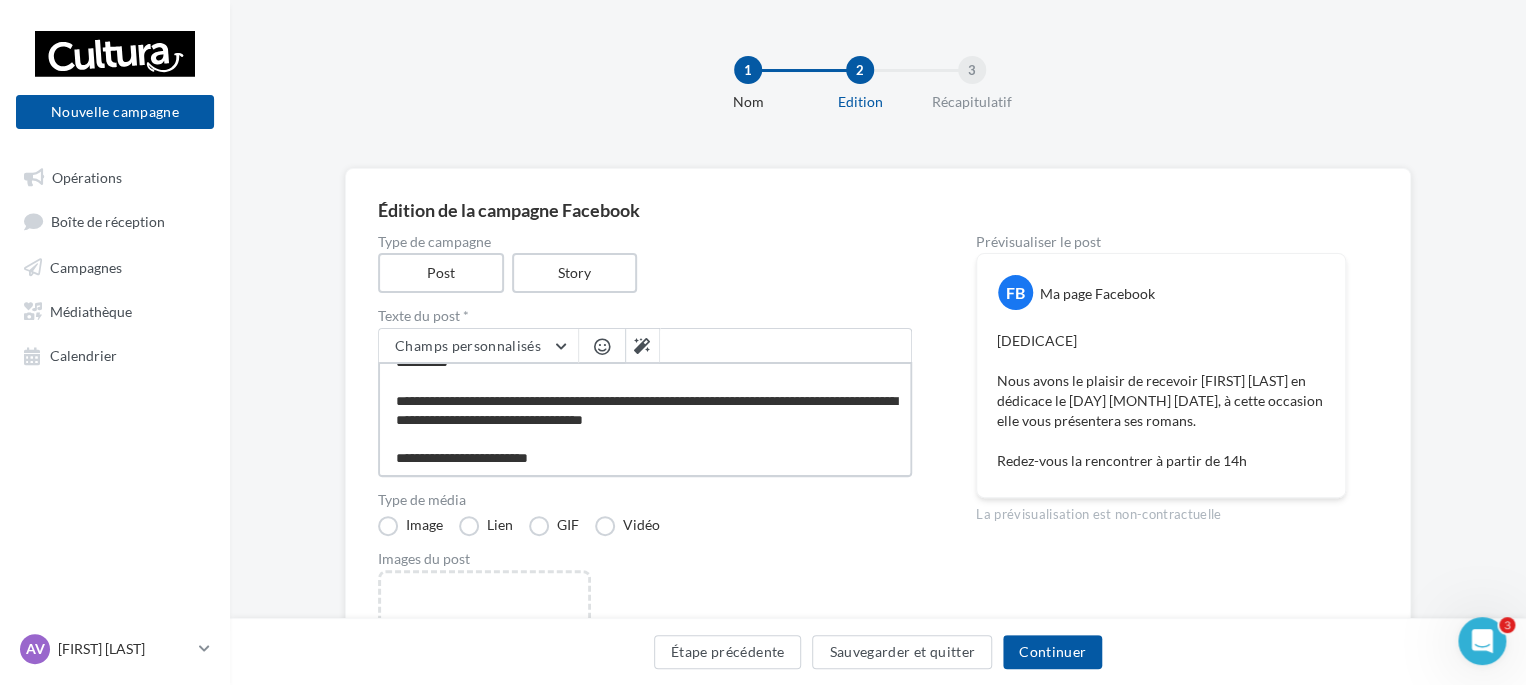 click on "**********" at bounding box center [645, 419] 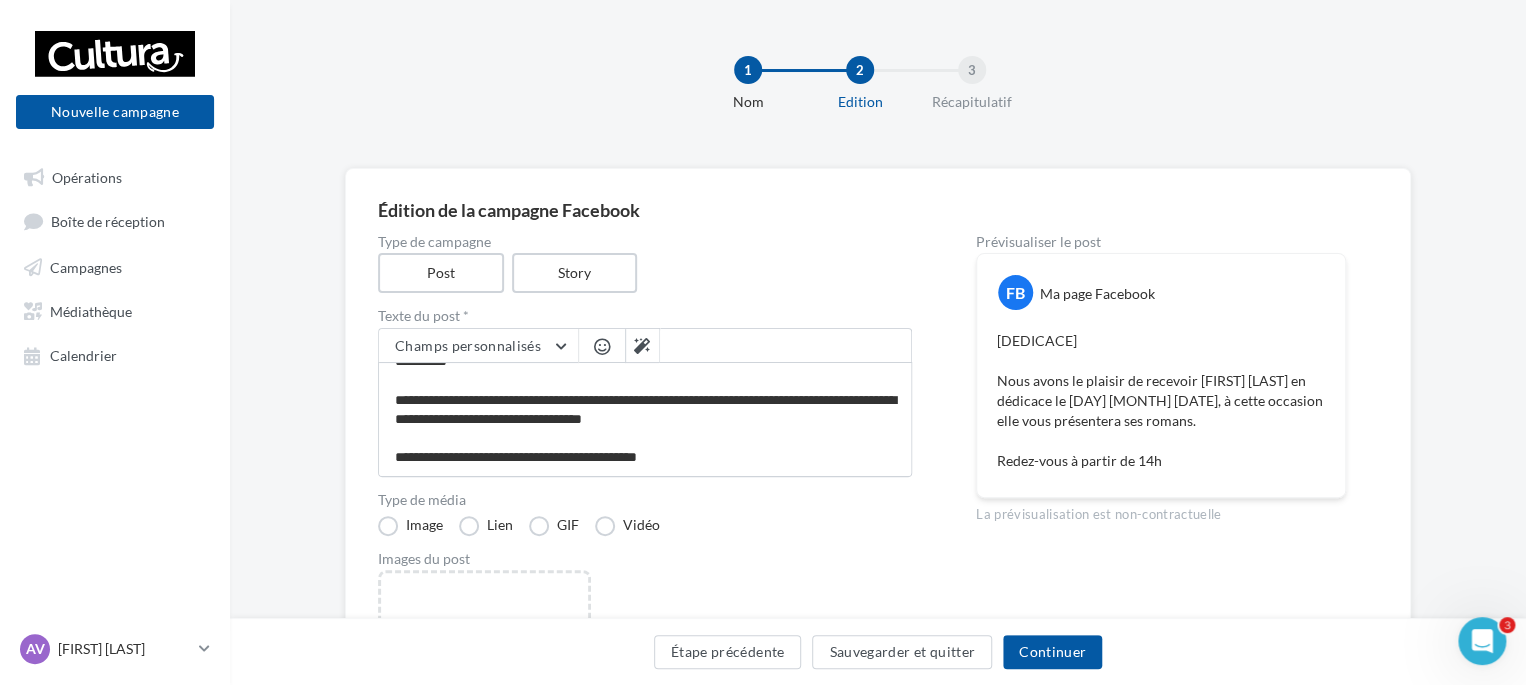 scroll, scrollTop: 17, scrollLeft: 0, axis: vertical 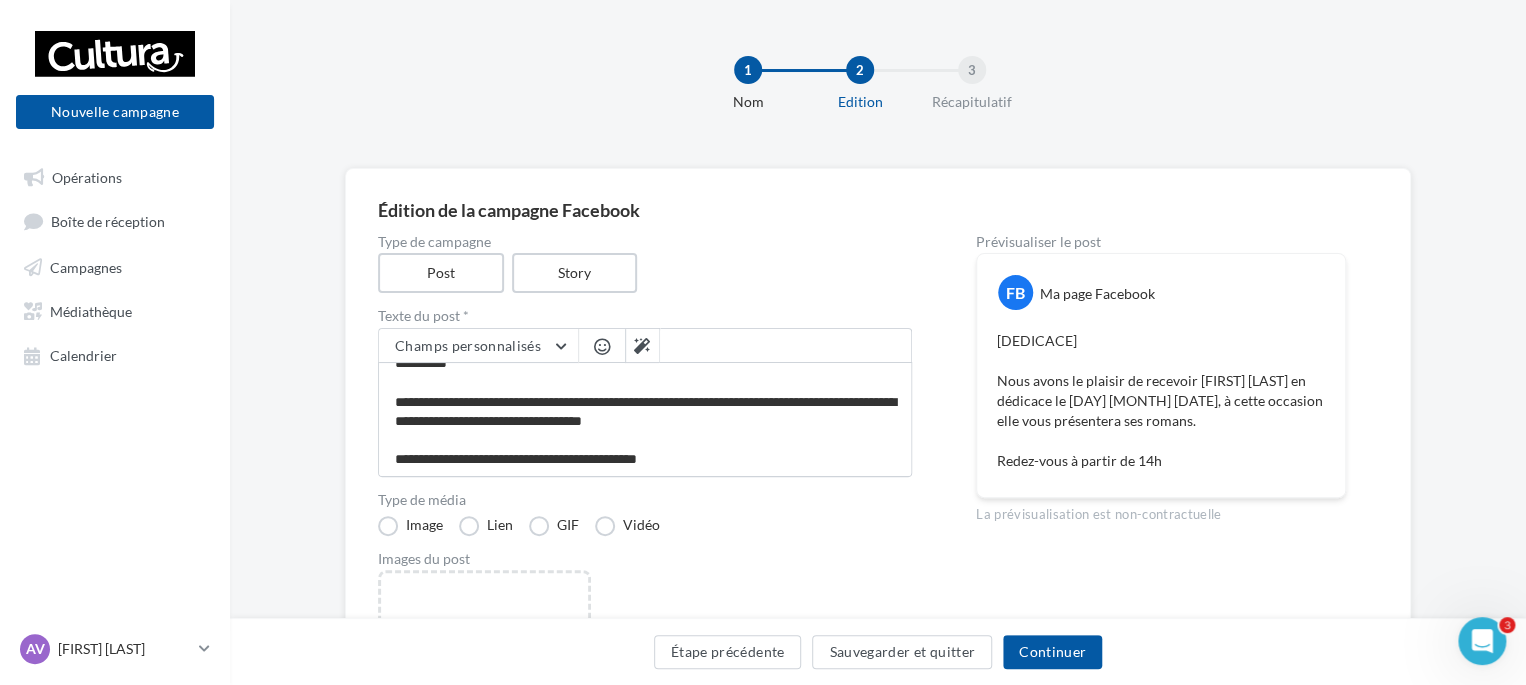 click at bounding box center [602, 346] 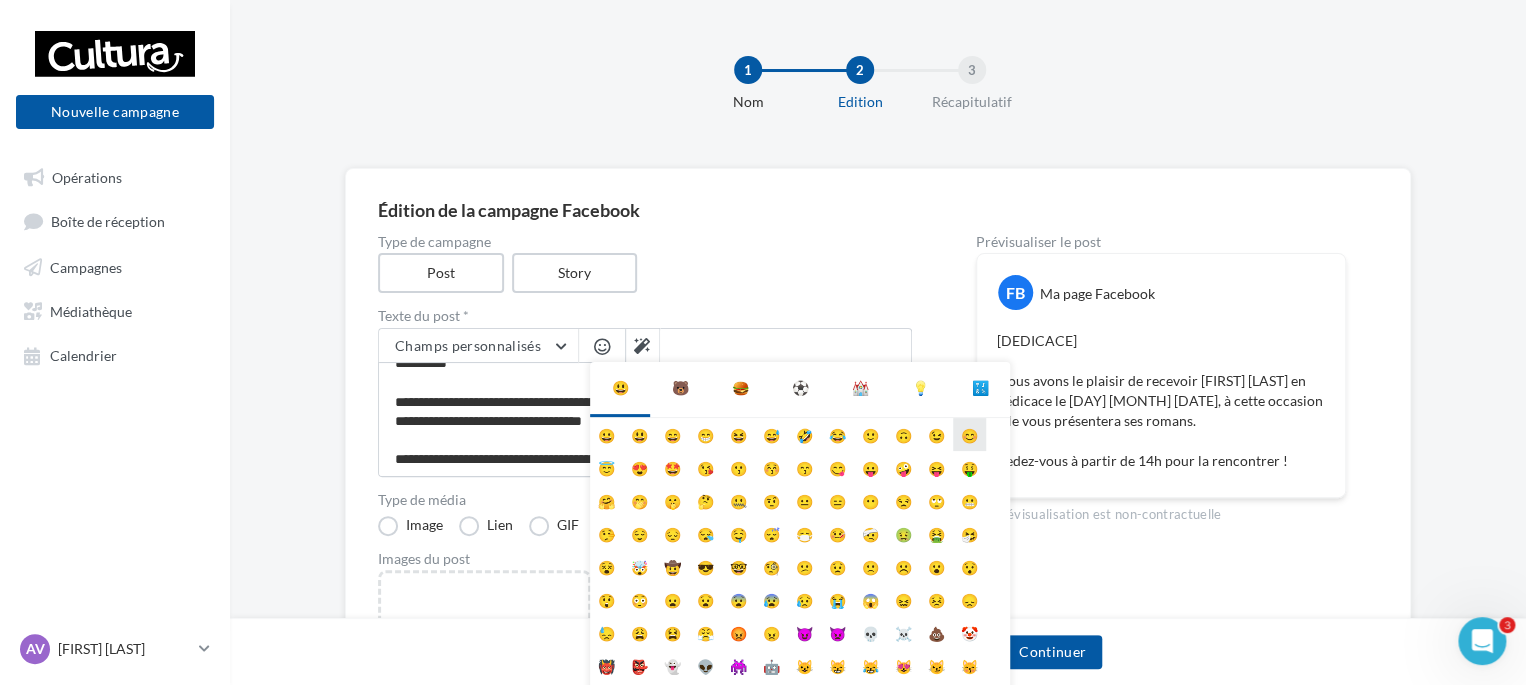 click on "😊" at bounding box center (969, 434) 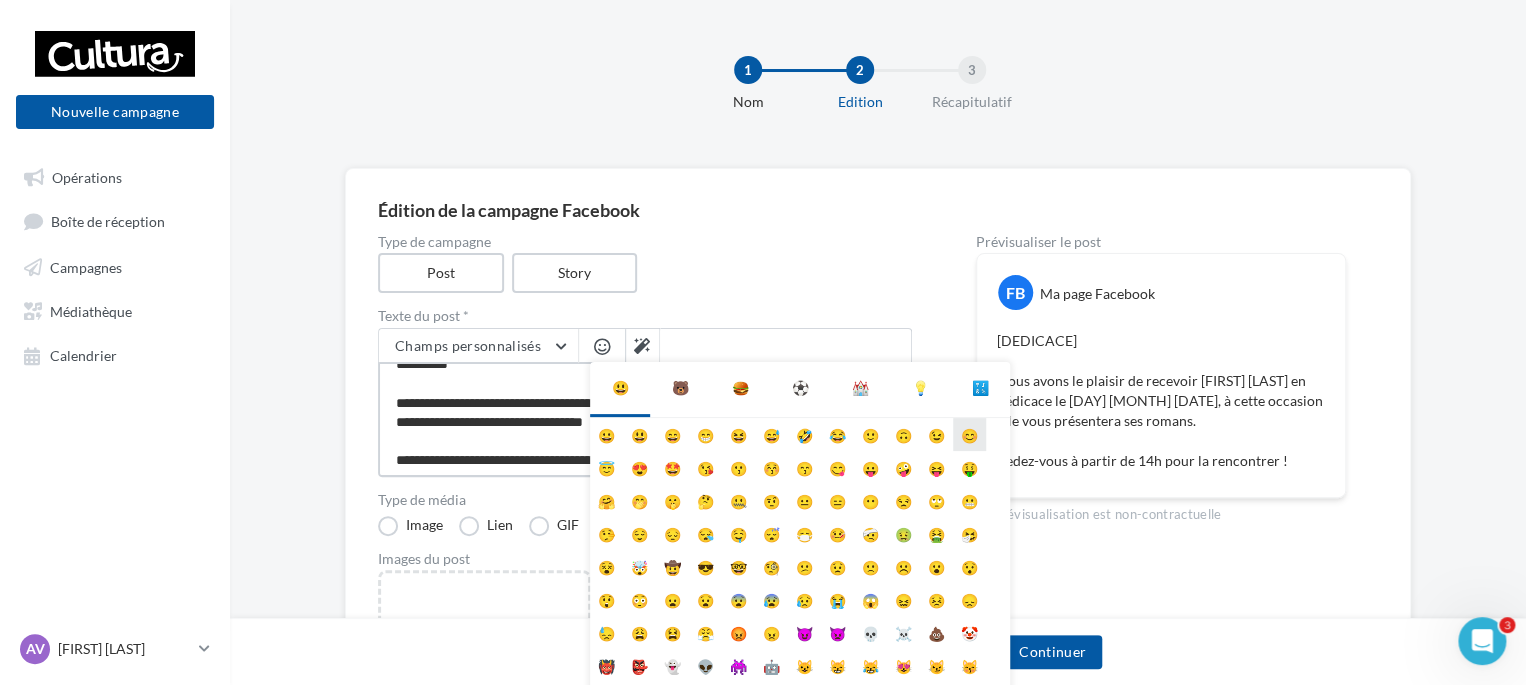 scroll, scrollTop: 19, scrollLeft: 0, axis: vertical 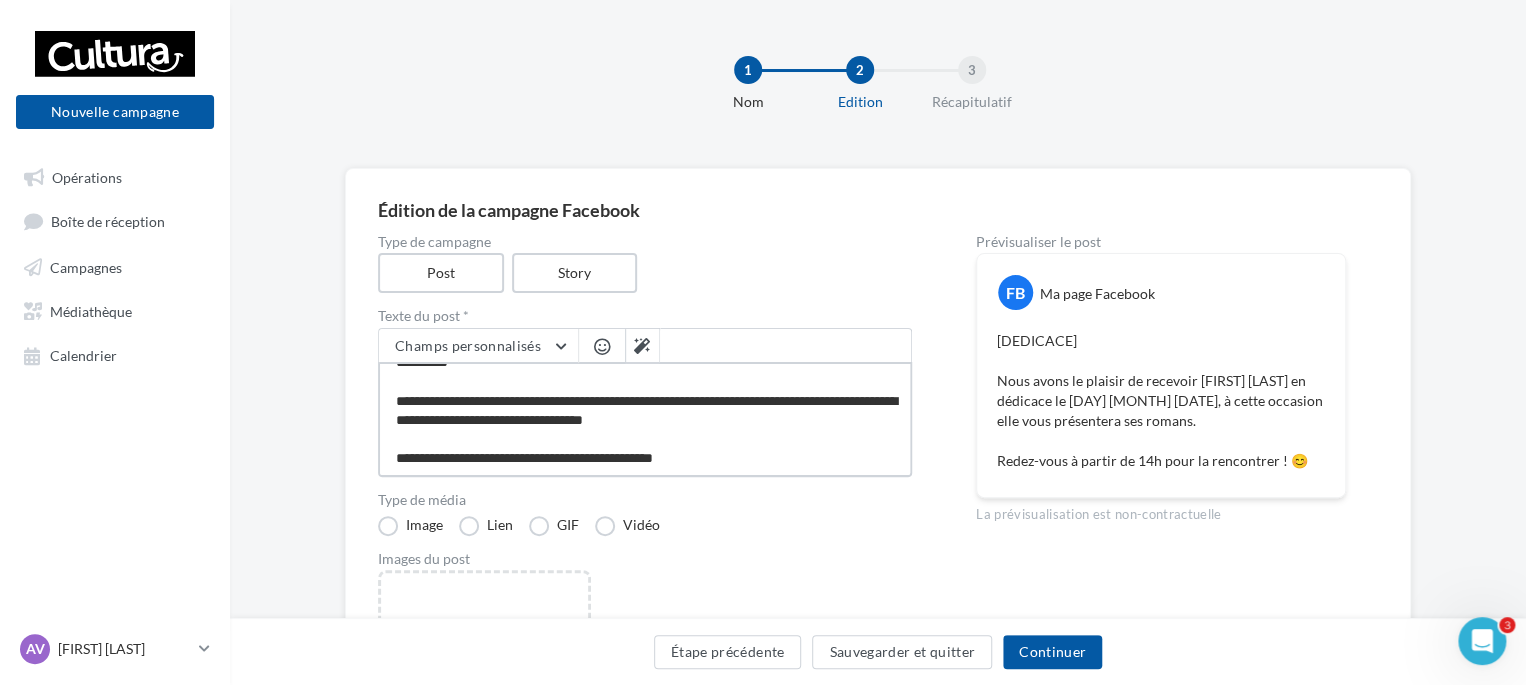 click on "**********" at bounding box center [645, 419] 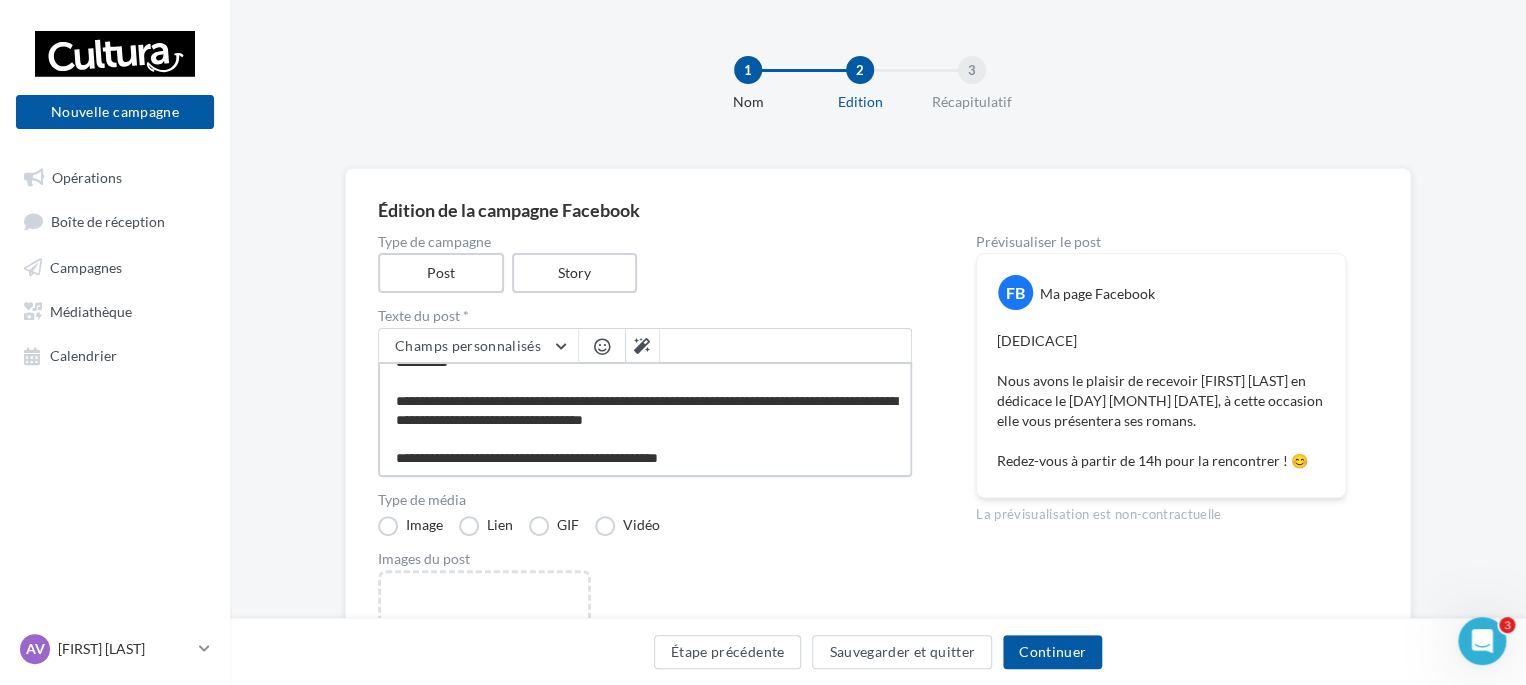 click on "**********" at bounding box center (645, 419) 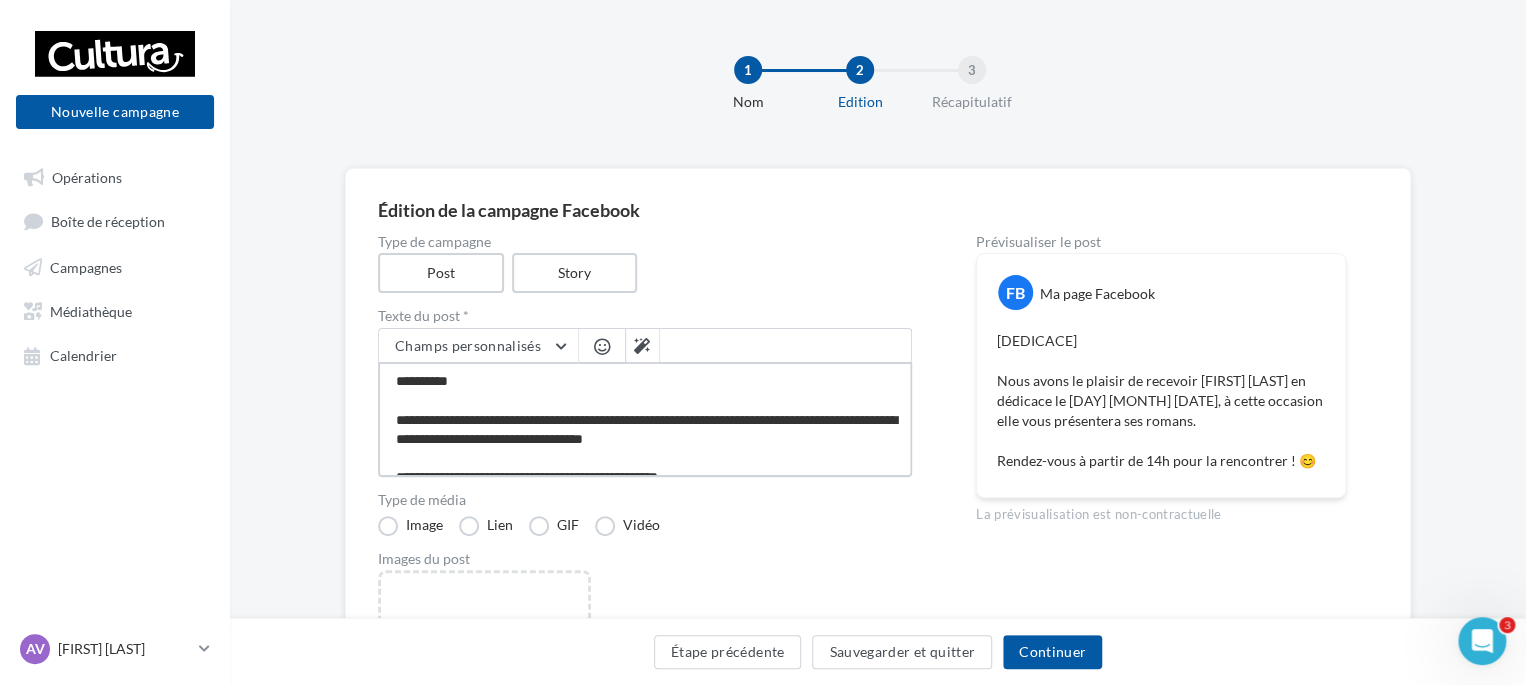 scroll, scrollTop: 19, scrollLeft: 0, axis: vertical 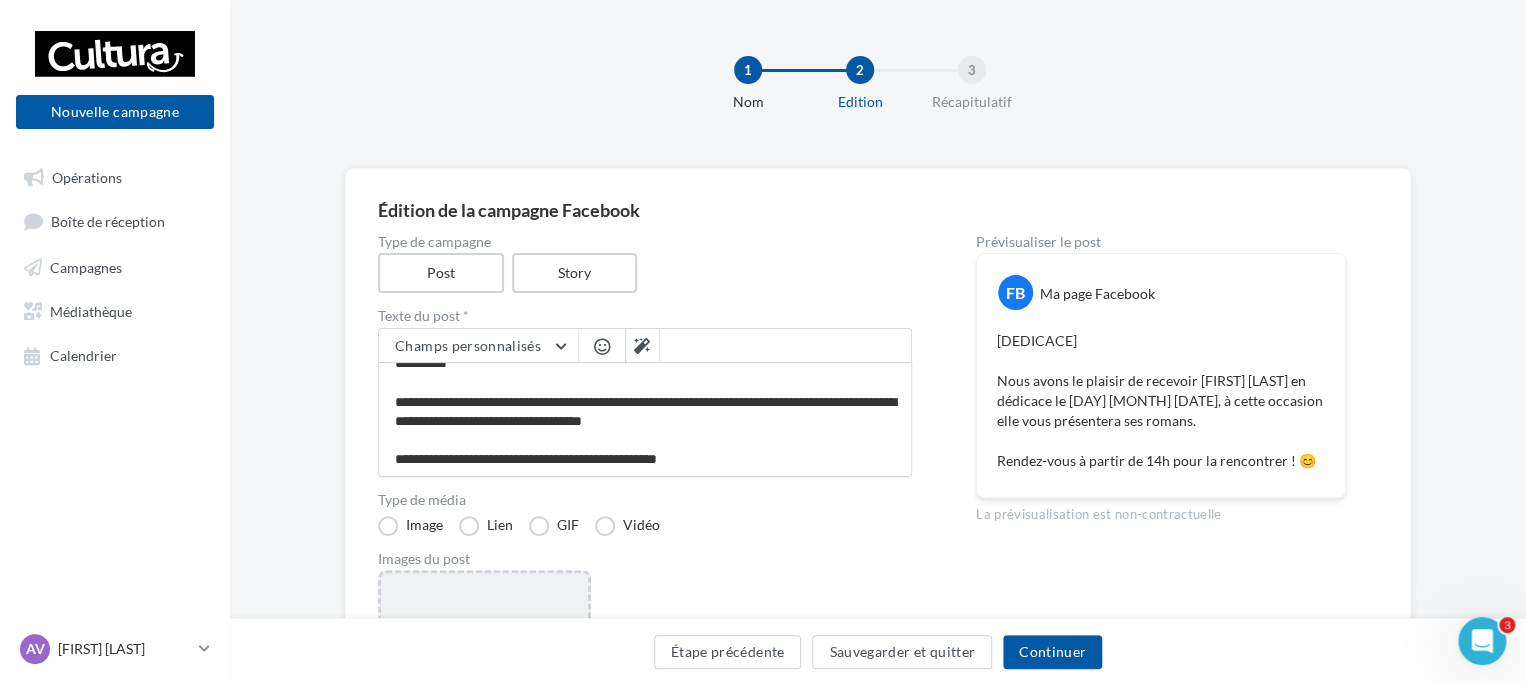 click on "Ajouter une image     Format: png, jpg" at bounding box center (484, 700) 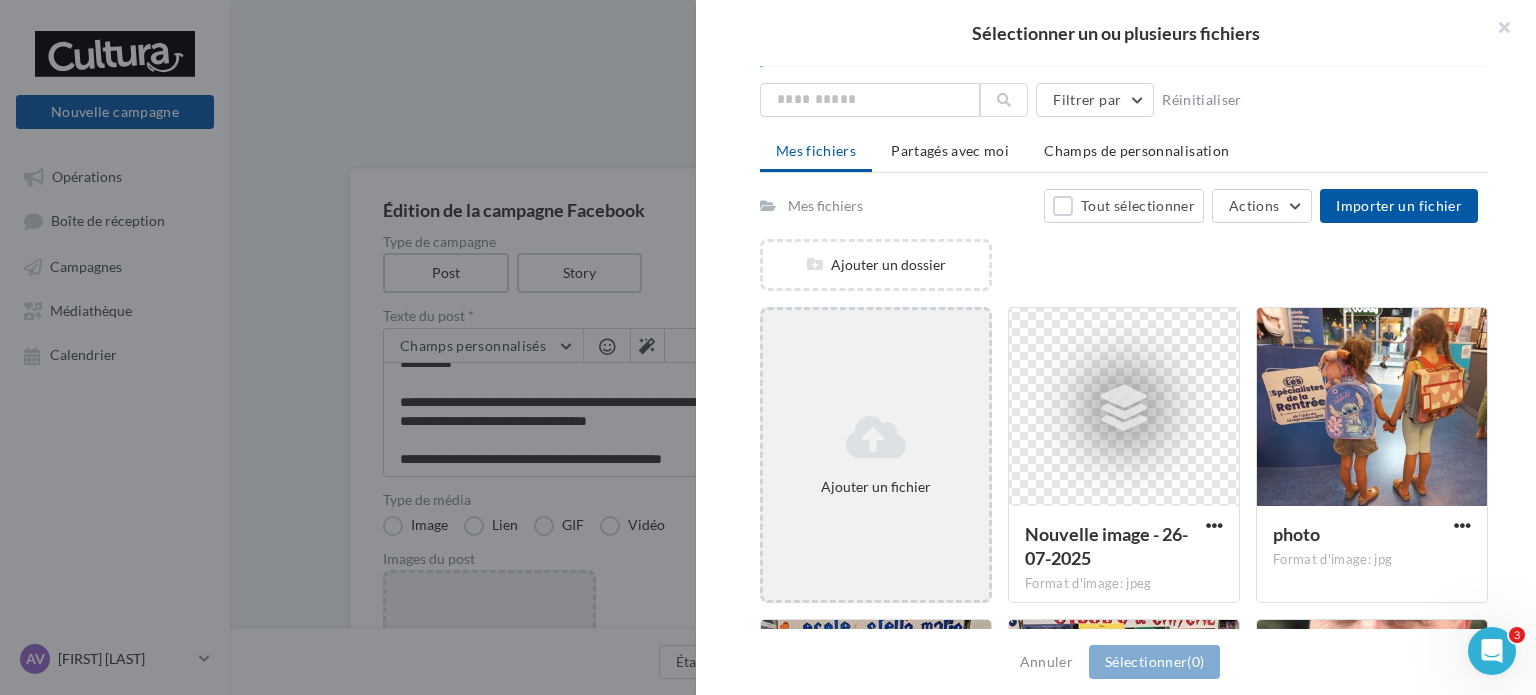 scroll, scrollTop: 54, scrollLeft: 0, axis: vertical 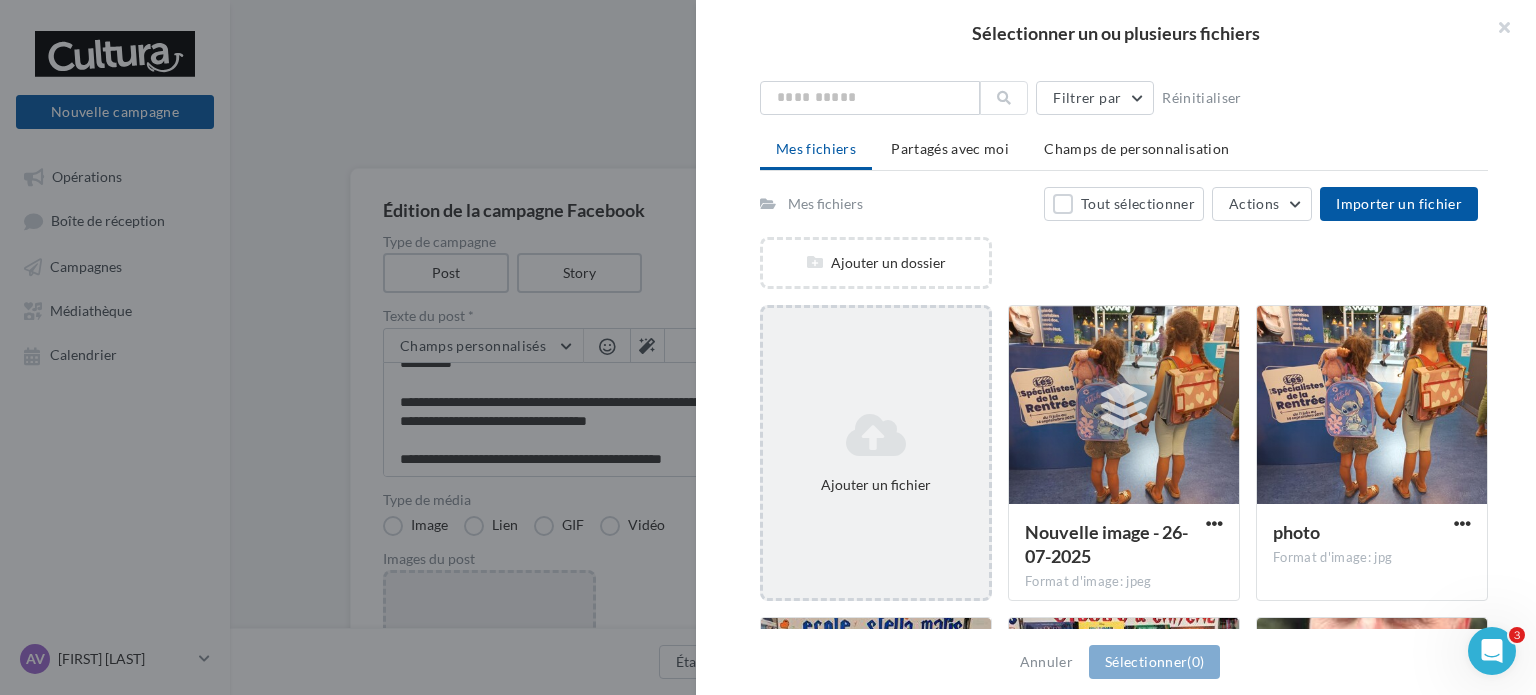 click on "Ajouter un fichier" at bounding box center (876, 453) 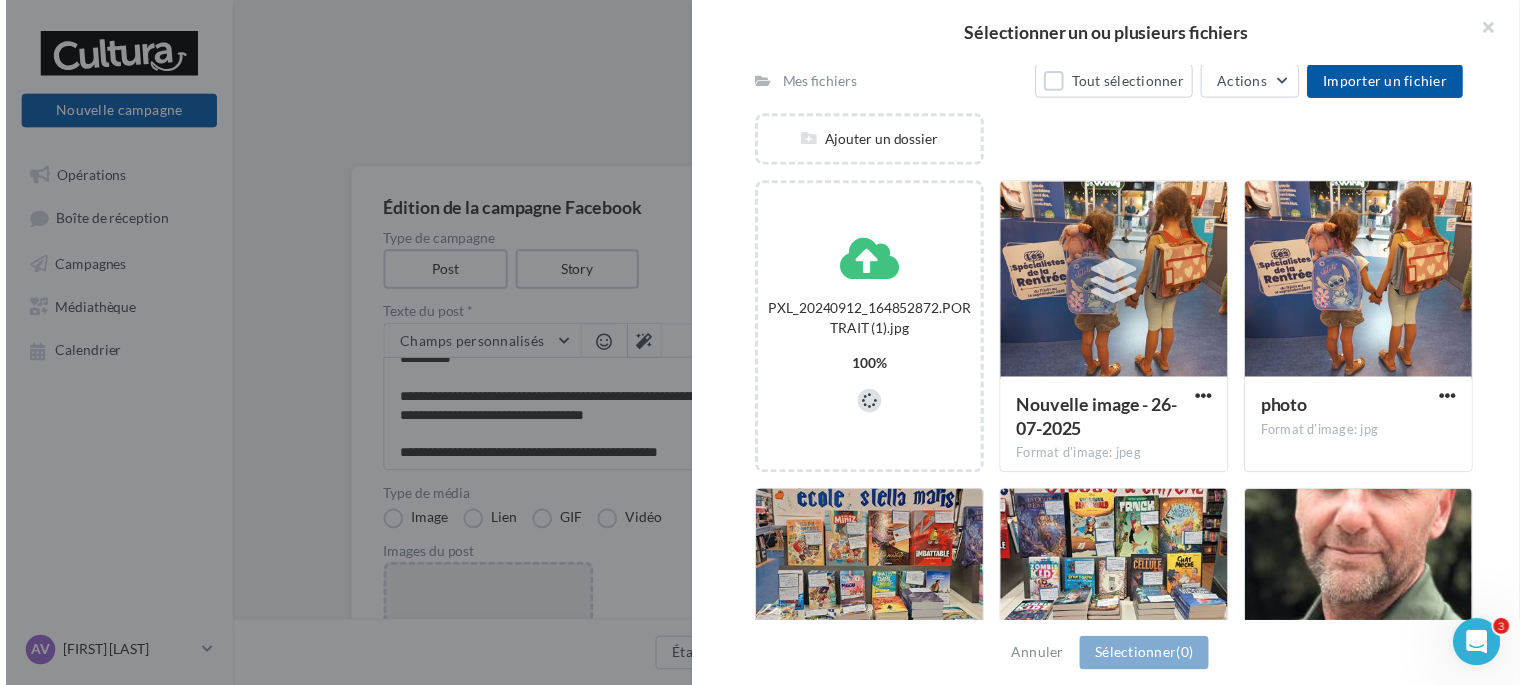 scroll, scrollTop: 152, scrollLeft: 0, axis: vertical 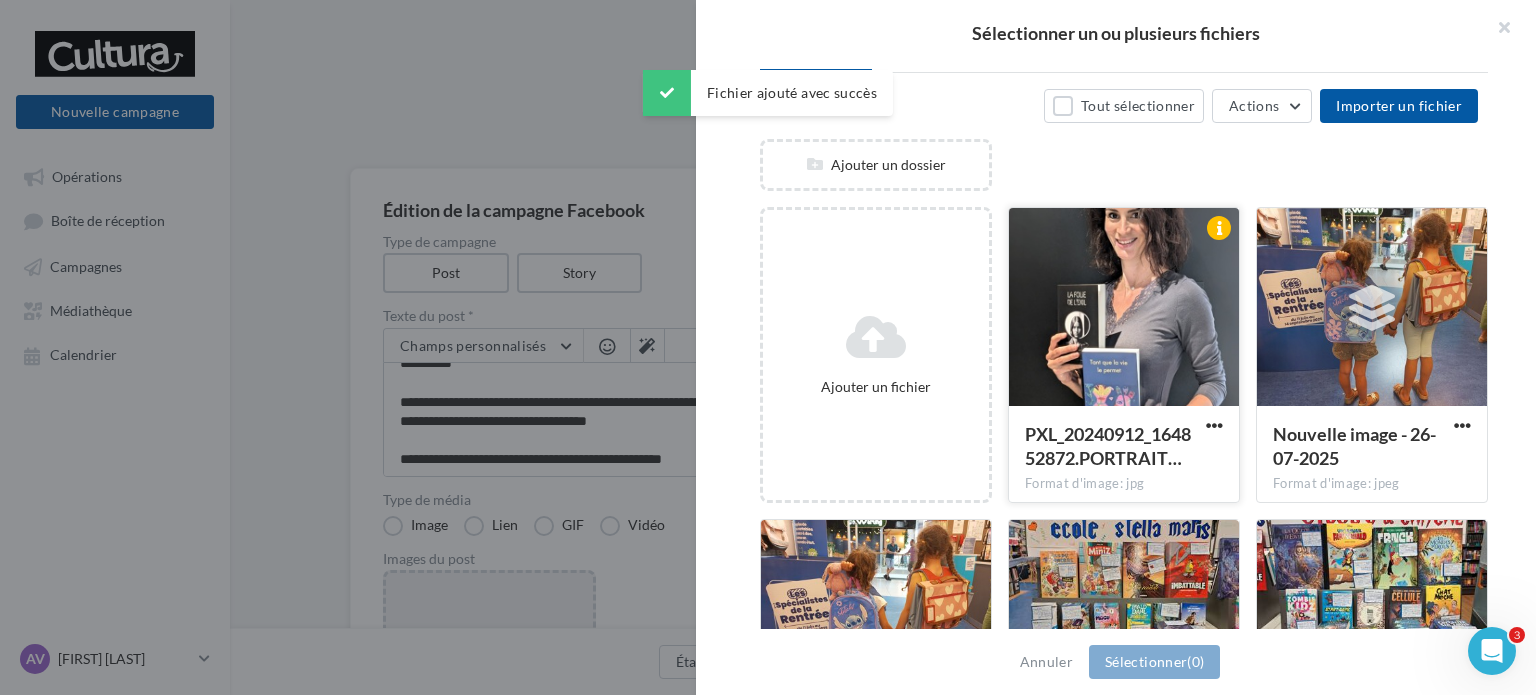 click at bounding box center [1124, 308] 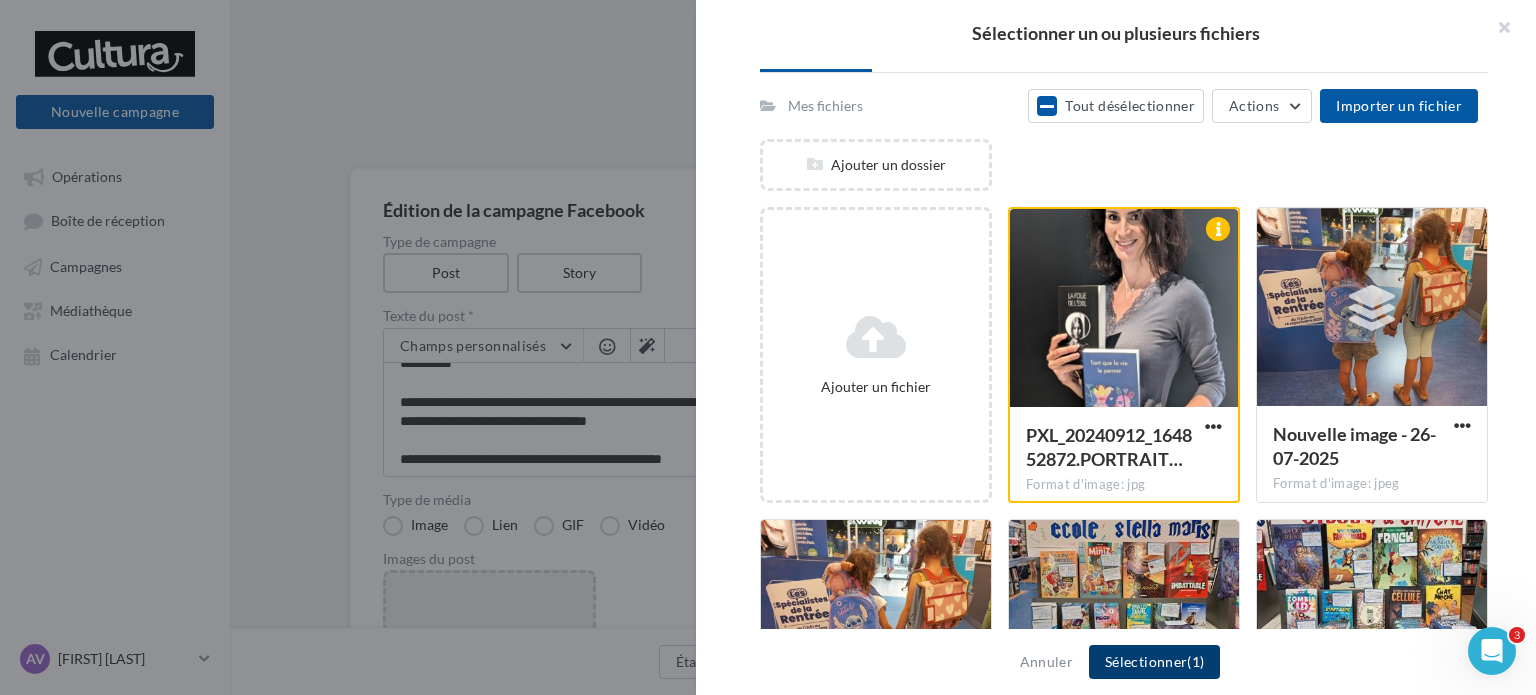 click on "Sélectionner   (1)" at bounding box center [1154, 662] 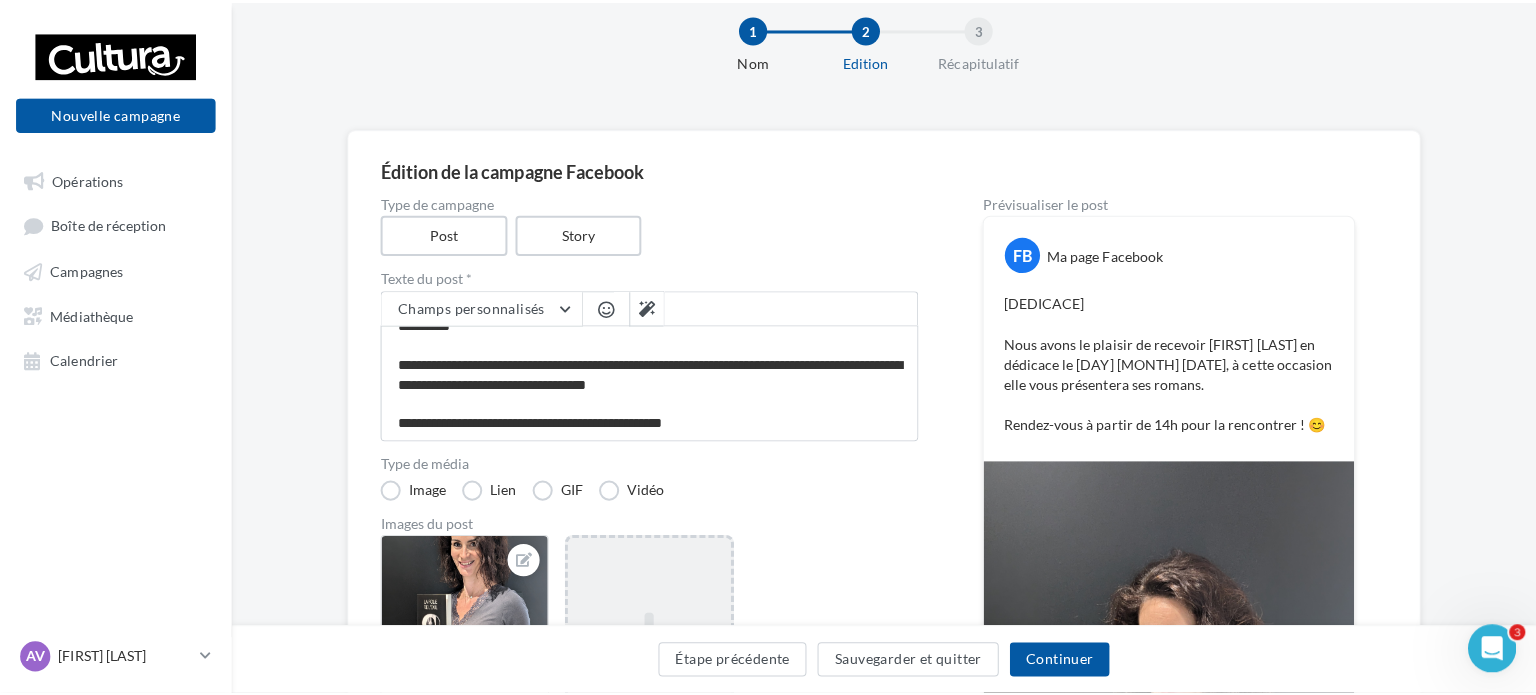 scroll, scrollTop: 39, scrollLeft: 0, axis: vertical 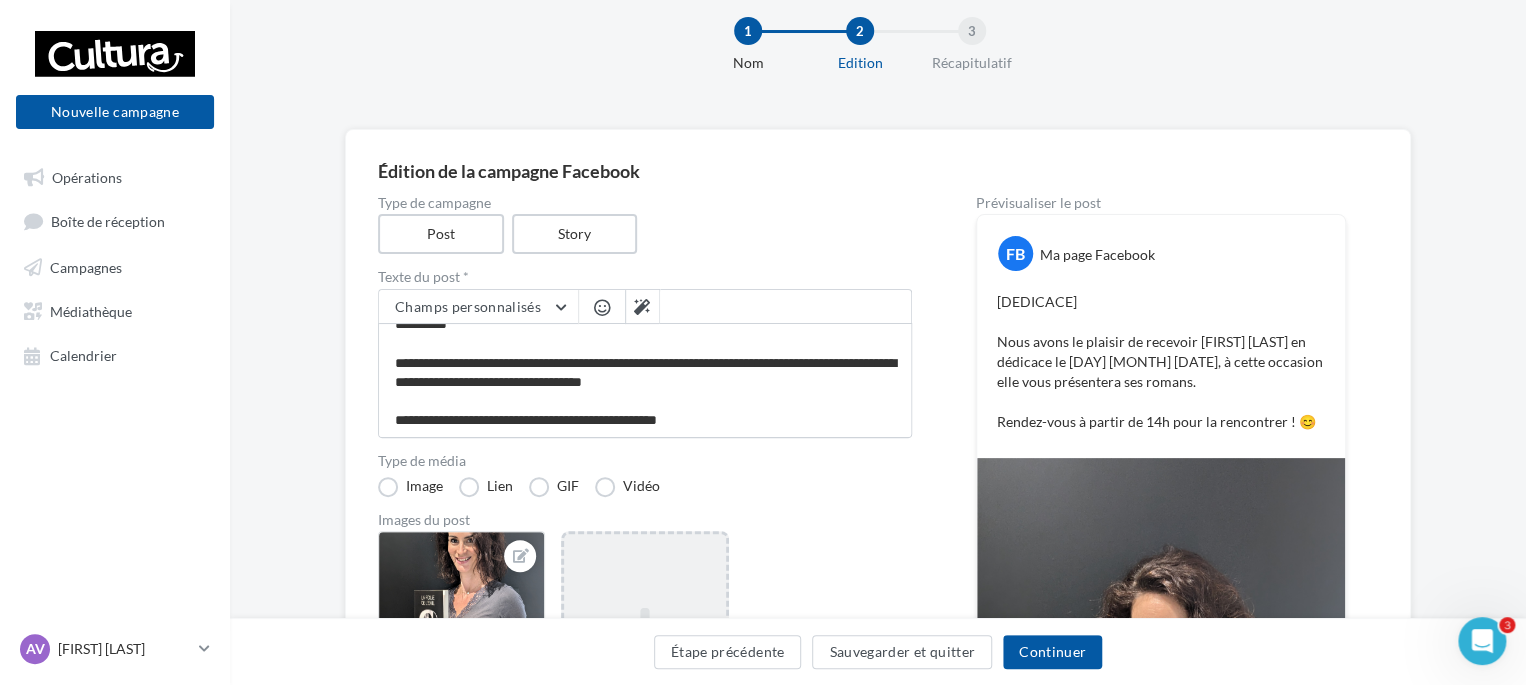 click on "Ajouter une image     Format: png, jpg" at bounding box center (644, 661) 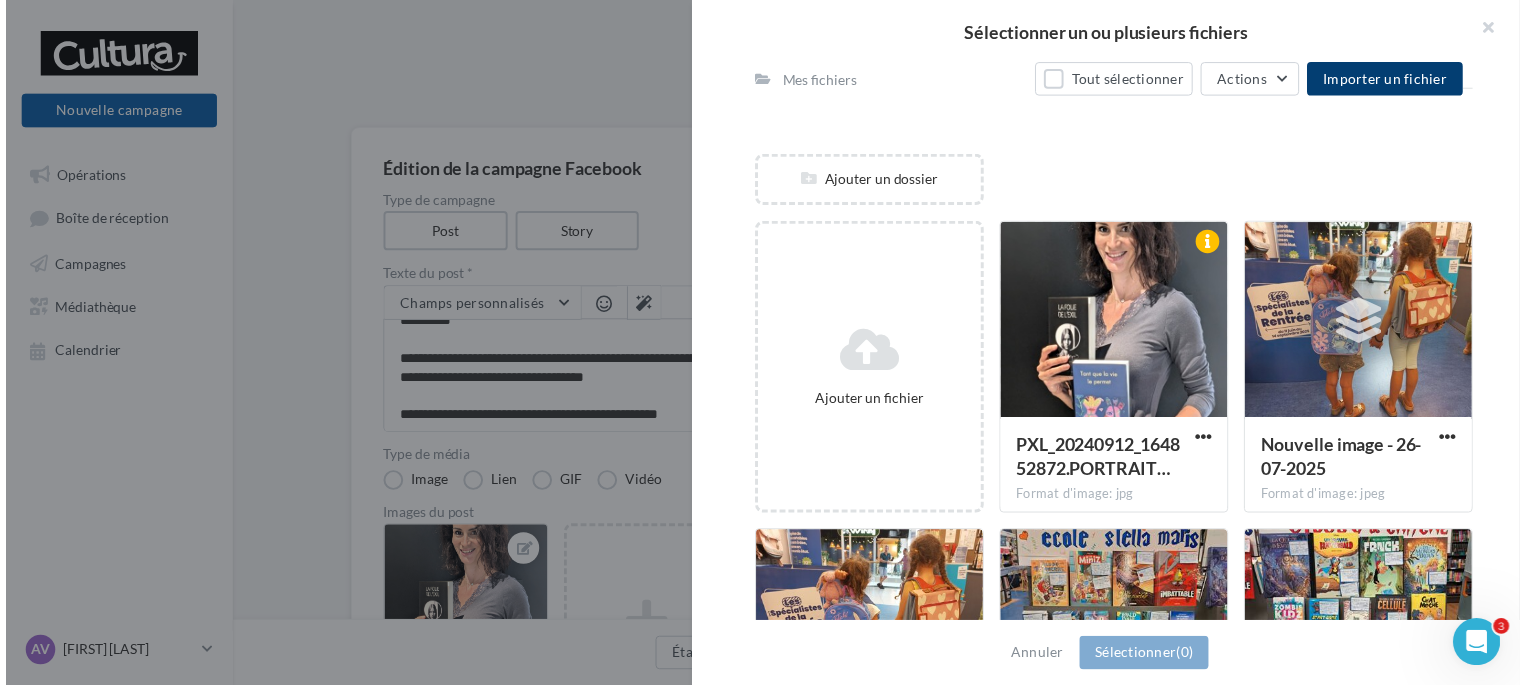scroll, scrollTop: 216, scrollLeft: 0, axis: vertical 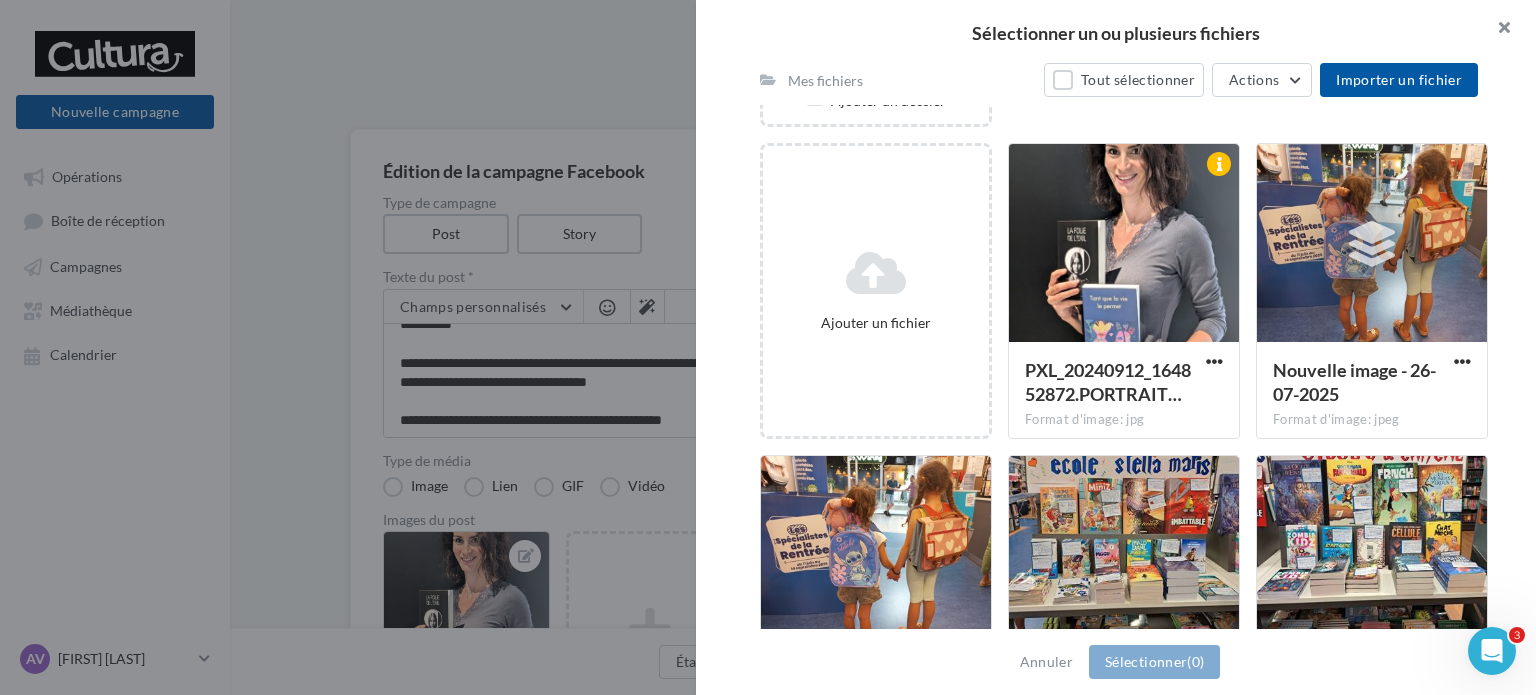 click at bounding box center (1496, 30) 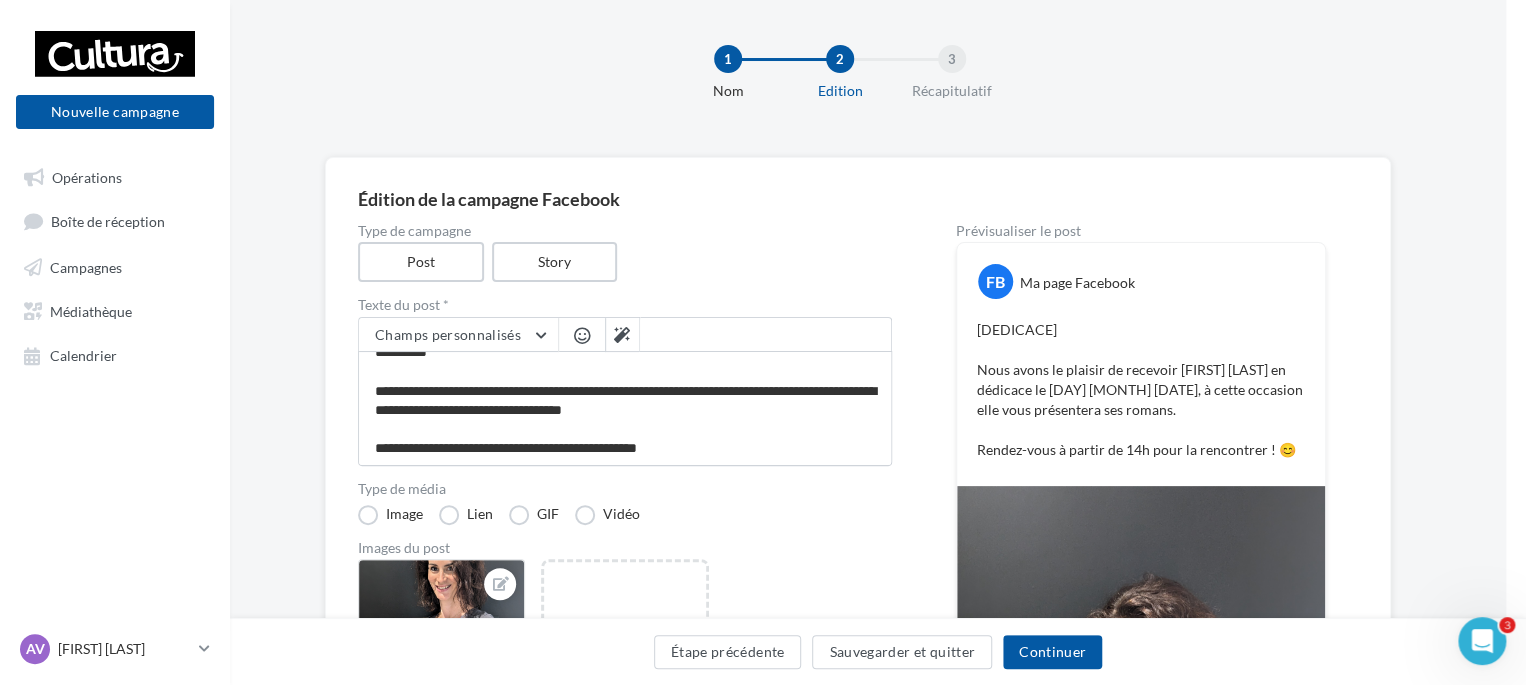 scroll, scrollTop: 7, scrollLeft: 20, axis: both 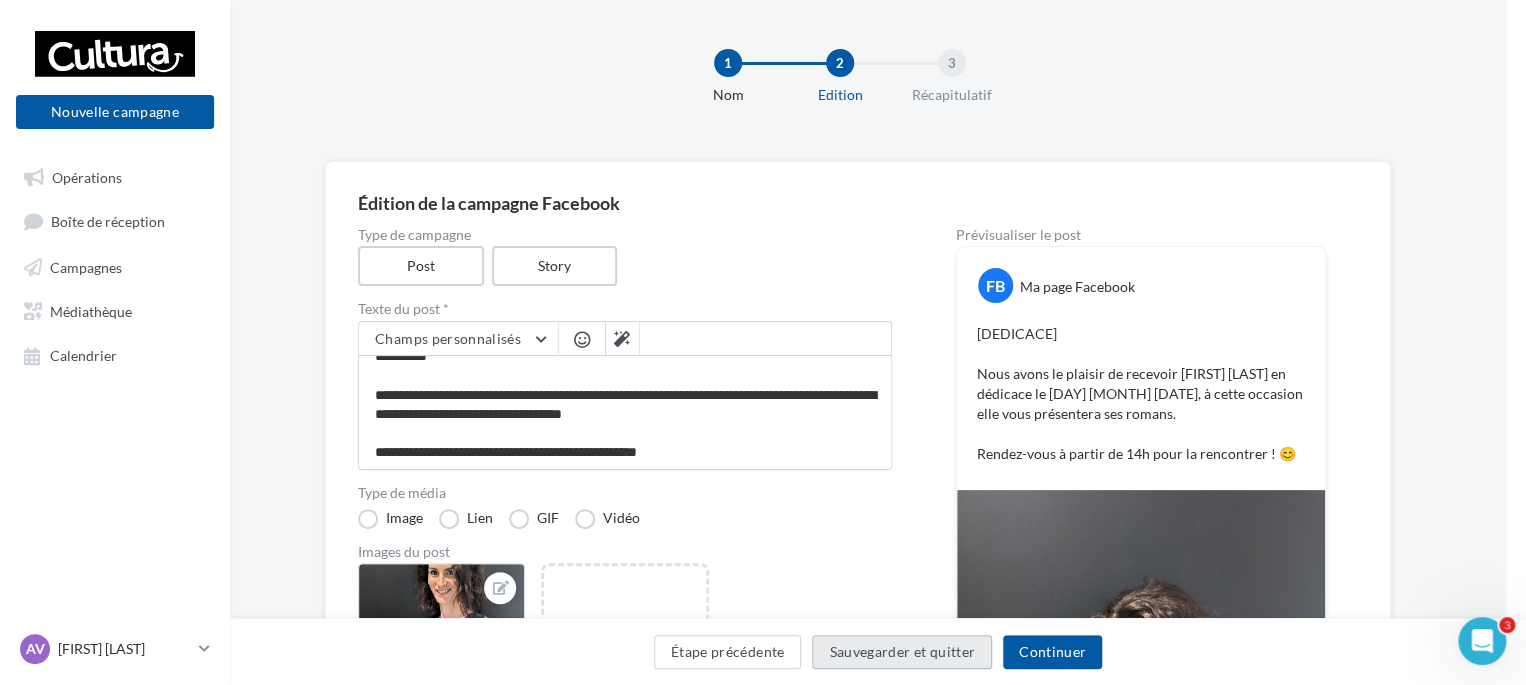 click on "Sauvegarder et quitter" at bounding box center [902, 652] 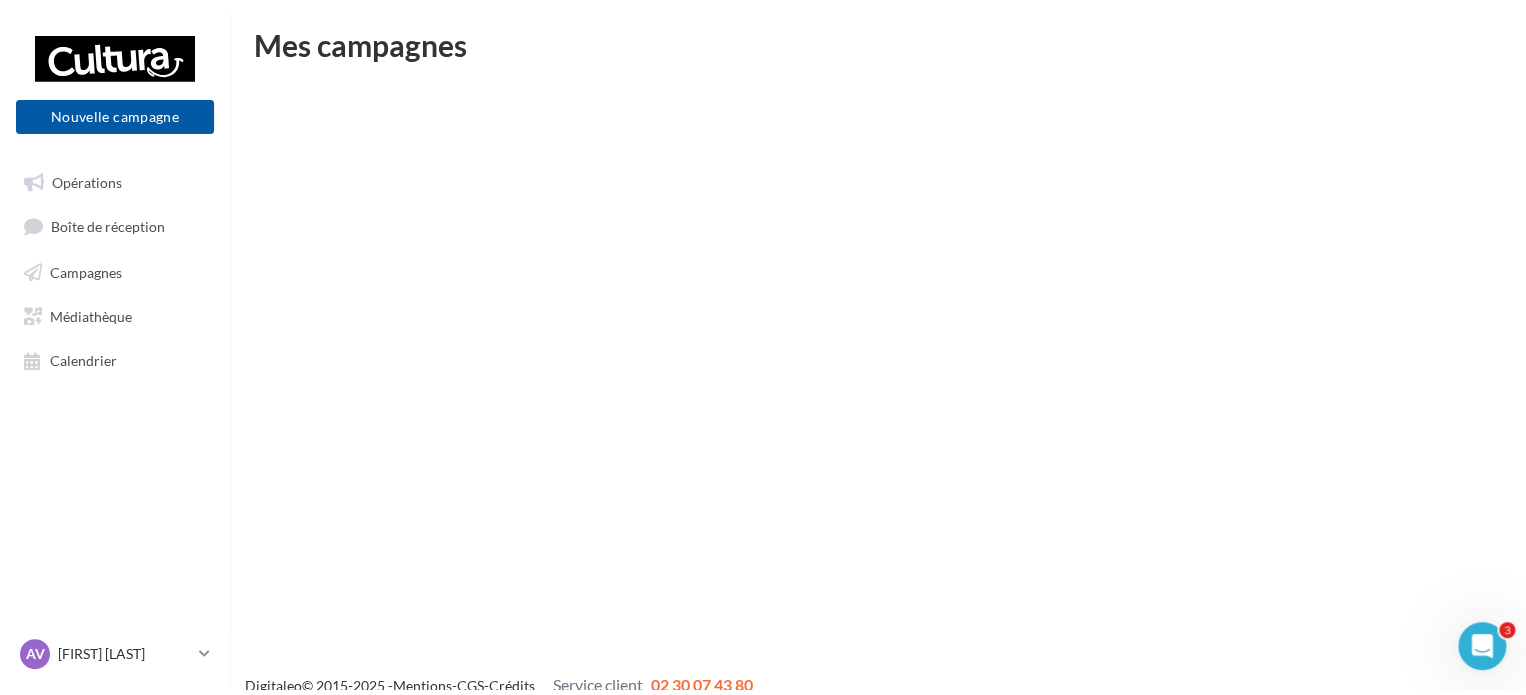 scroll, scrollTop: 32, scrollLeft: 0, axis: vertical 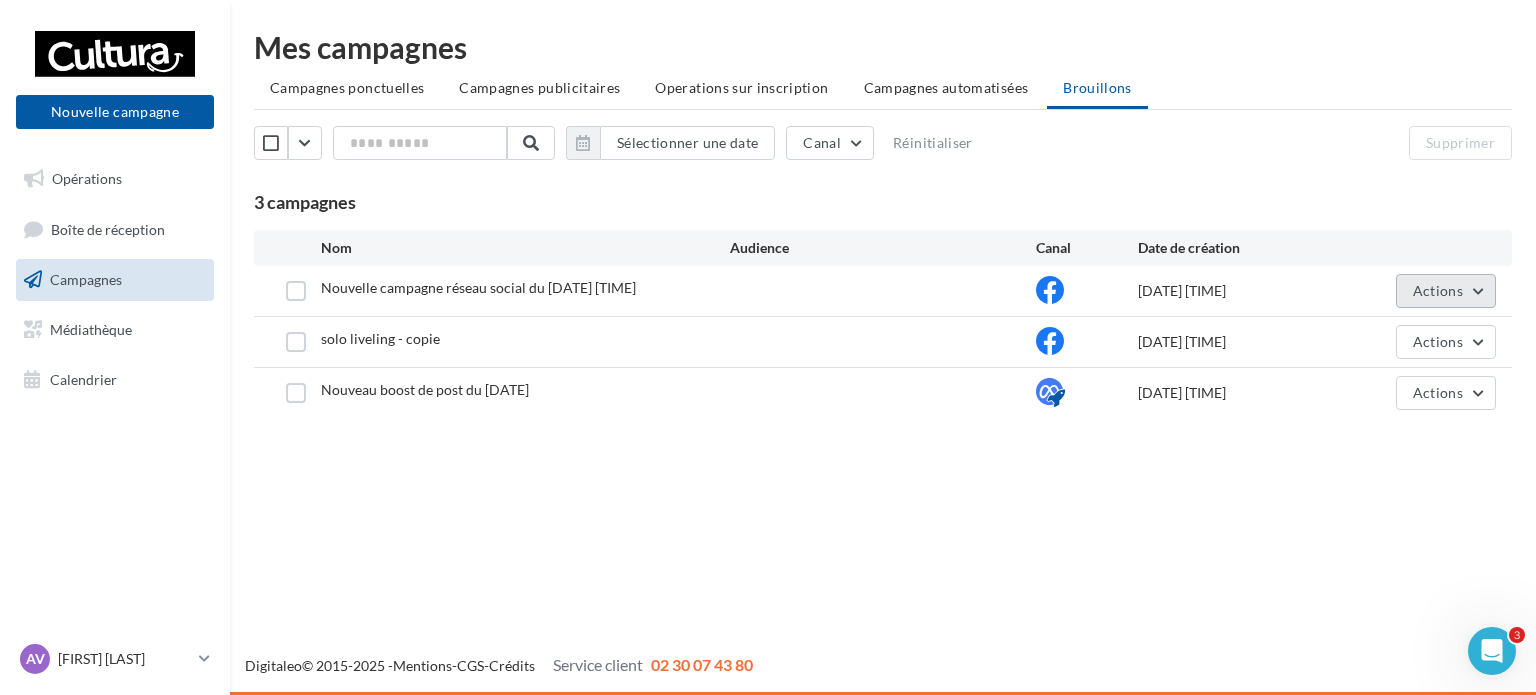 click on "Actions" at bounding box center (1446, 291) 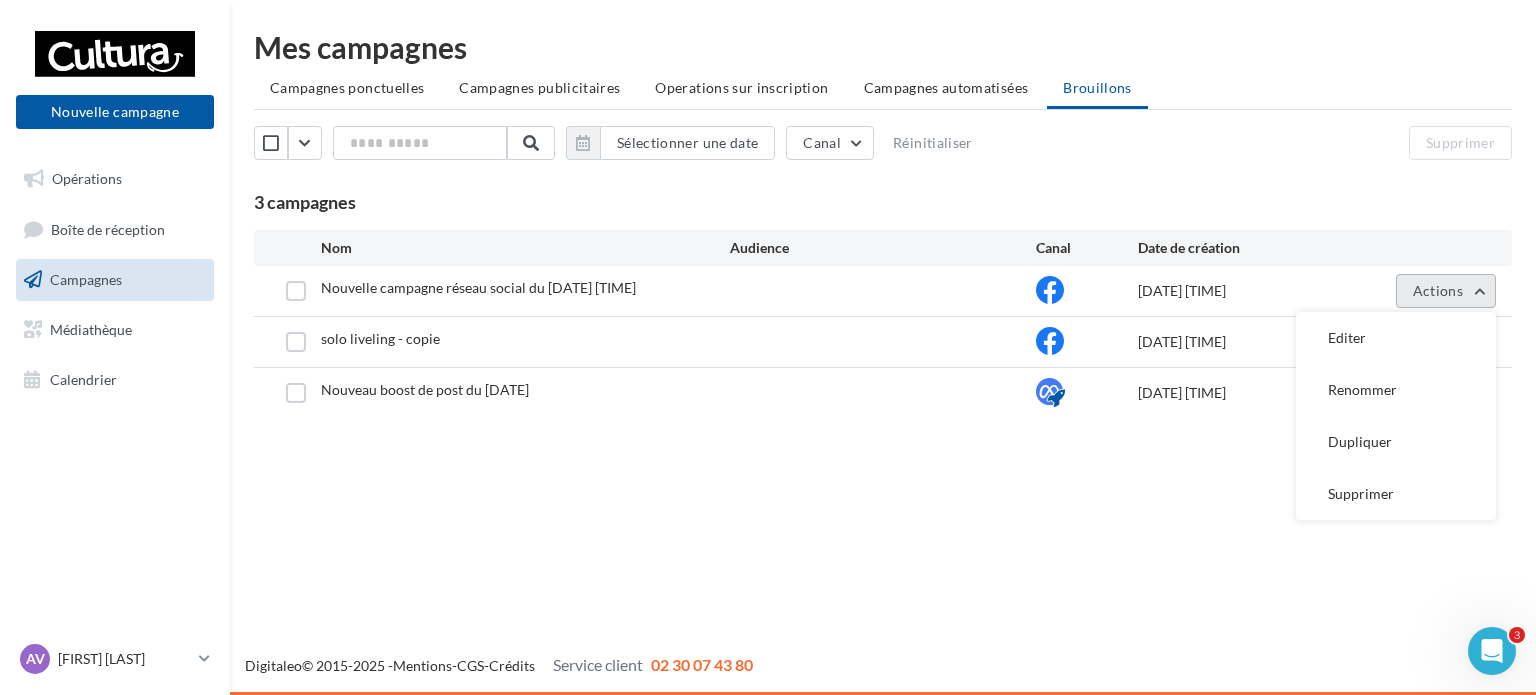 click on "Actions" at bounding box center [1446, 291] 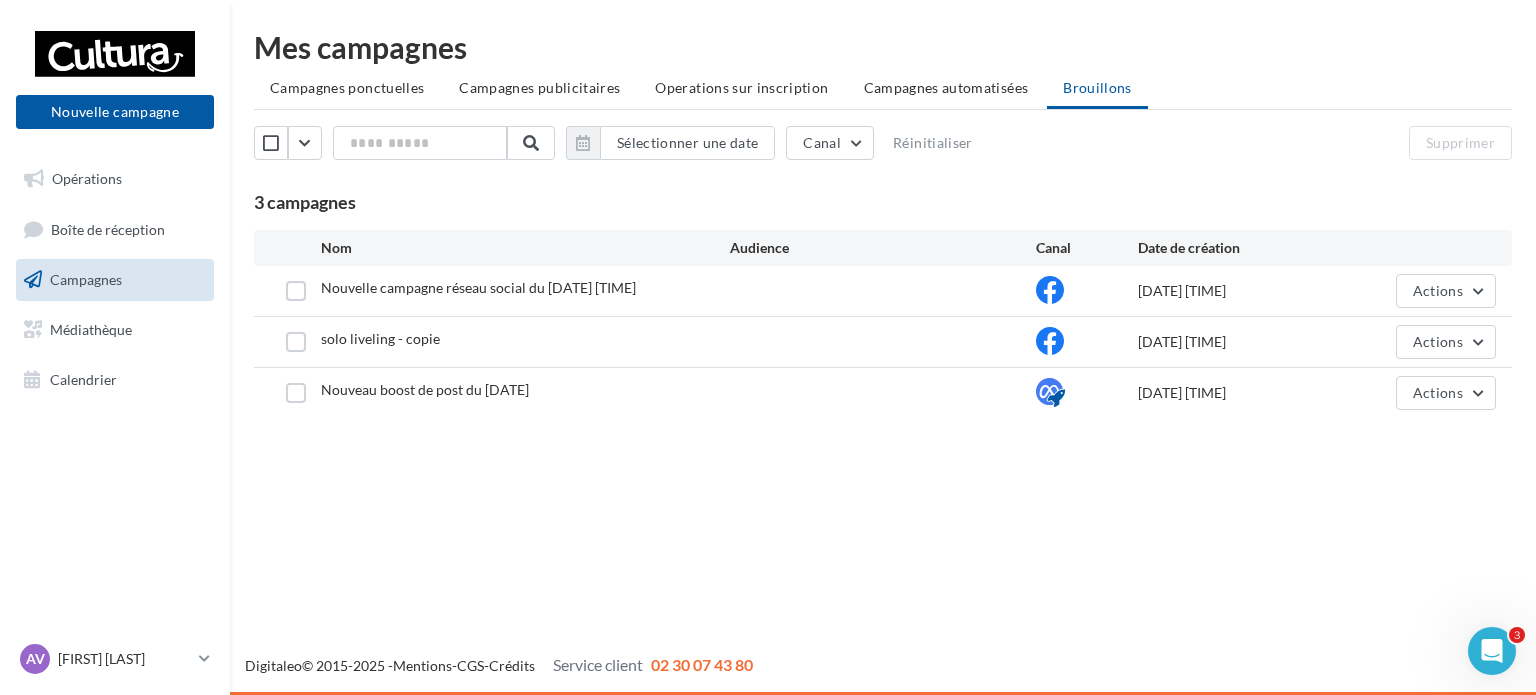 click at bounding box center (295, 291) 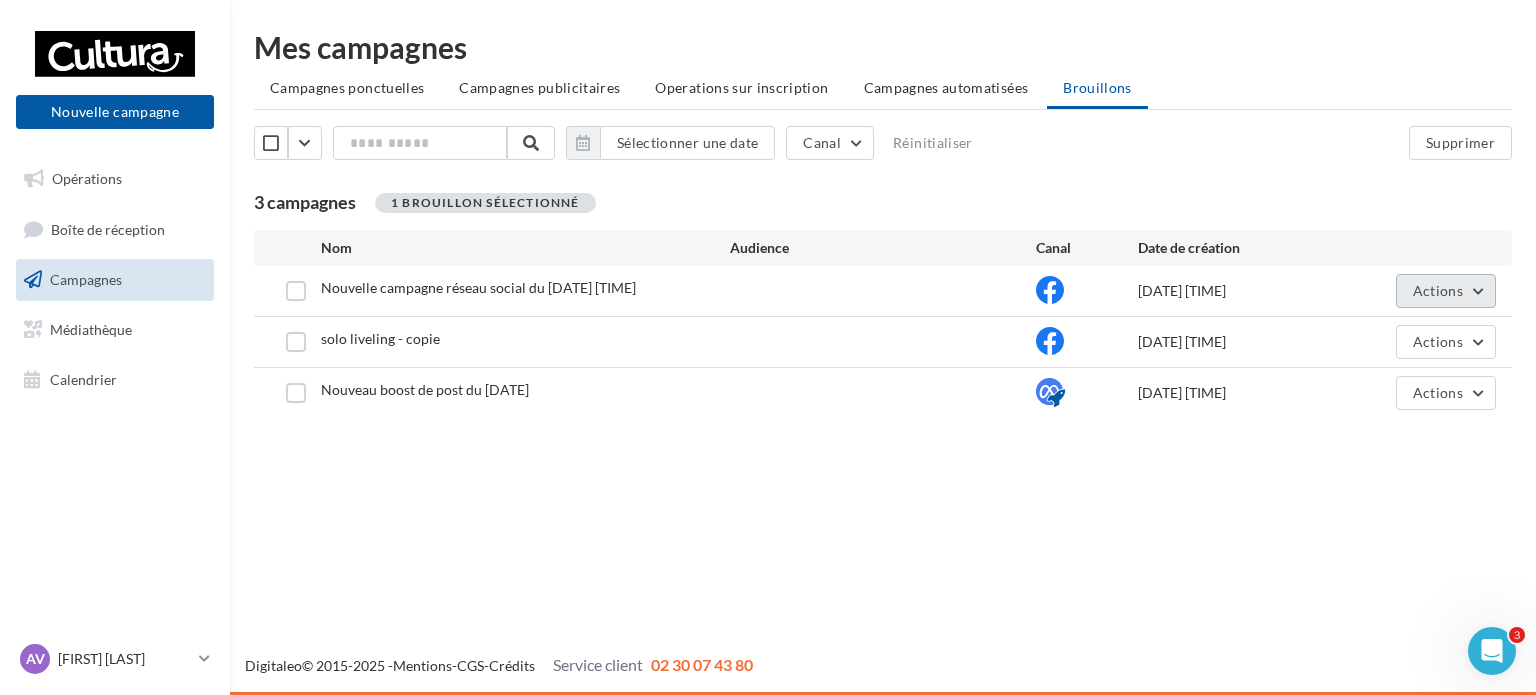 click on "Actions" at bounding box center (1446, 291) 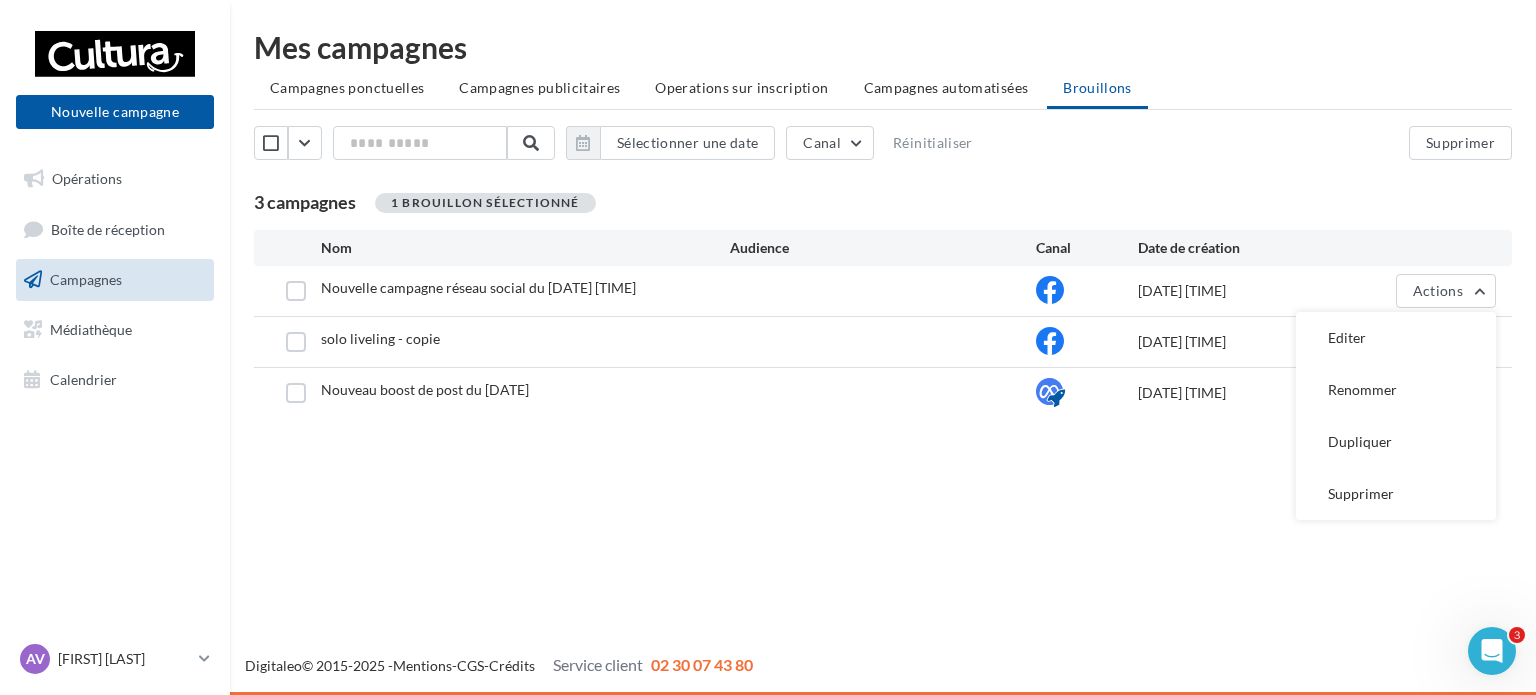 click on "Nouvelle campagne réseau social du 30-07-2025 12:47
30/07/2025 12:47
Actions
Editer
Renommer
Dupliquer
Supprimer" at bounding box center (883, 291) 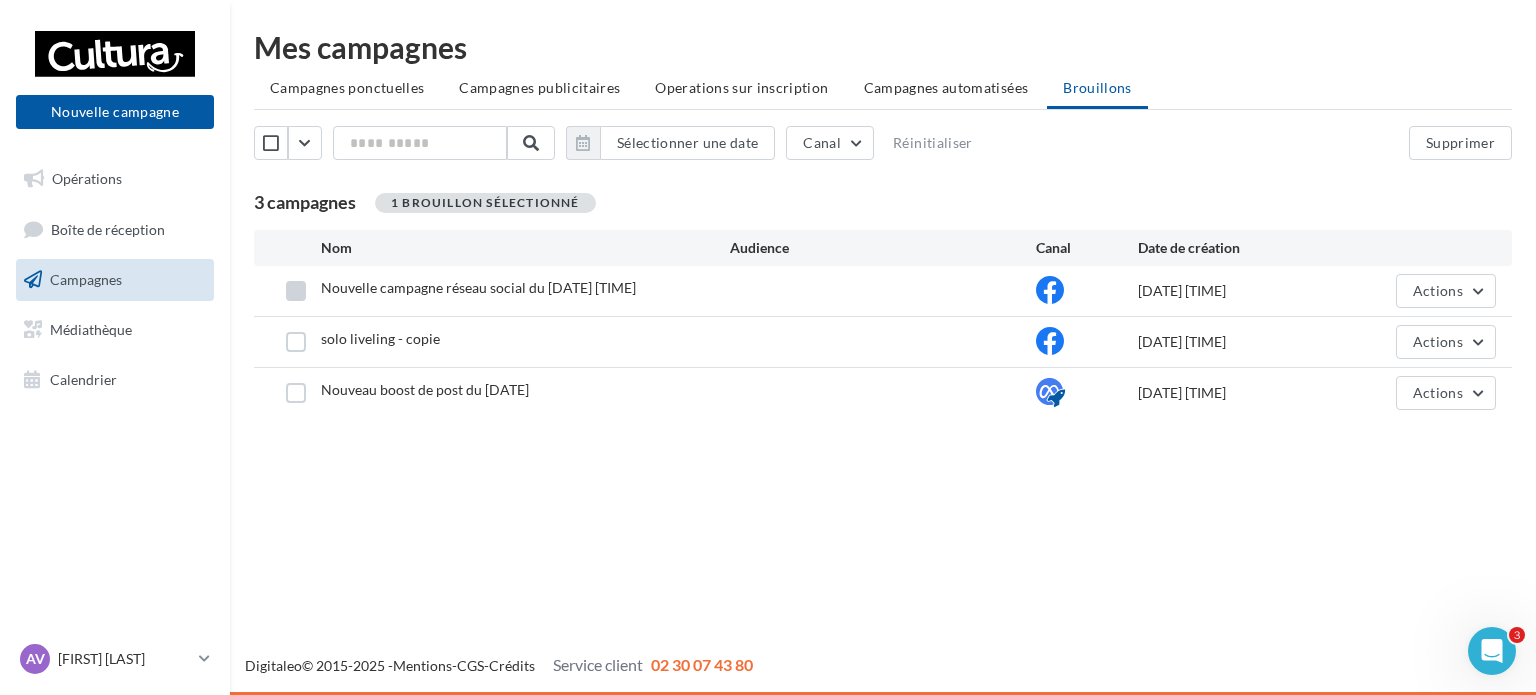 click at bounding box center [296, 291] 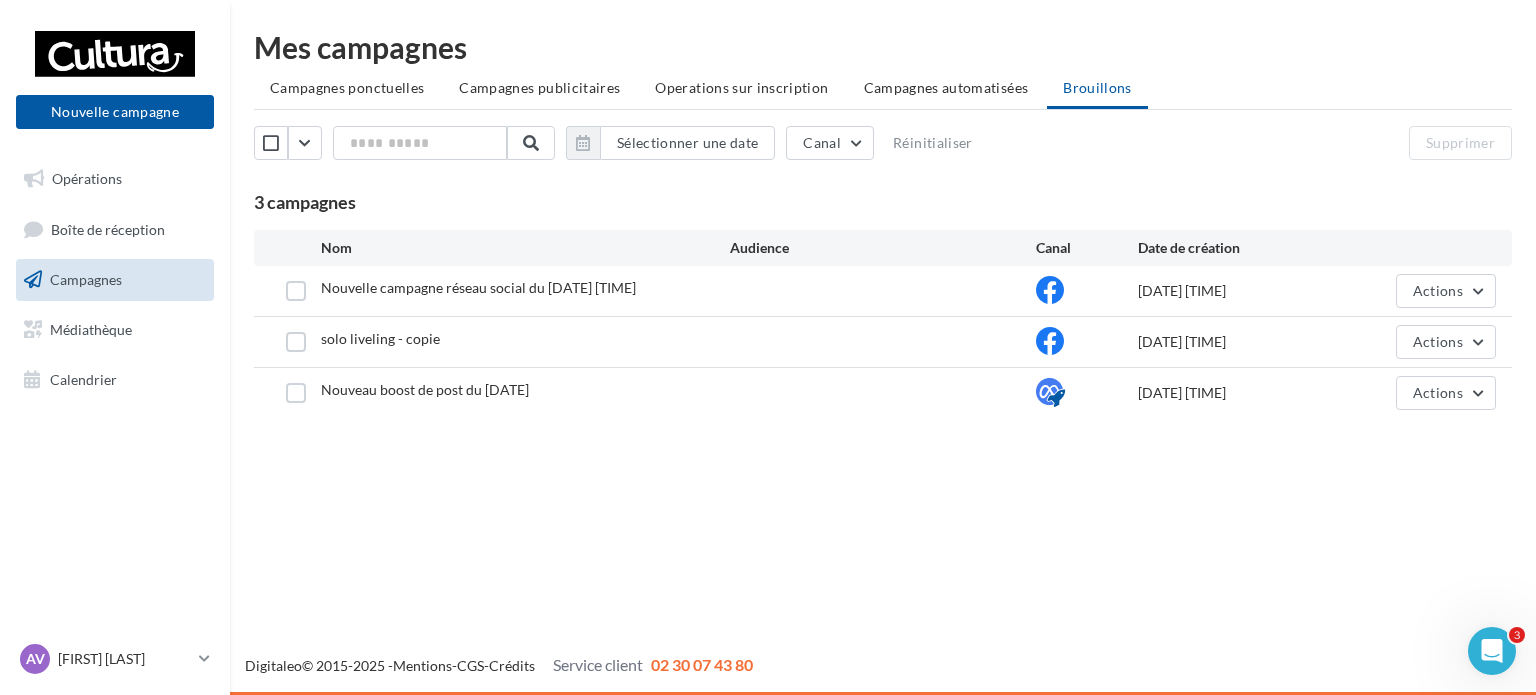click on "Campagnes" at bounding box center [115, 280] 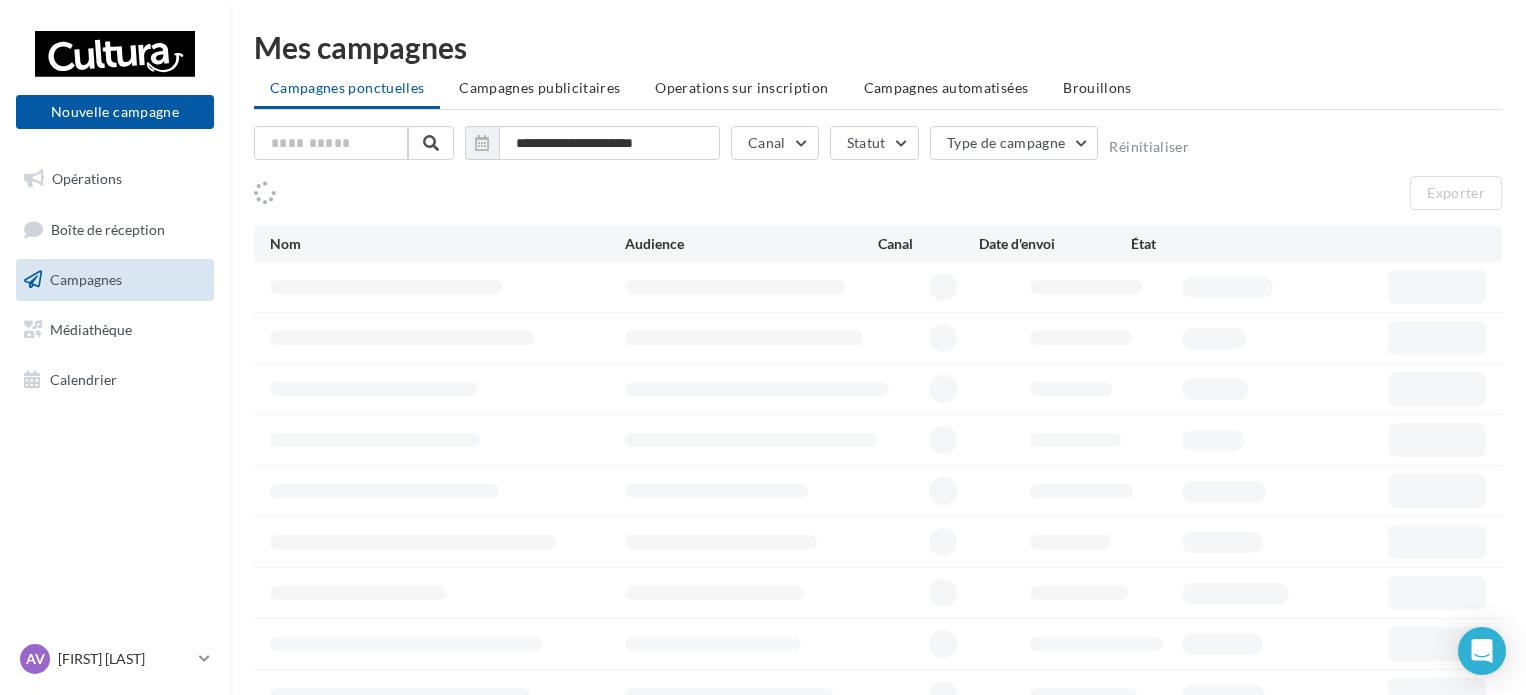 scroll, scrollTop: 0, scrollLeft: 0, axis: both 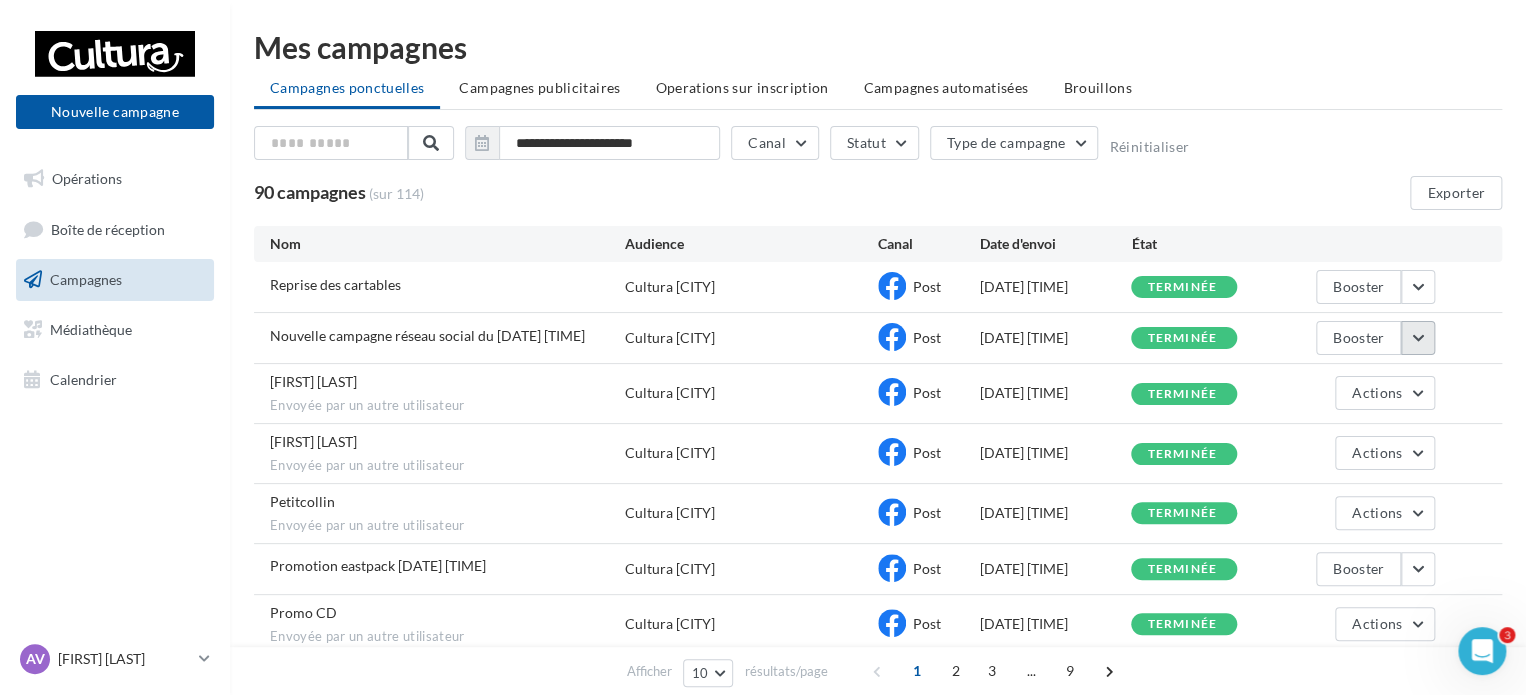 click at bounding box center [1418, 338] 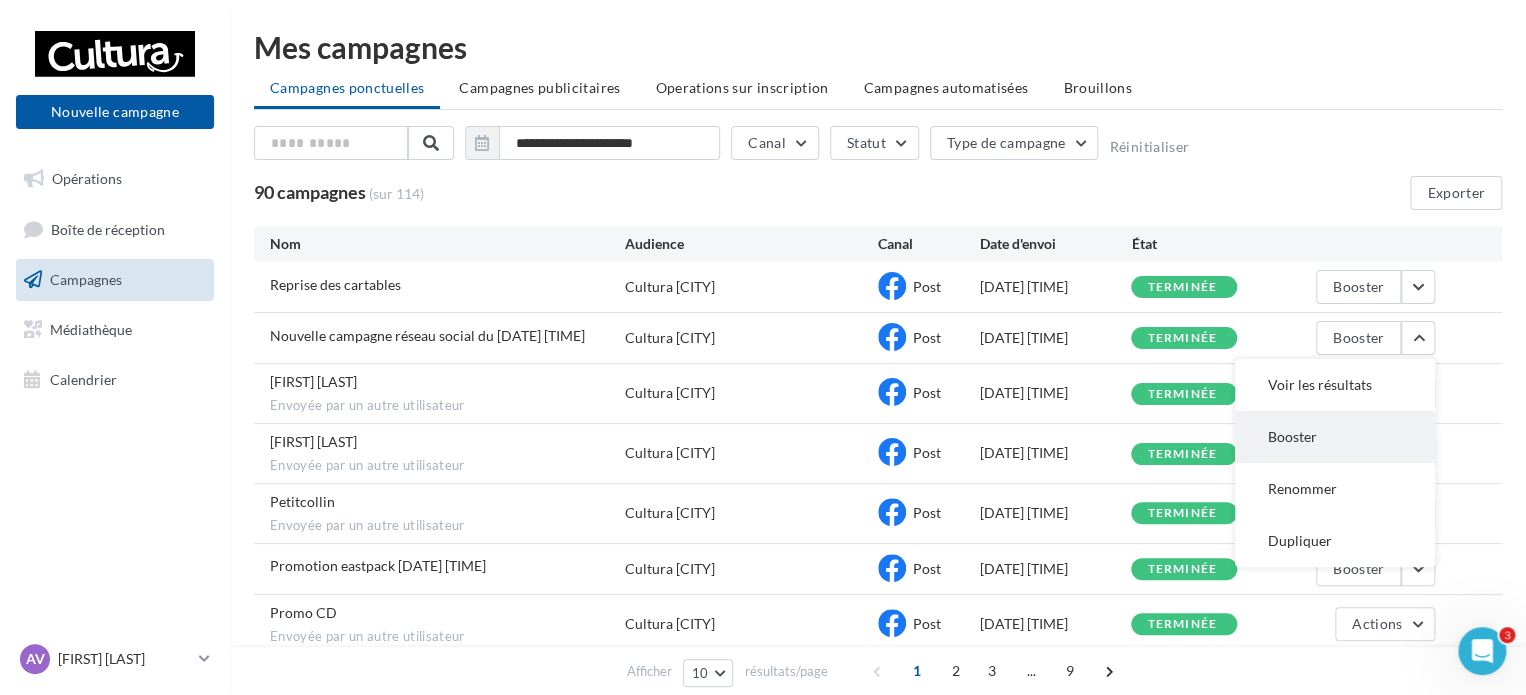 click on "Booster" at bounding box center [1335, 437] 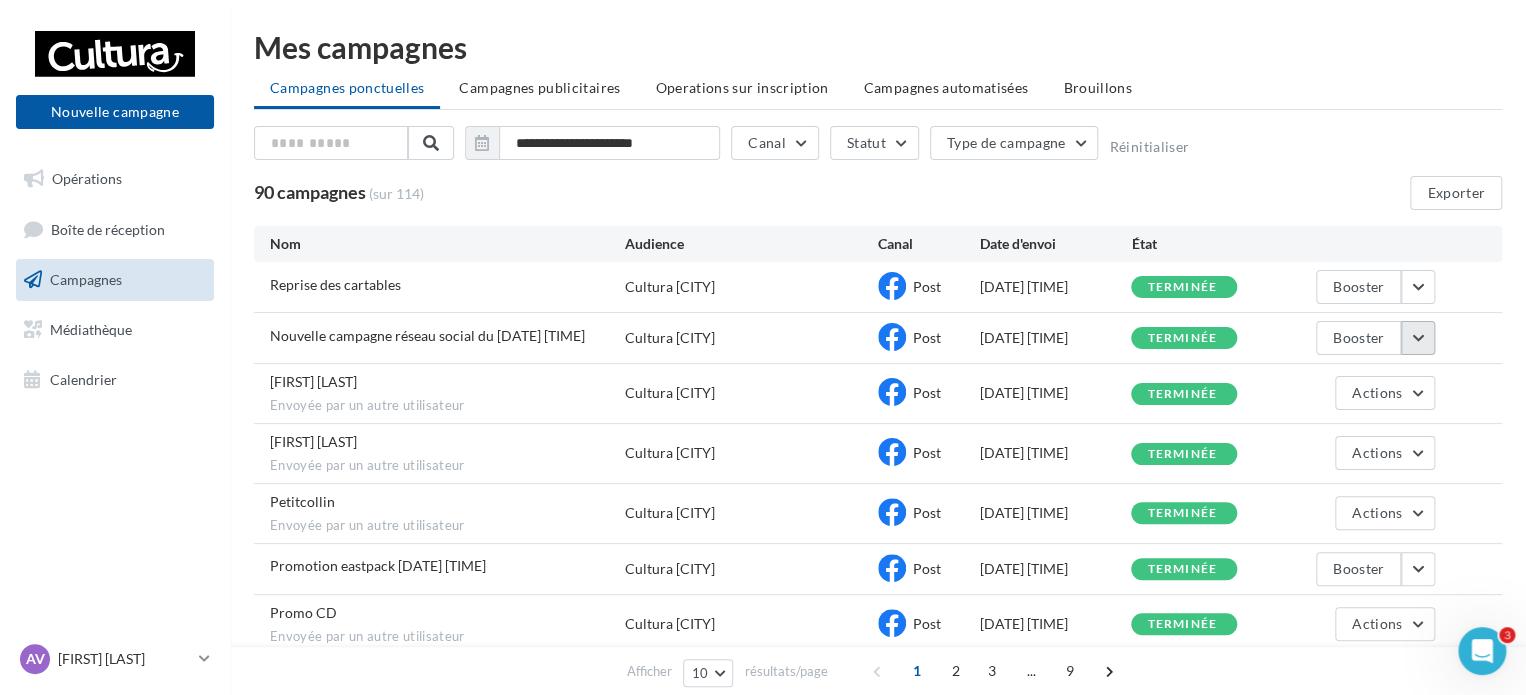 click at bounding box center (1418, 338) 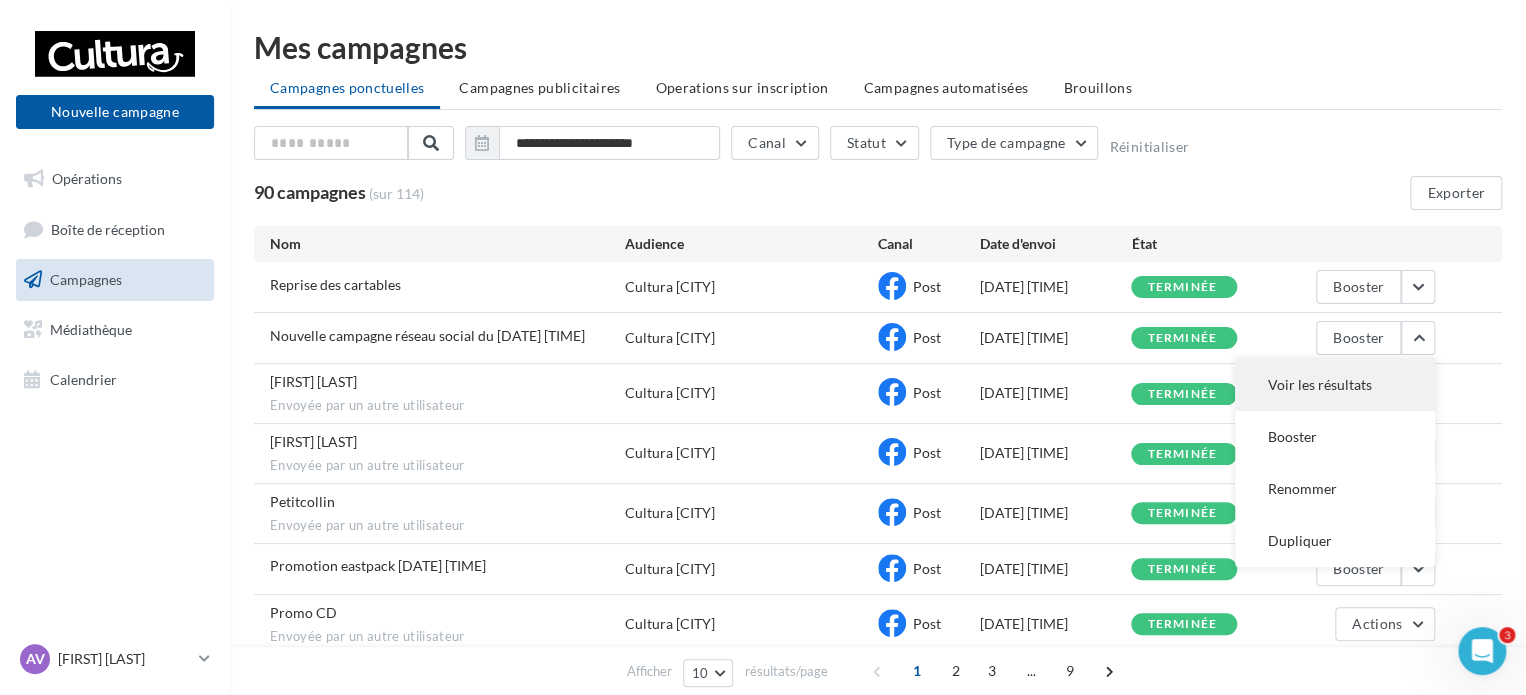 click on "Voir les résultats" at bounding box center (1335, 385) 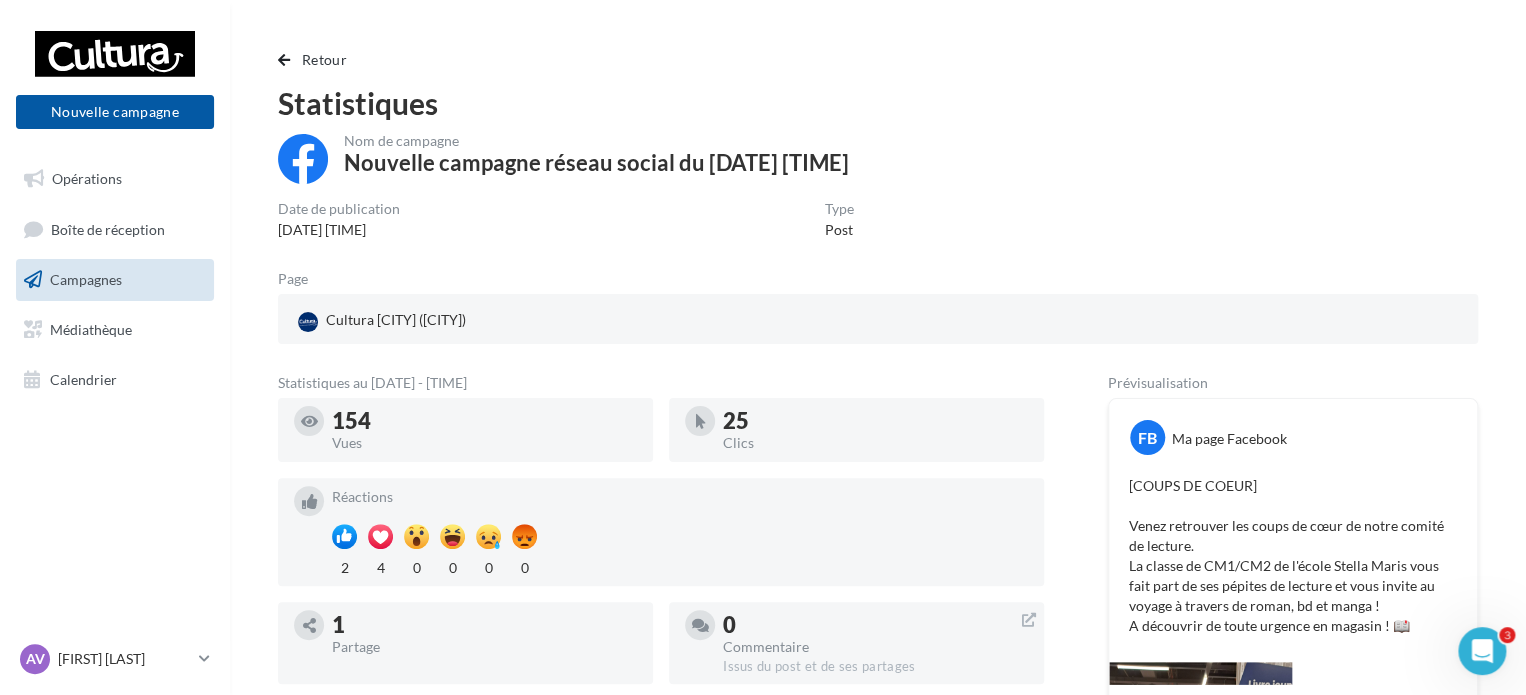 scroll, scrollTop: 0, scrollLeft: 0, axis: both 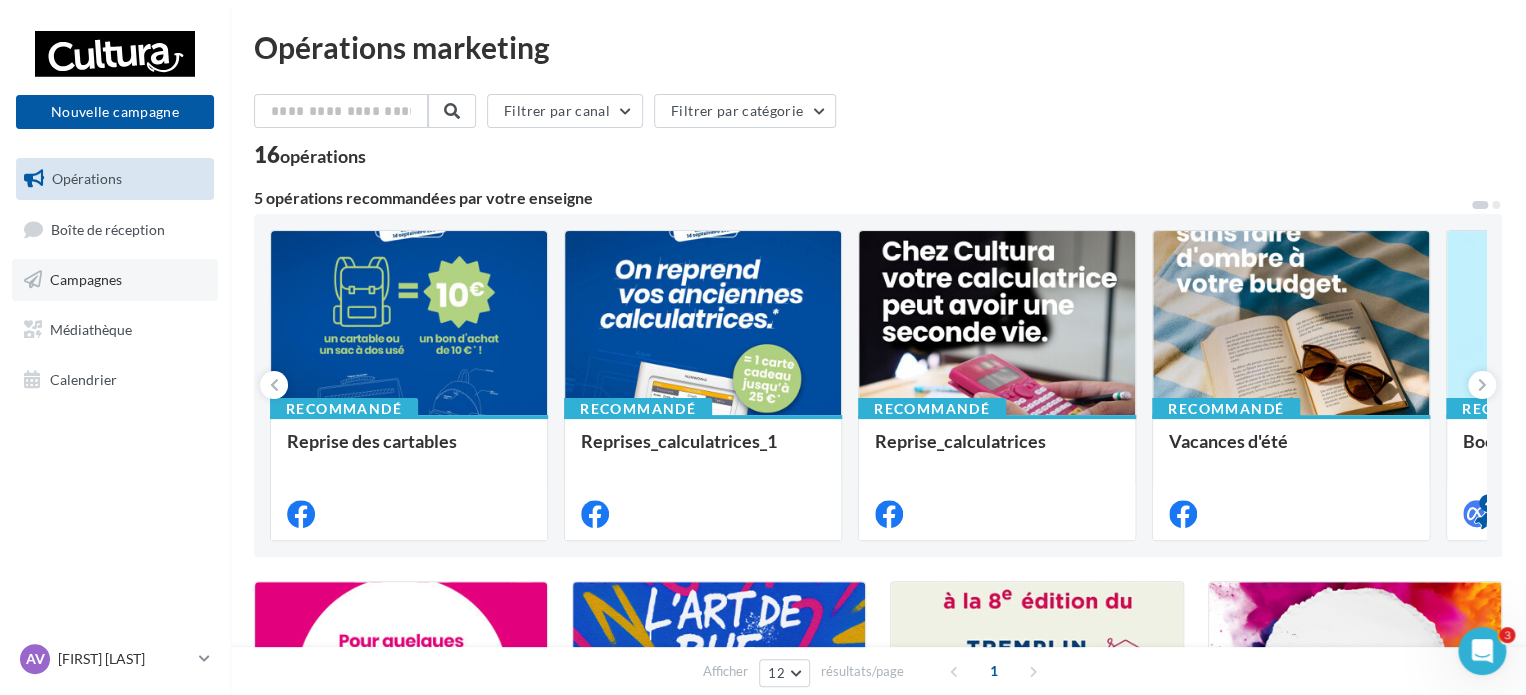 click on "Campagnes" at bounding box center [86, 279] 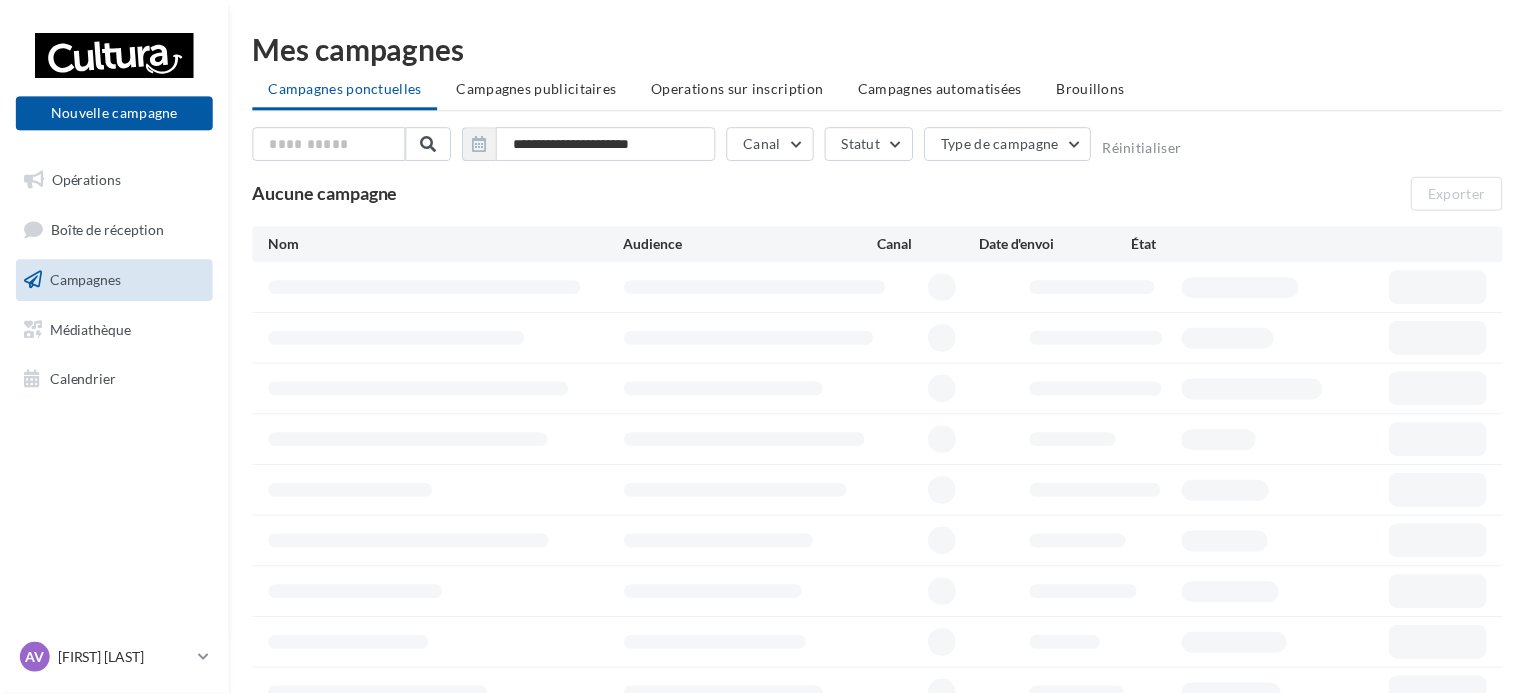 scroll, scrollTop: 0, scrollLeft: 0, axis: both 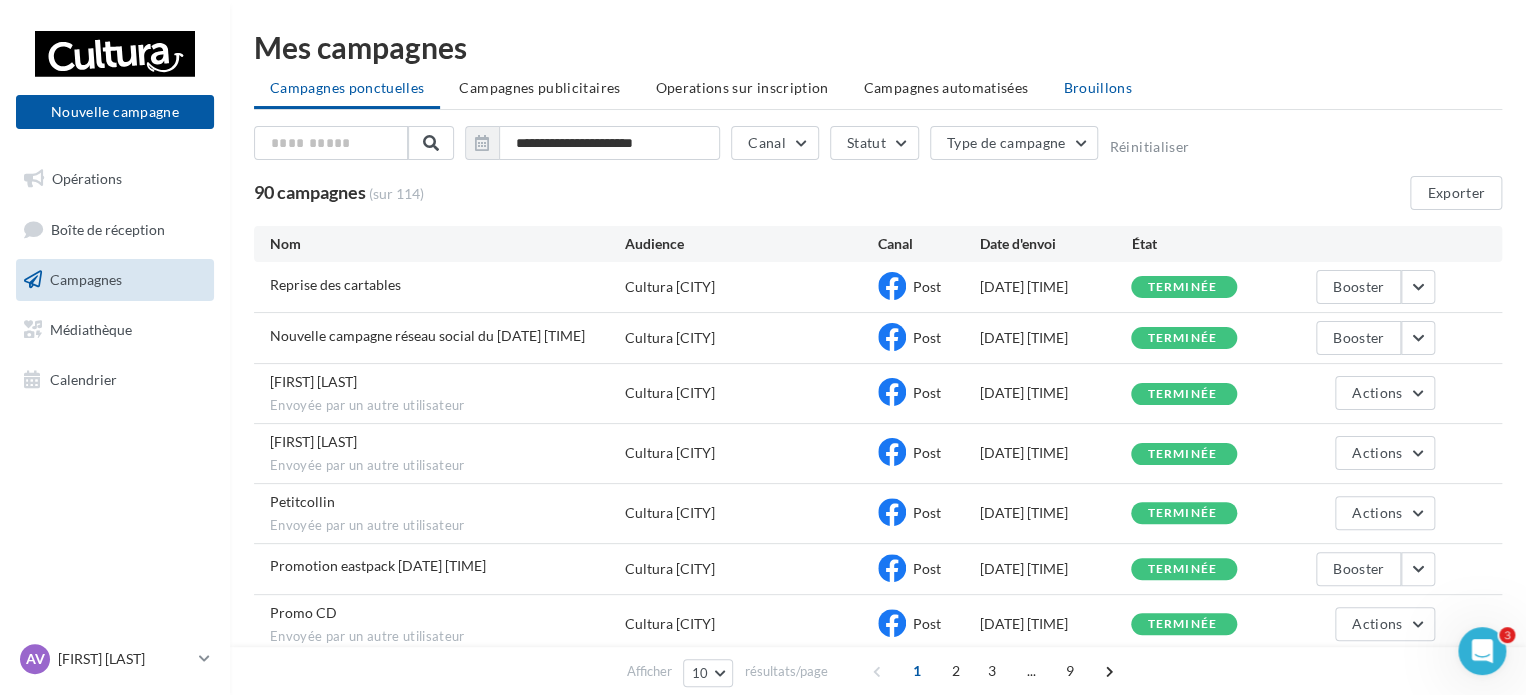 click on "Brouillons" at bounding box center (1097, 87) 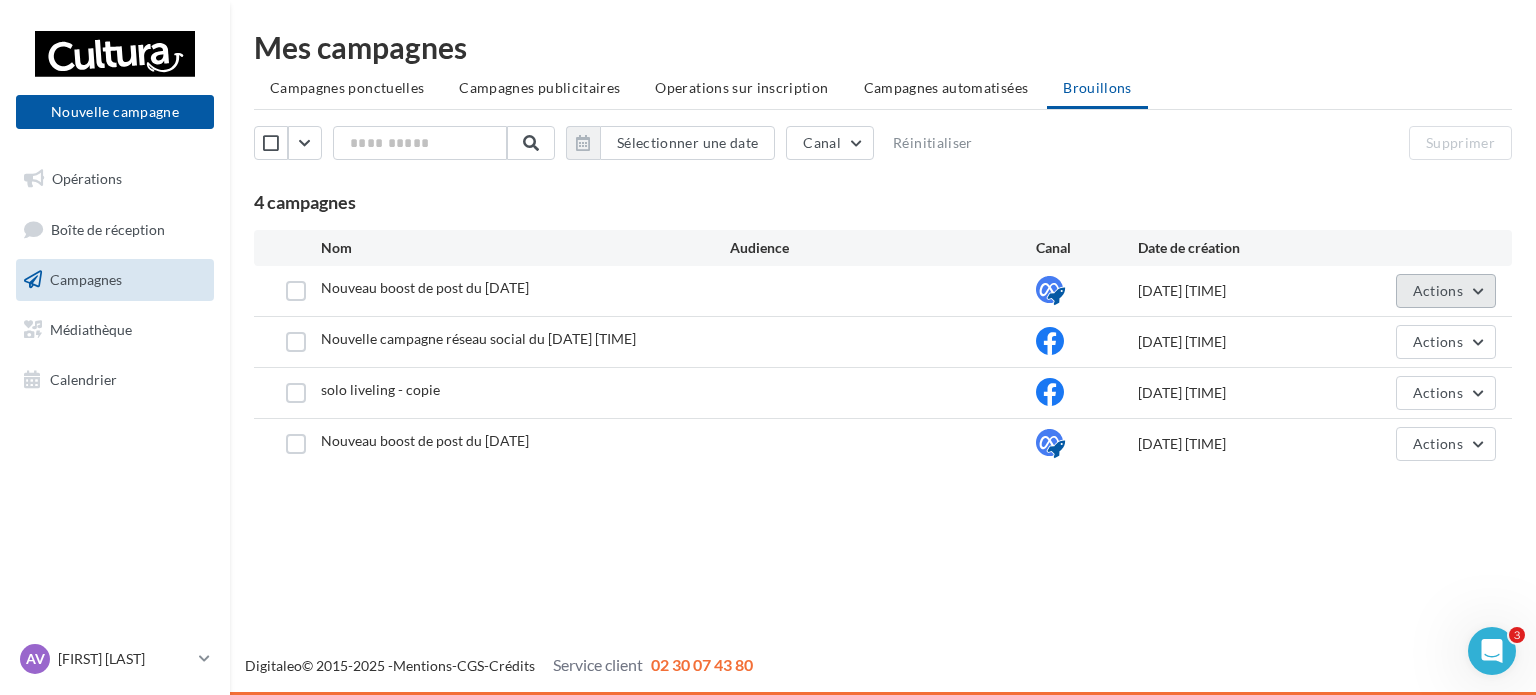 click on "Actions" at bounding box center (1438, 290) 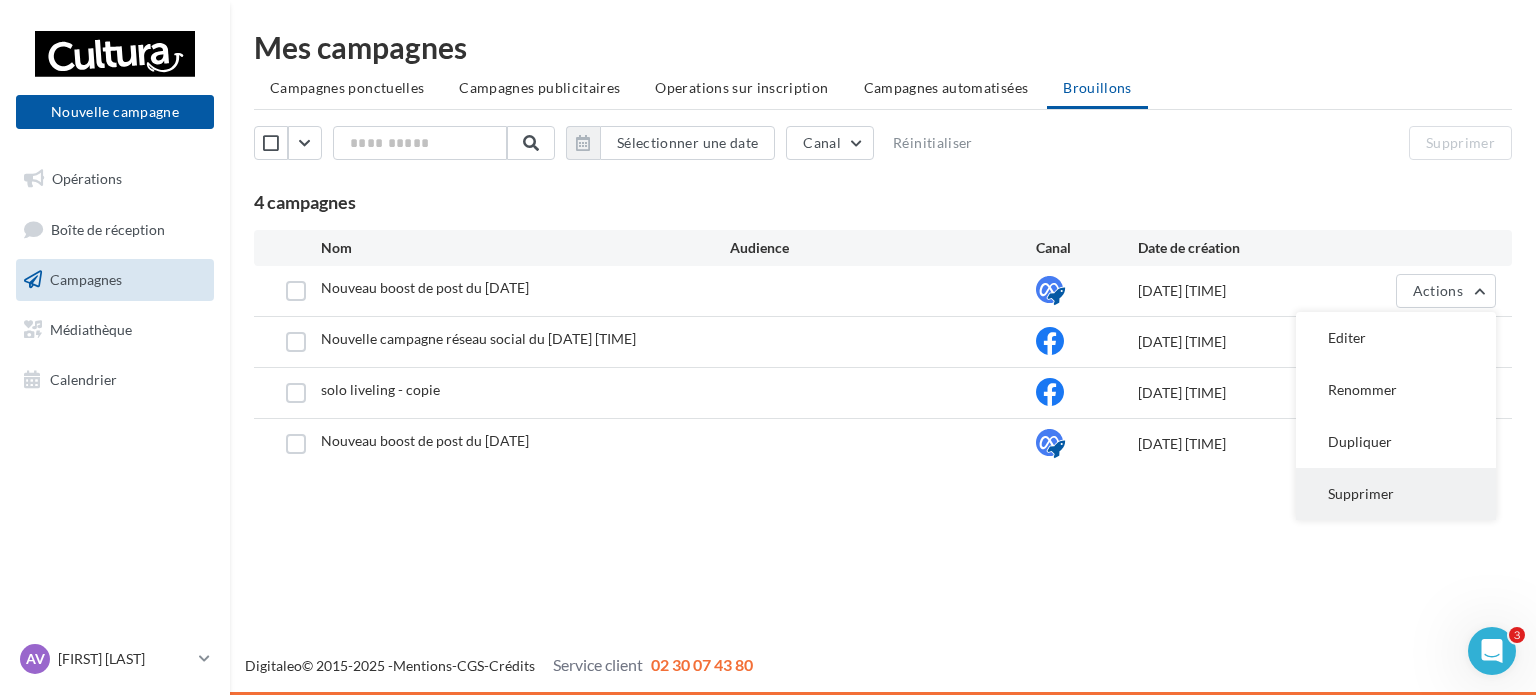 click on "Supprimer" at bounding box center (1396, 494) 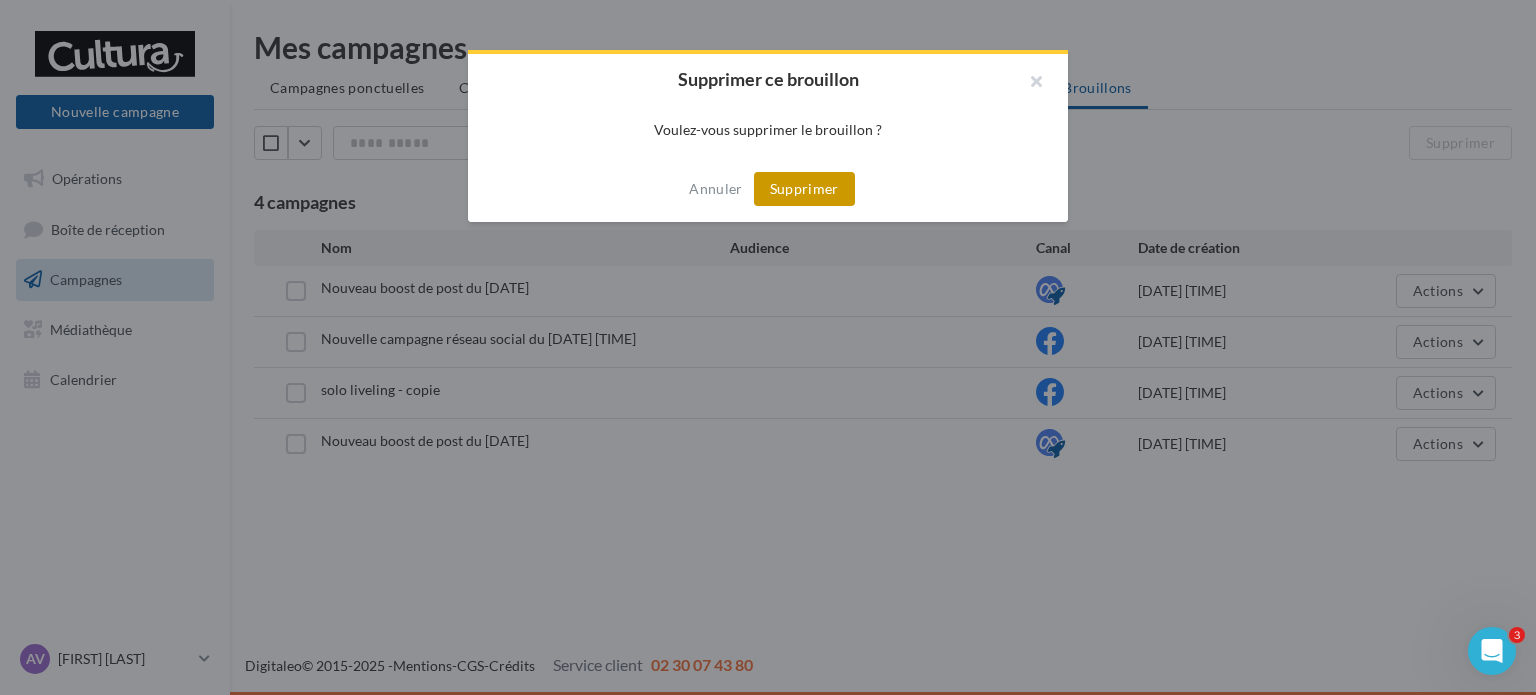 click on "Supprimer" at bounding box center [804, 189] 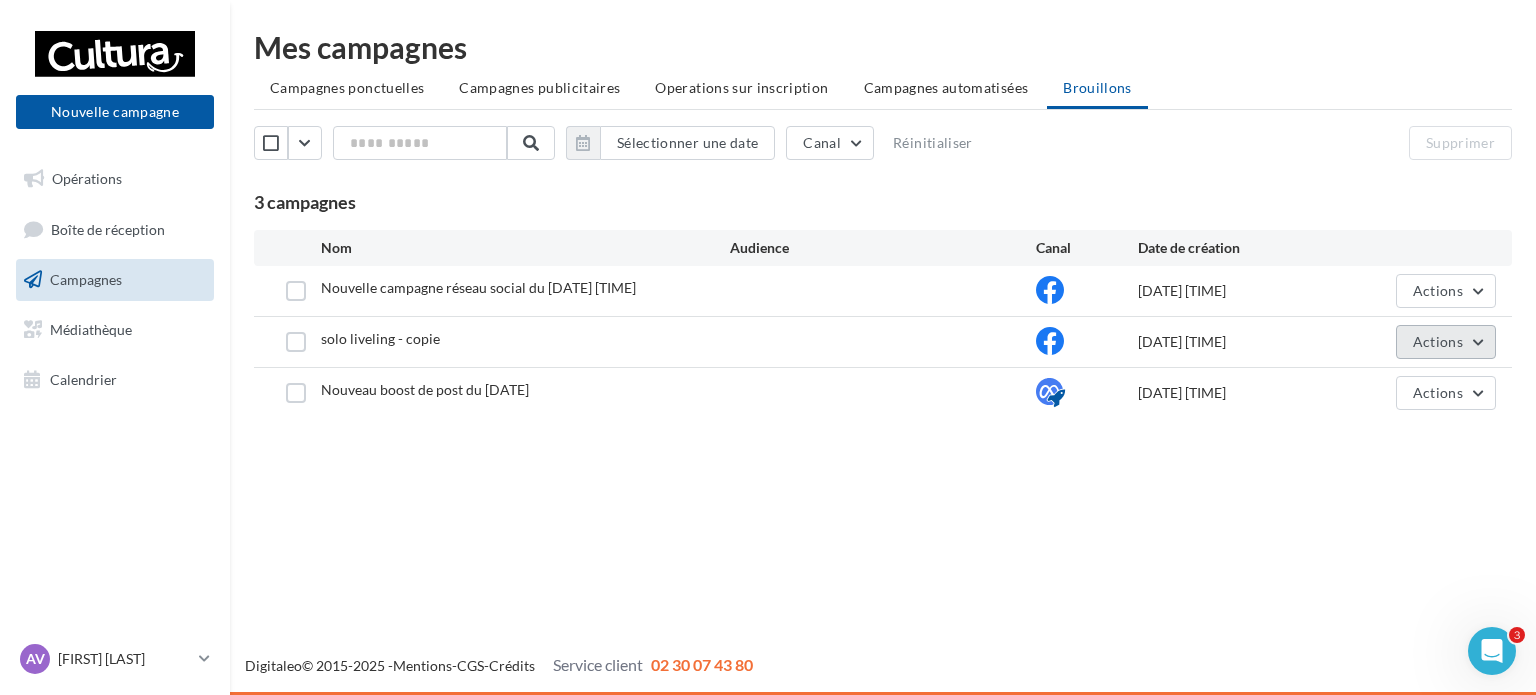 click on "Actions" at bounding box center [1438, 341] 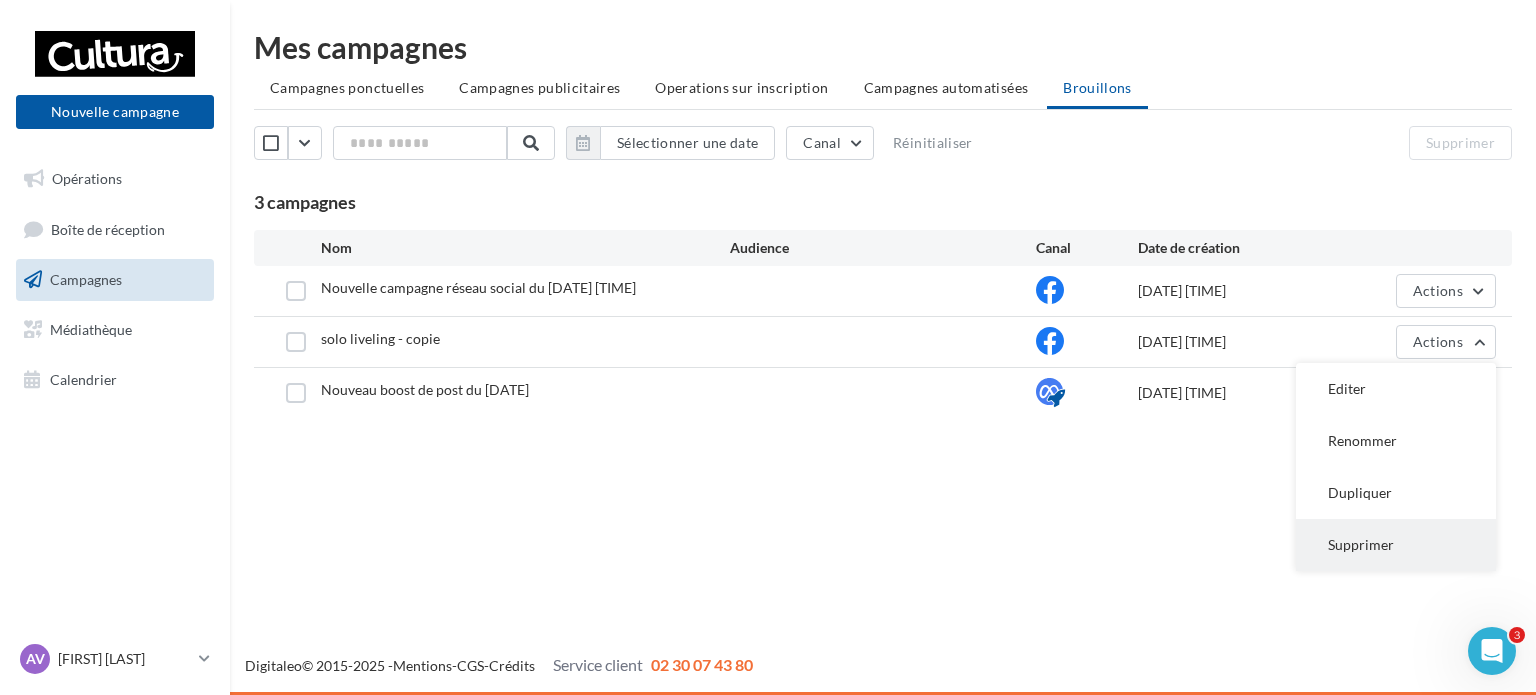 click on "Supprimer" at bounding box center [1396, 545] 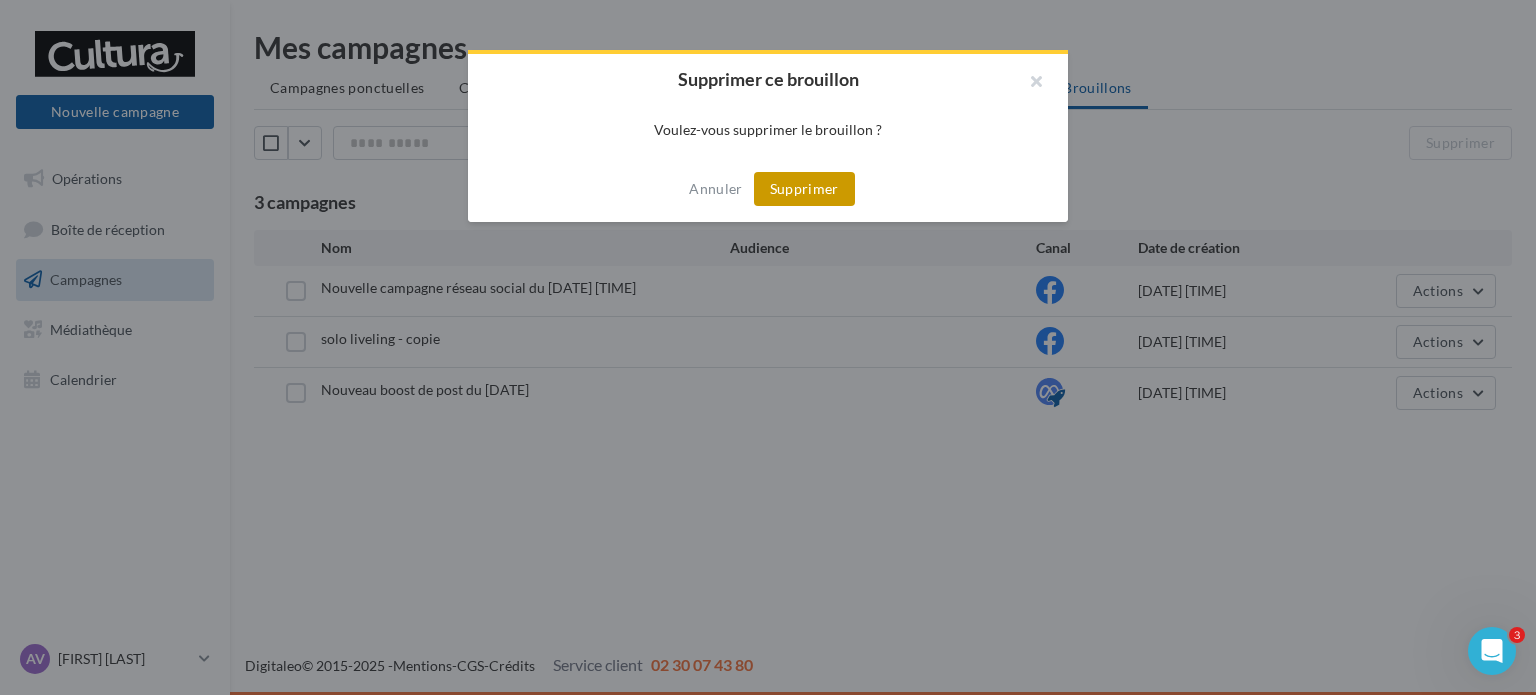 click on "Supprimer" at bounding box center (804, 189) 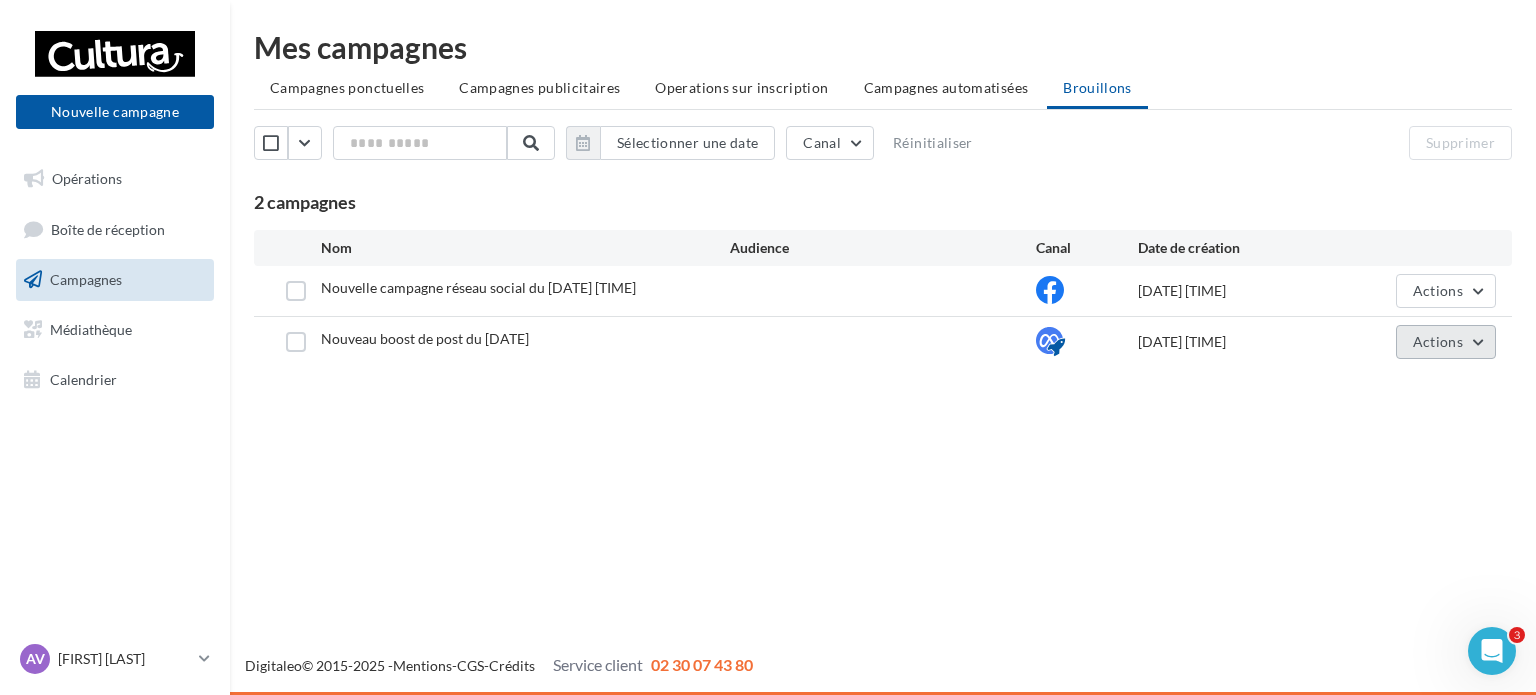 click on "Actions" at bounding box center [1438, 341] 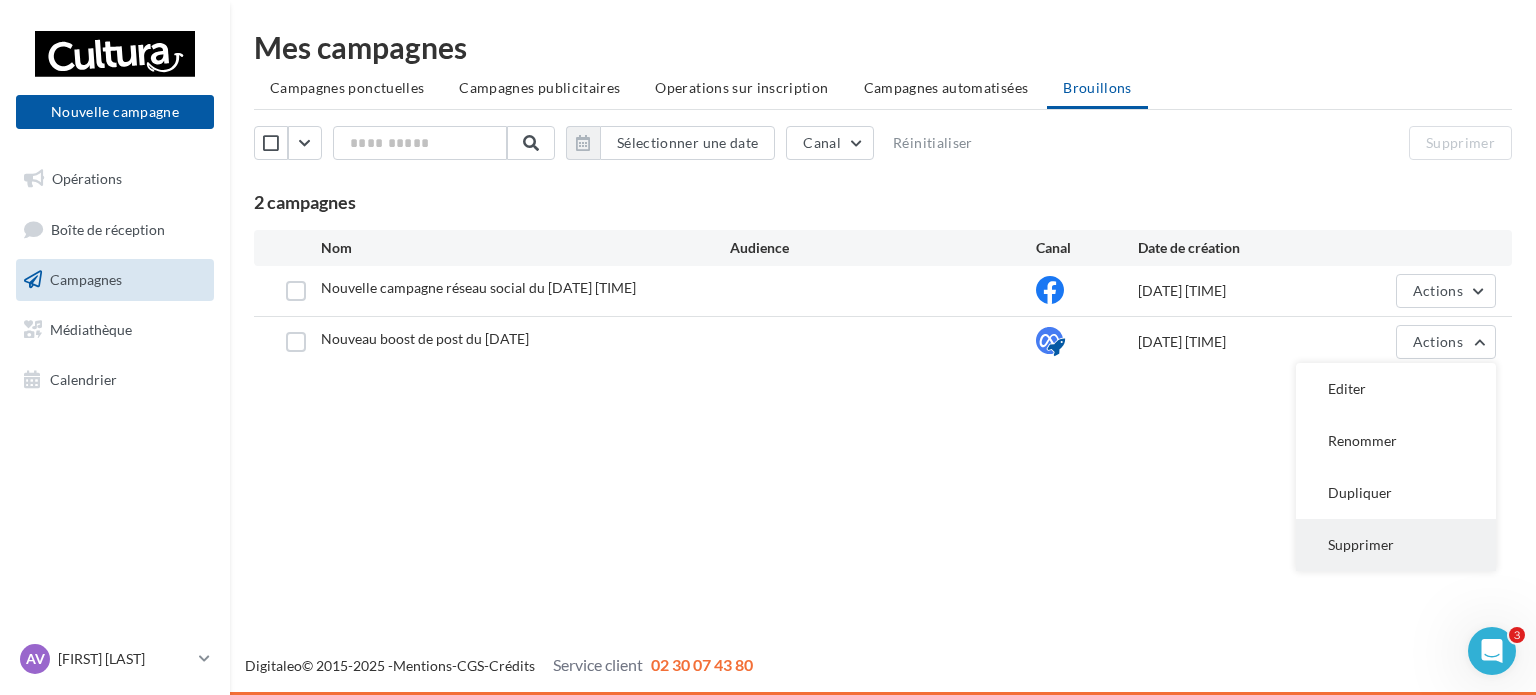 click on "Supprimer" at bounding box center [1396, 545] 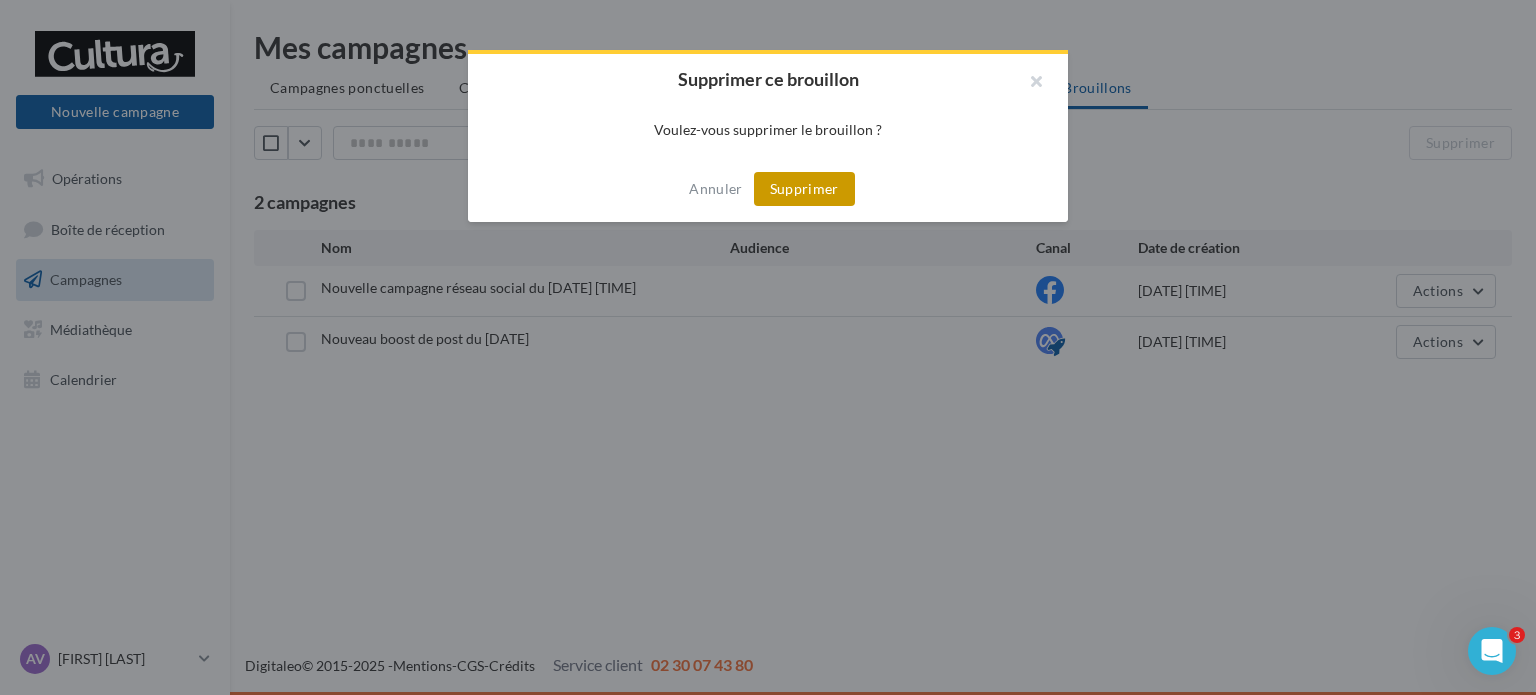 click on "Supprimer" at bounding box center (804, 189) 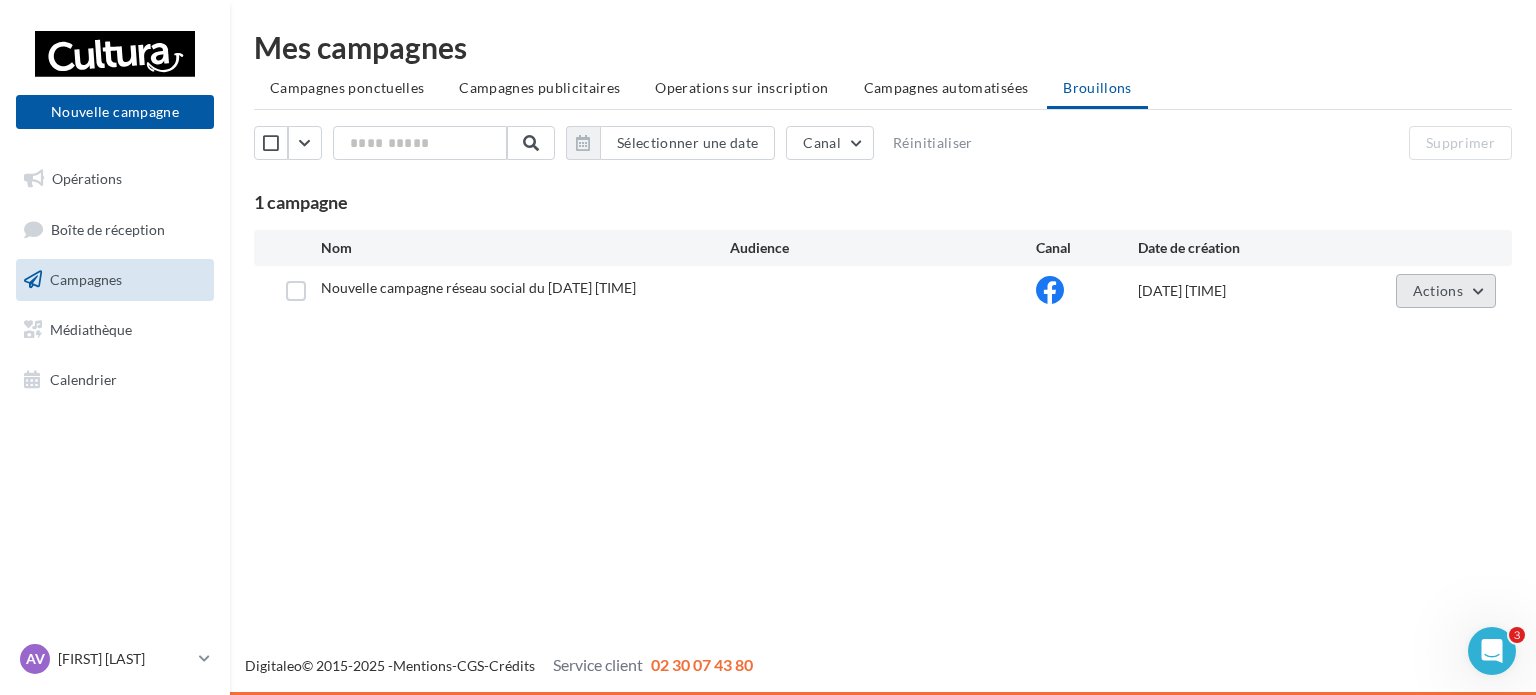 click on "Actions" at bounding box center (1446, 291) 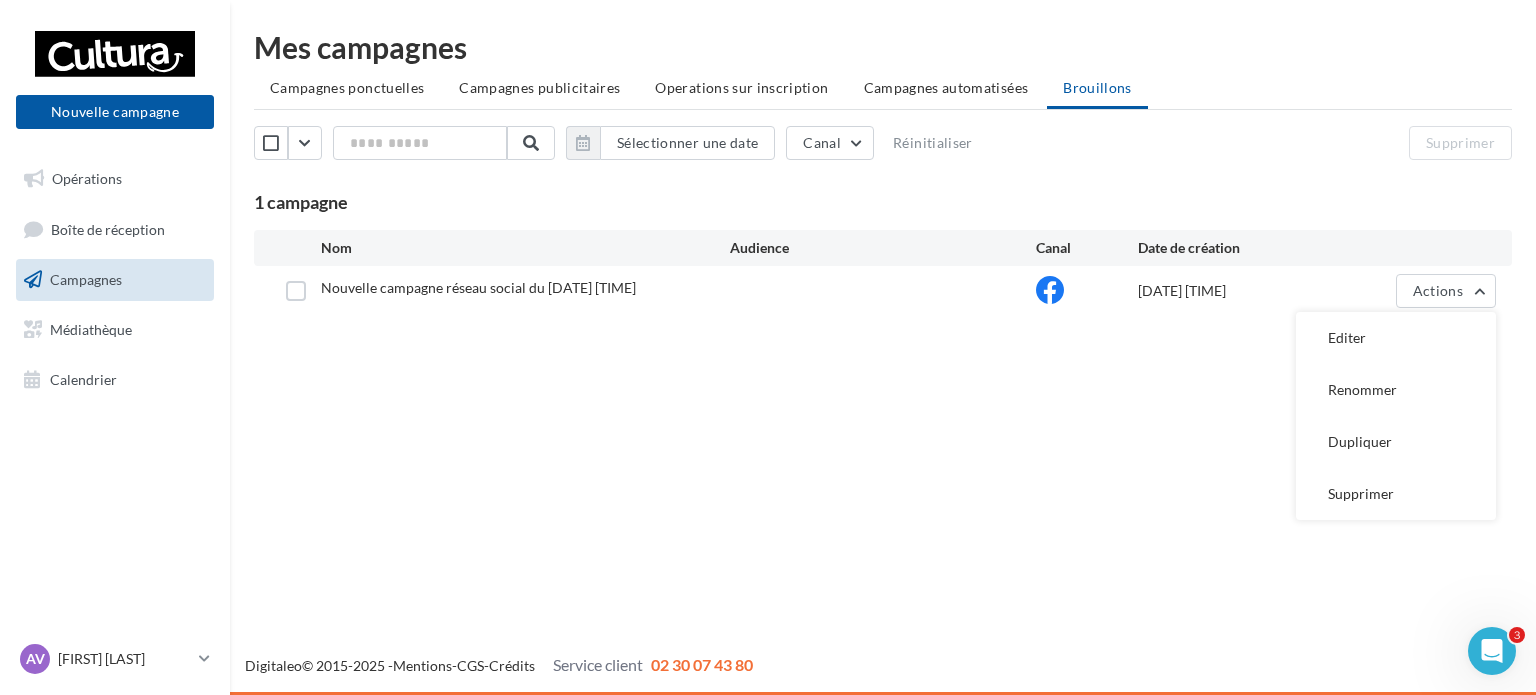 click on "Nouvelle campagne
Nouvelle campagne
Opérations
Boîte de réception
Campagnes
Médiathèque
Calendrier" at bounding box center [768, 347] 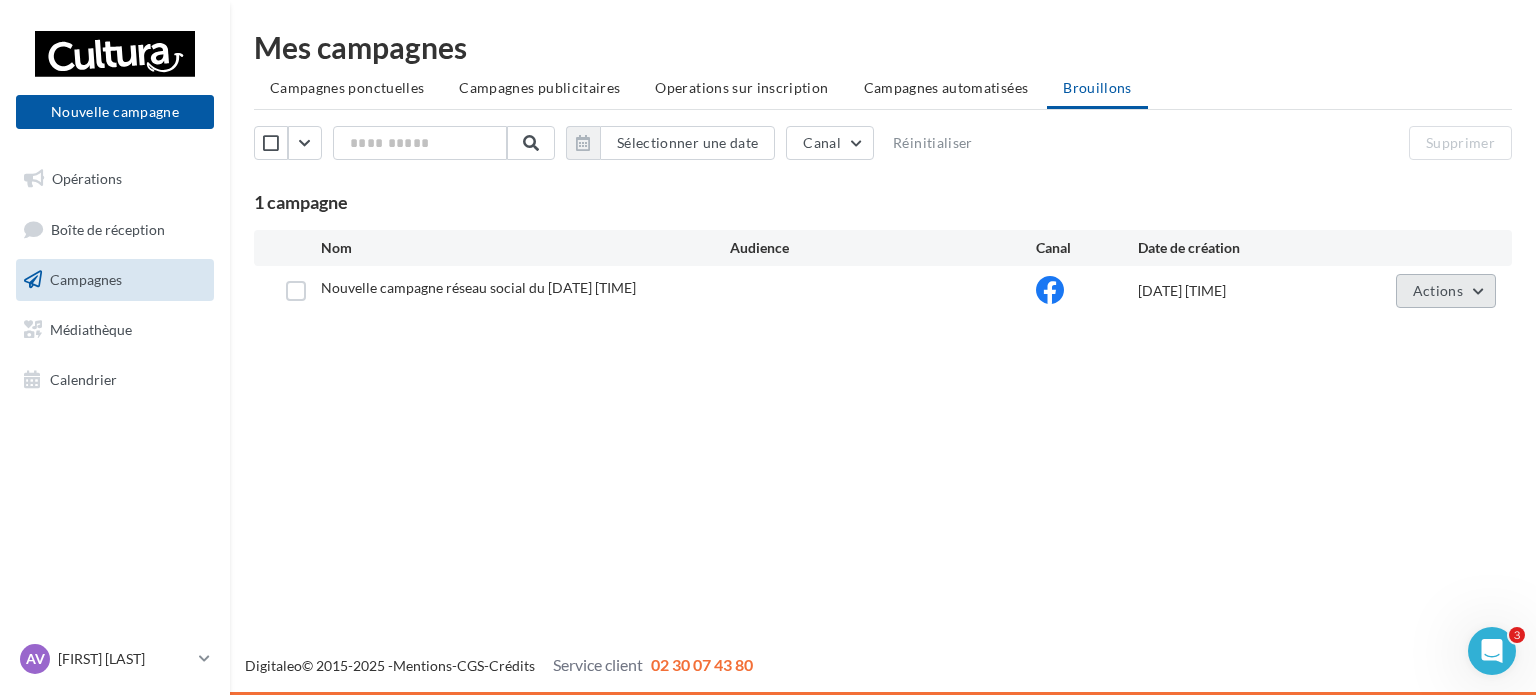 click on "Actions" at bounding box center [1438, 290] 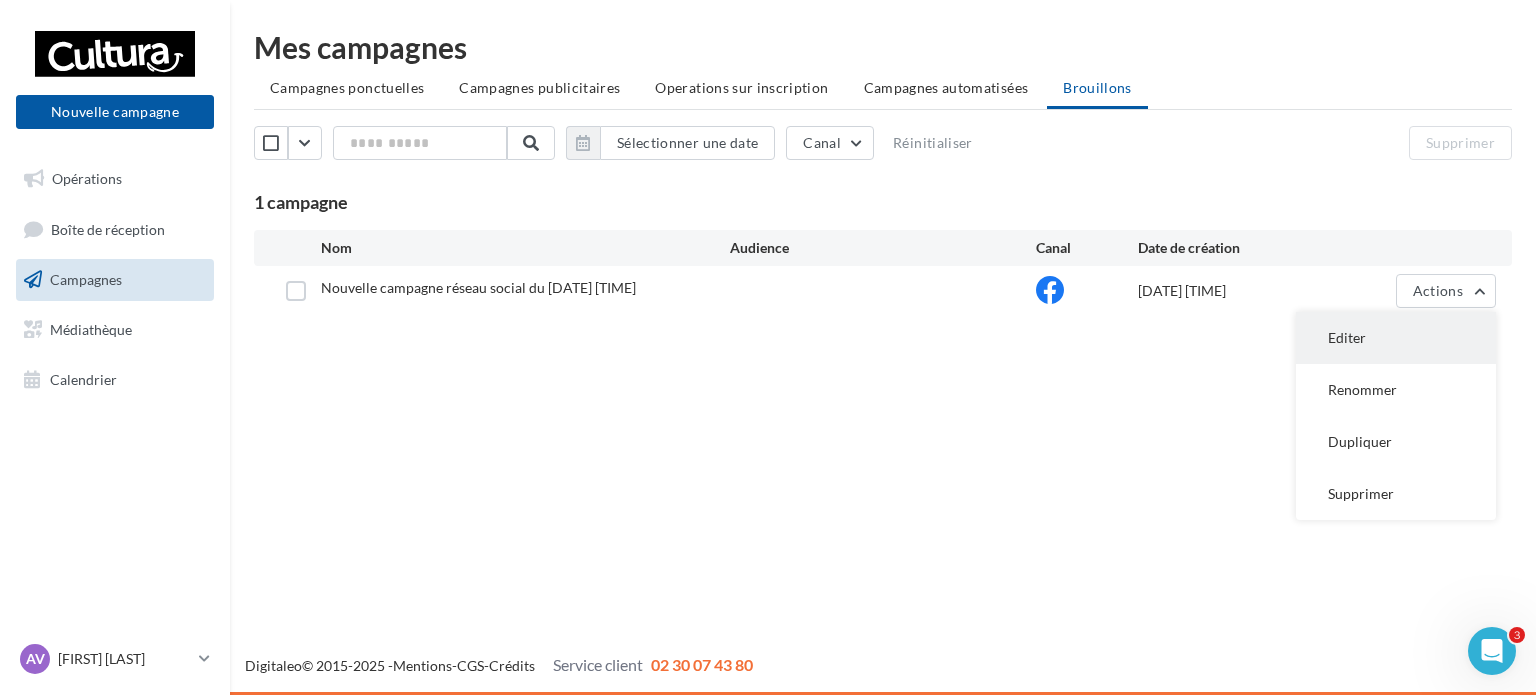 click on "Editer" at bounding box center [1396, 338] 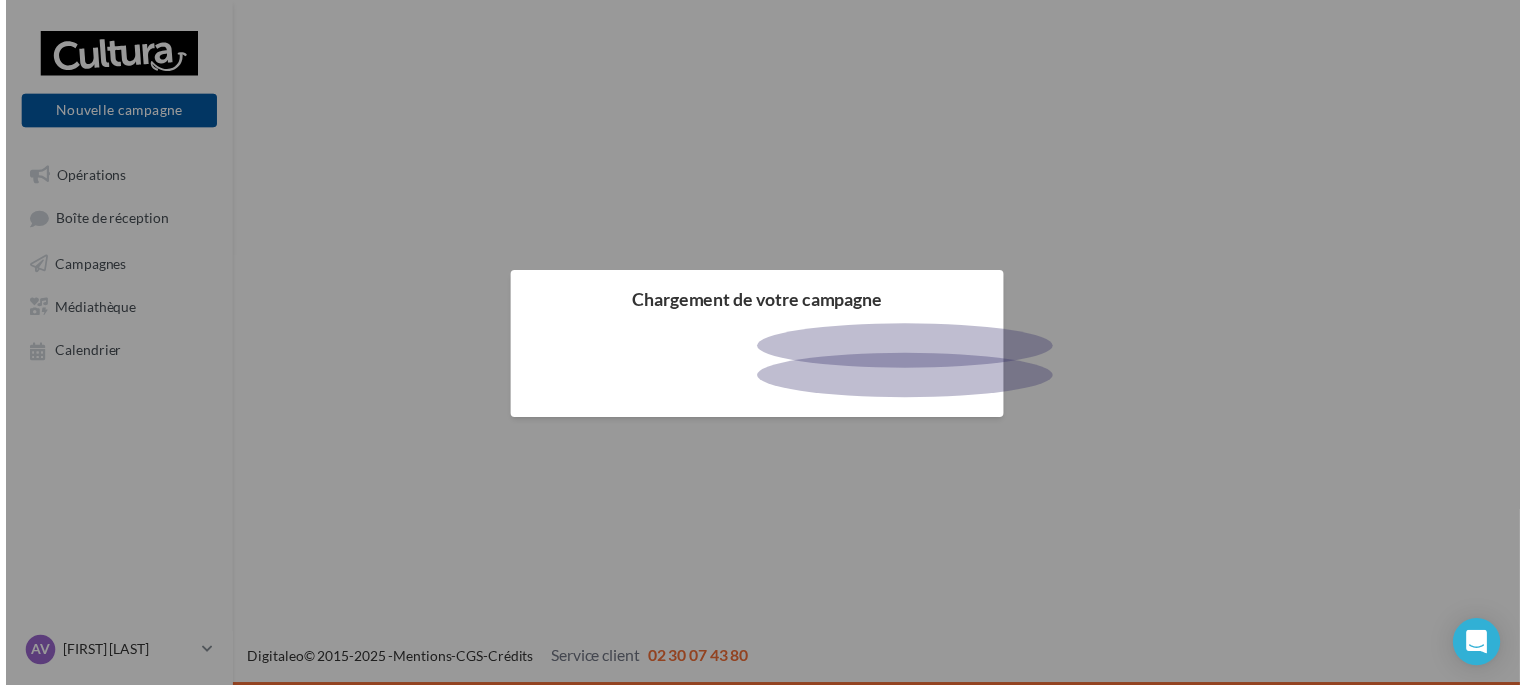 scroll, scrollTop: 0, scrollLeft: 0, axis: both 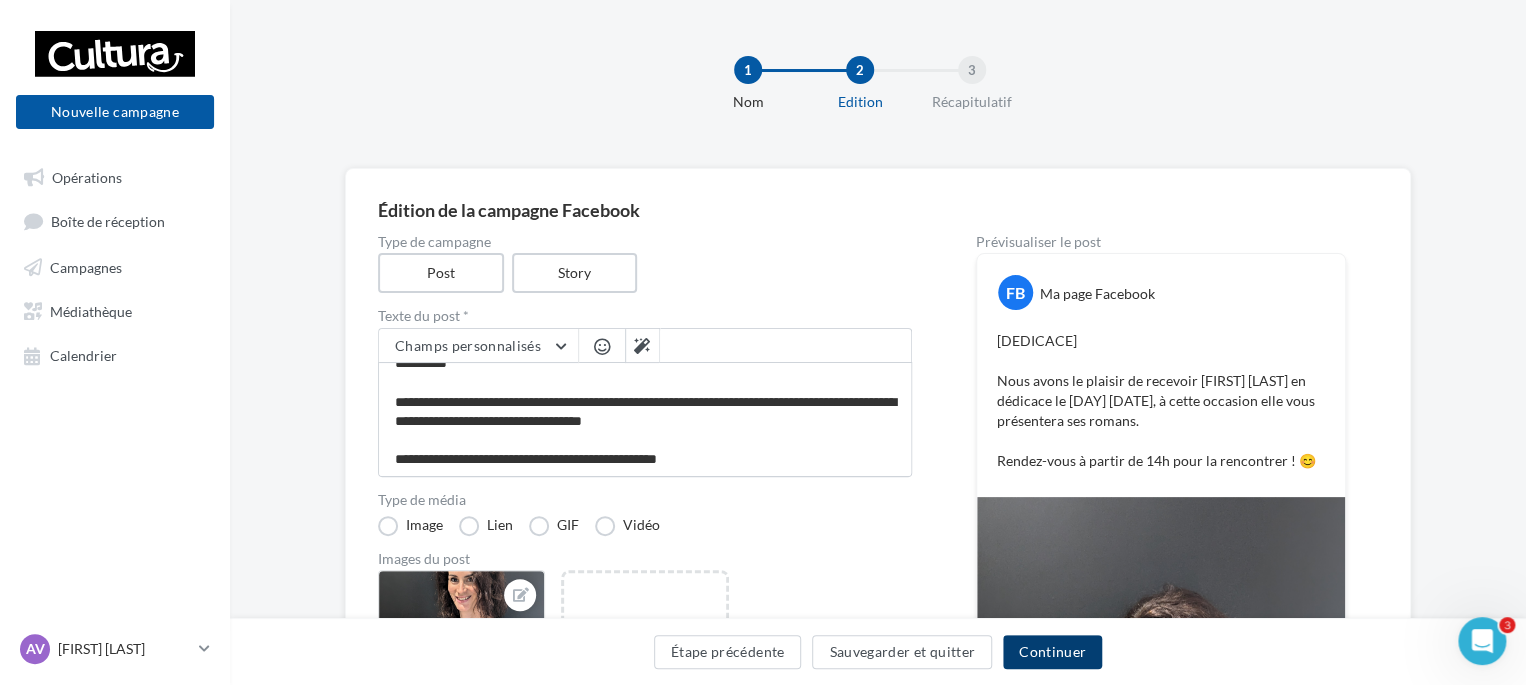 click on "Continuer" at bounding box center [1052, 652] 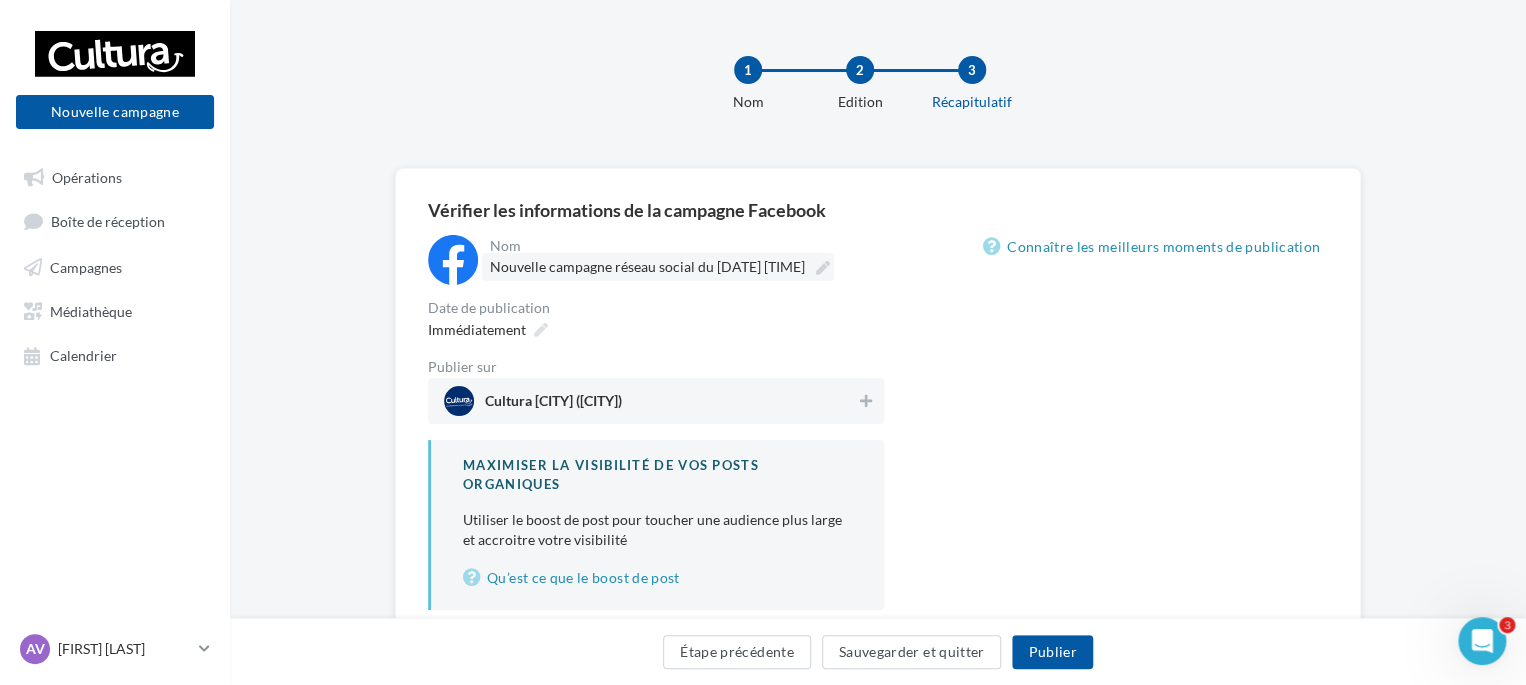 click at bounding box center [823, 268] 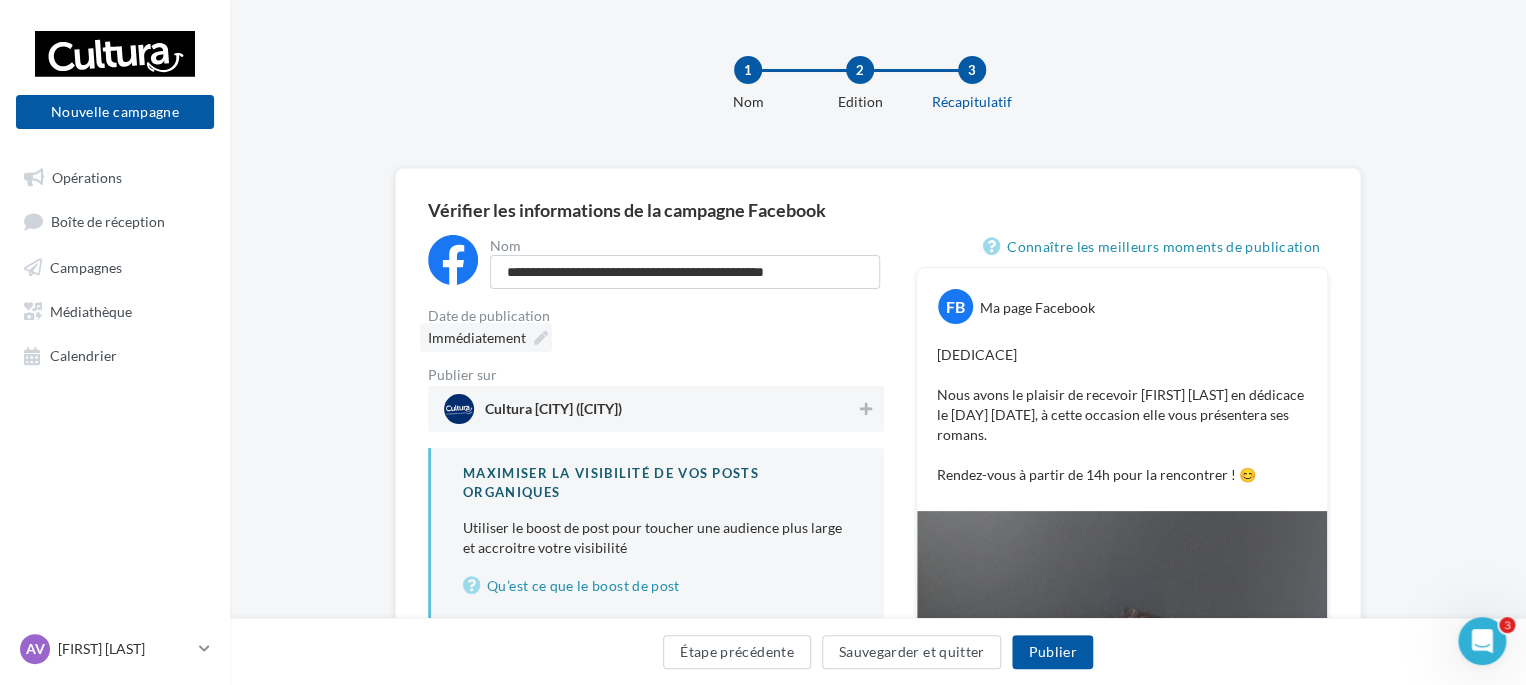 click on "Immédiatement" at bounding box center [486, 337] 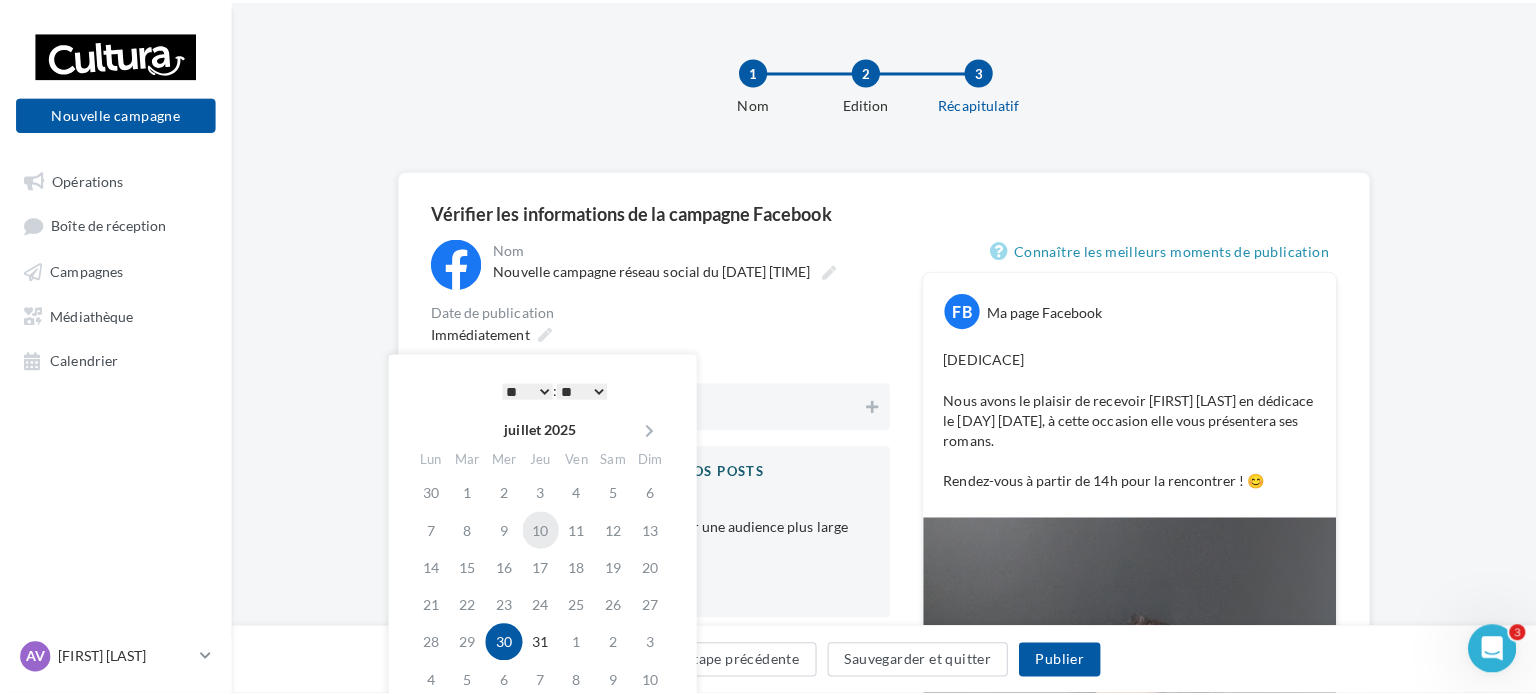 scroll, scrollTop: 56, scrollLeft: 0, axis: vertical 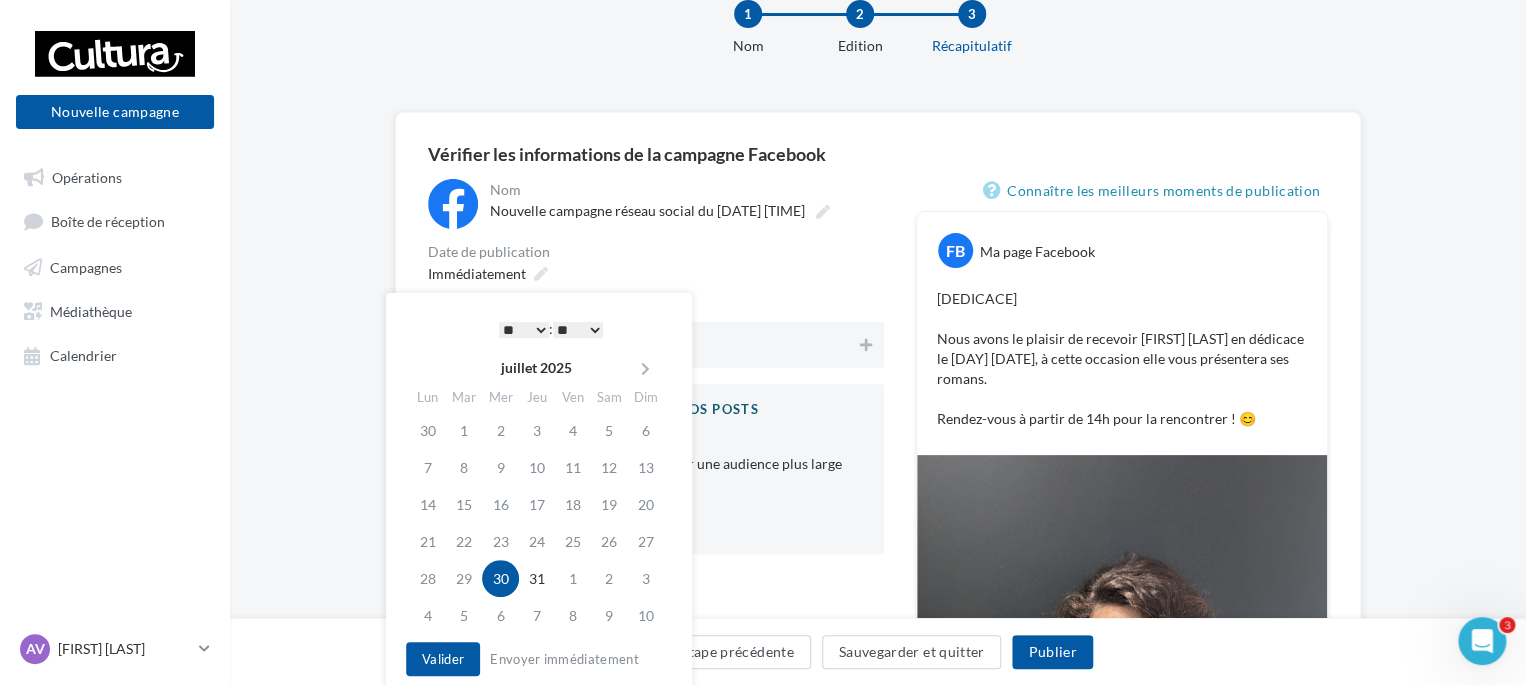 click on "* * * * * * * * * * ** ** ** ** ** ** ** ** ** ** ** ** ** **" at bounding box center (524, 330) 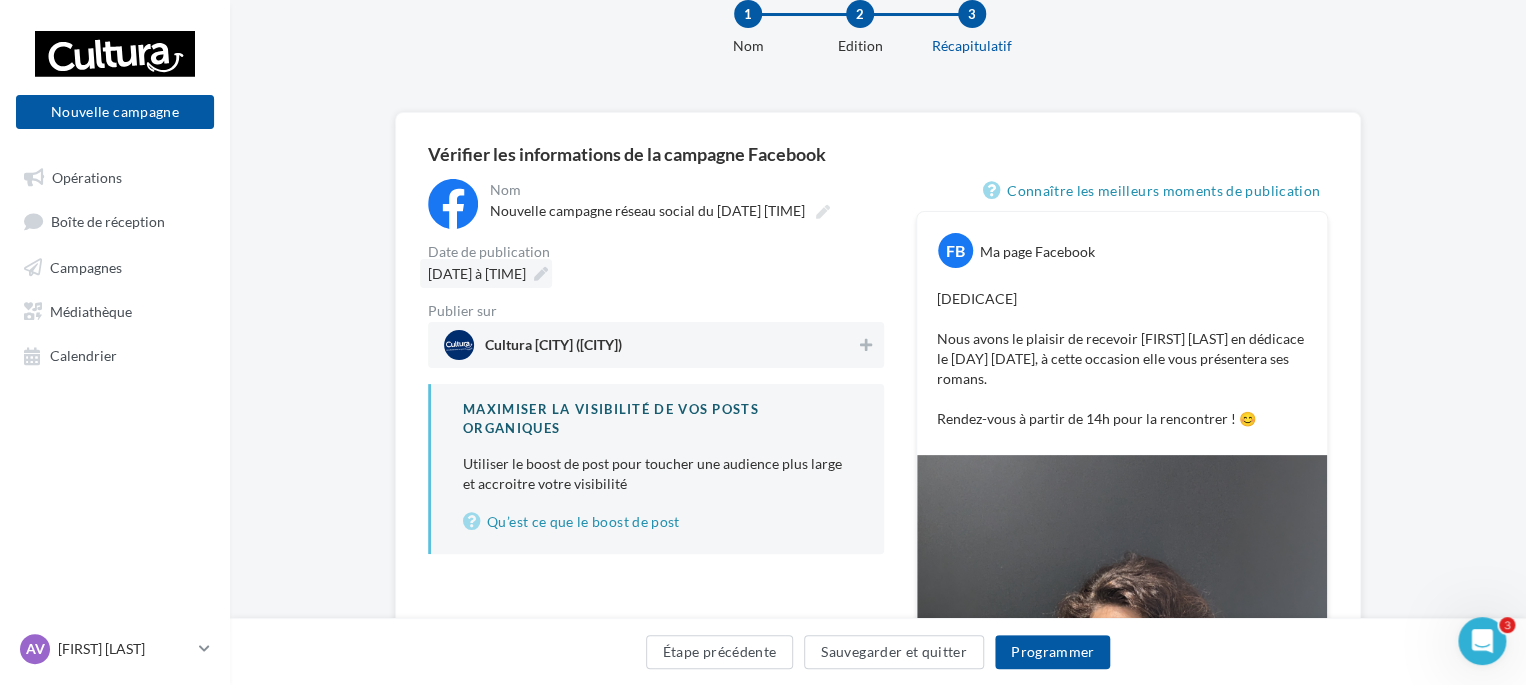 click at bounding box center (541, 274) 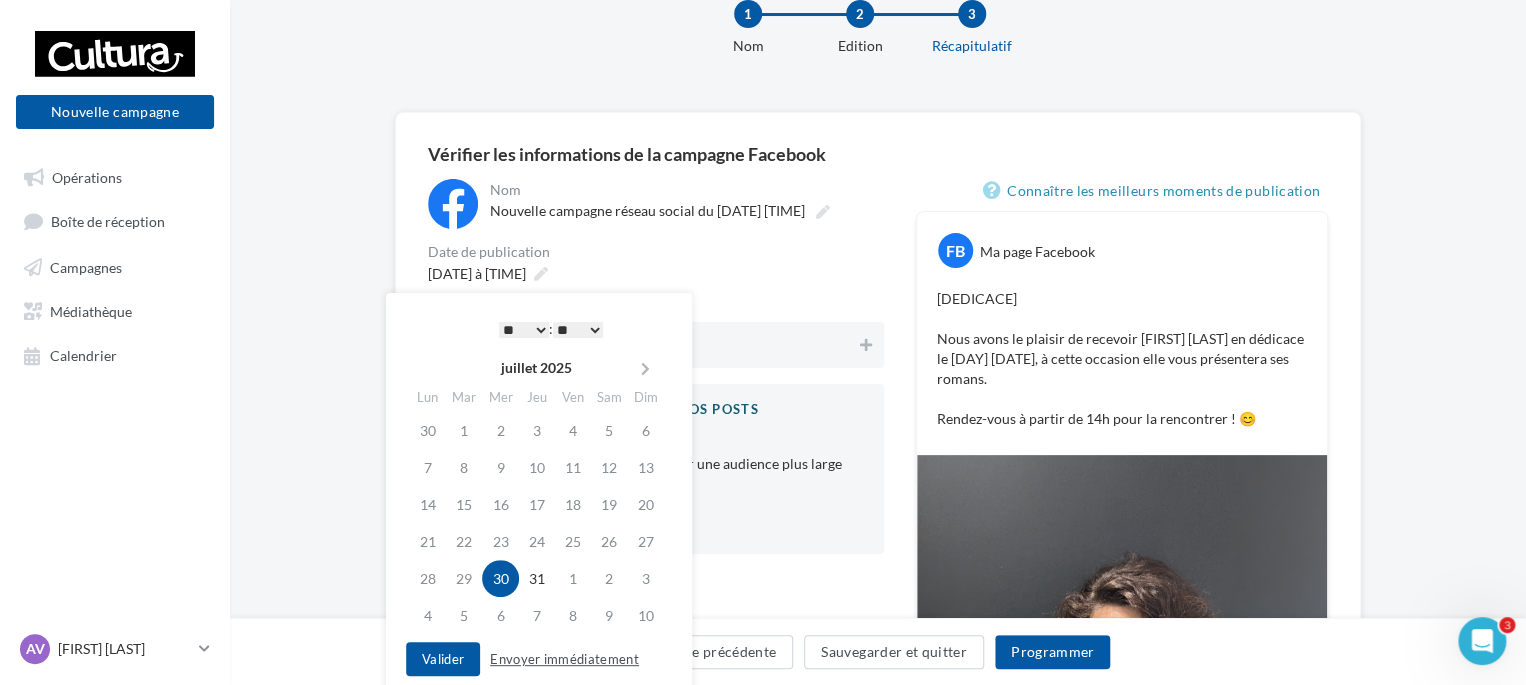 click on "Envoyer immédiatement" at bounding box center (564, 659) 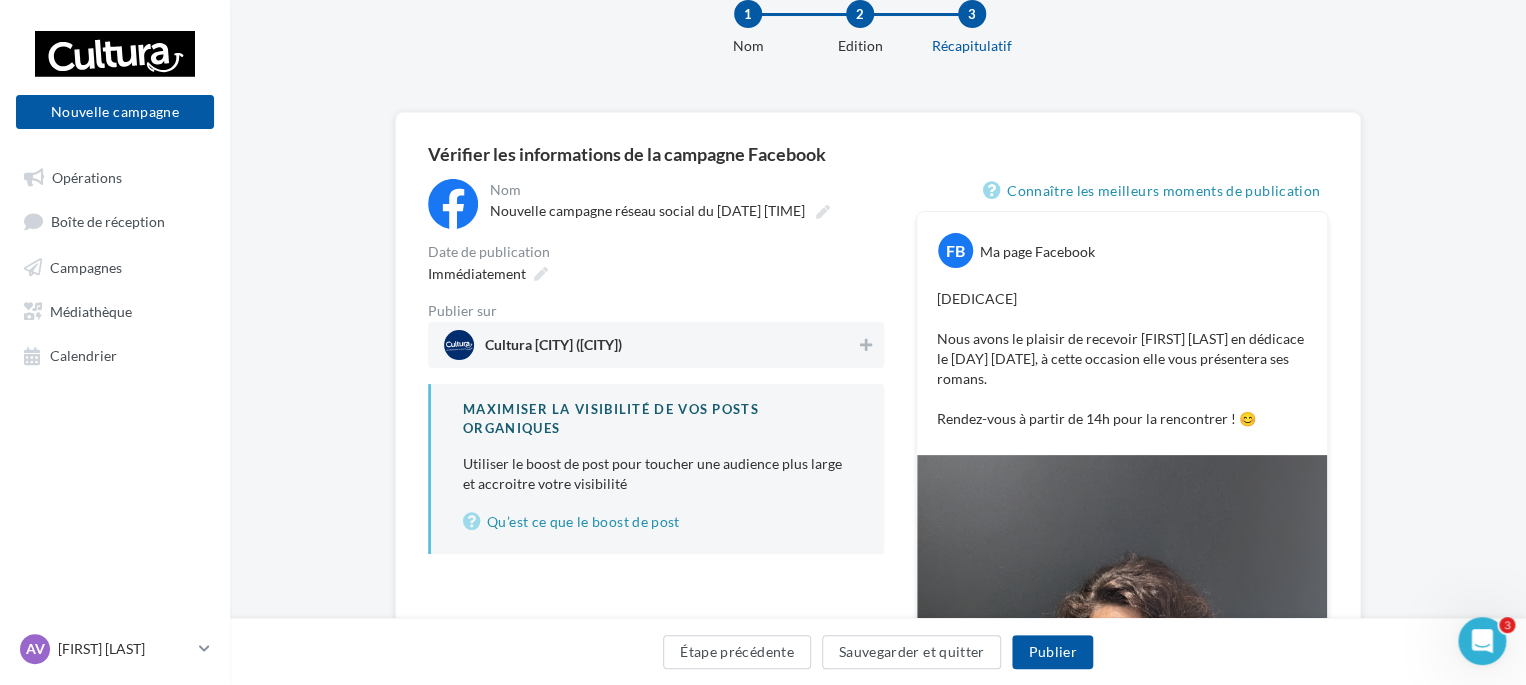 click on "Cultura Anglet (Anglet)" at bounding box center [656, 345] 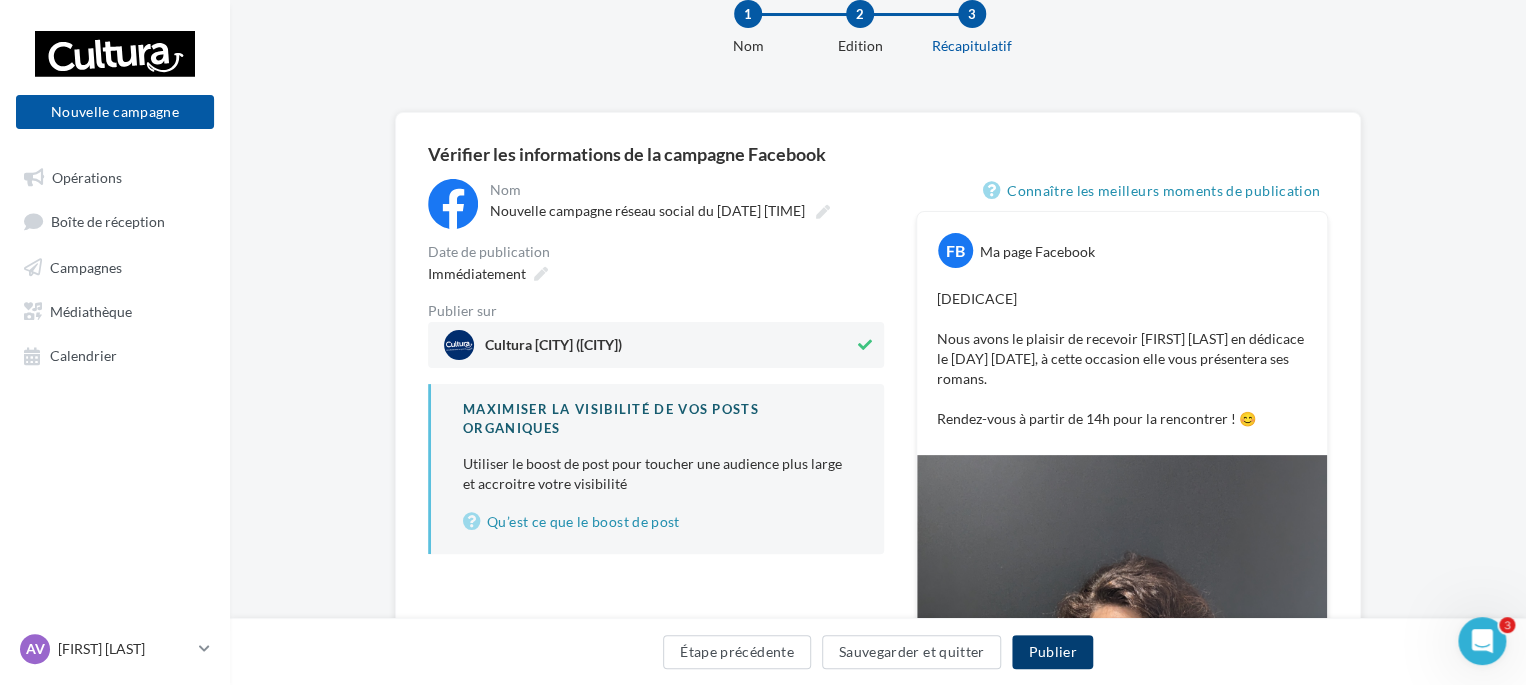 click on "Publier" at bounding box center [1052, 652] 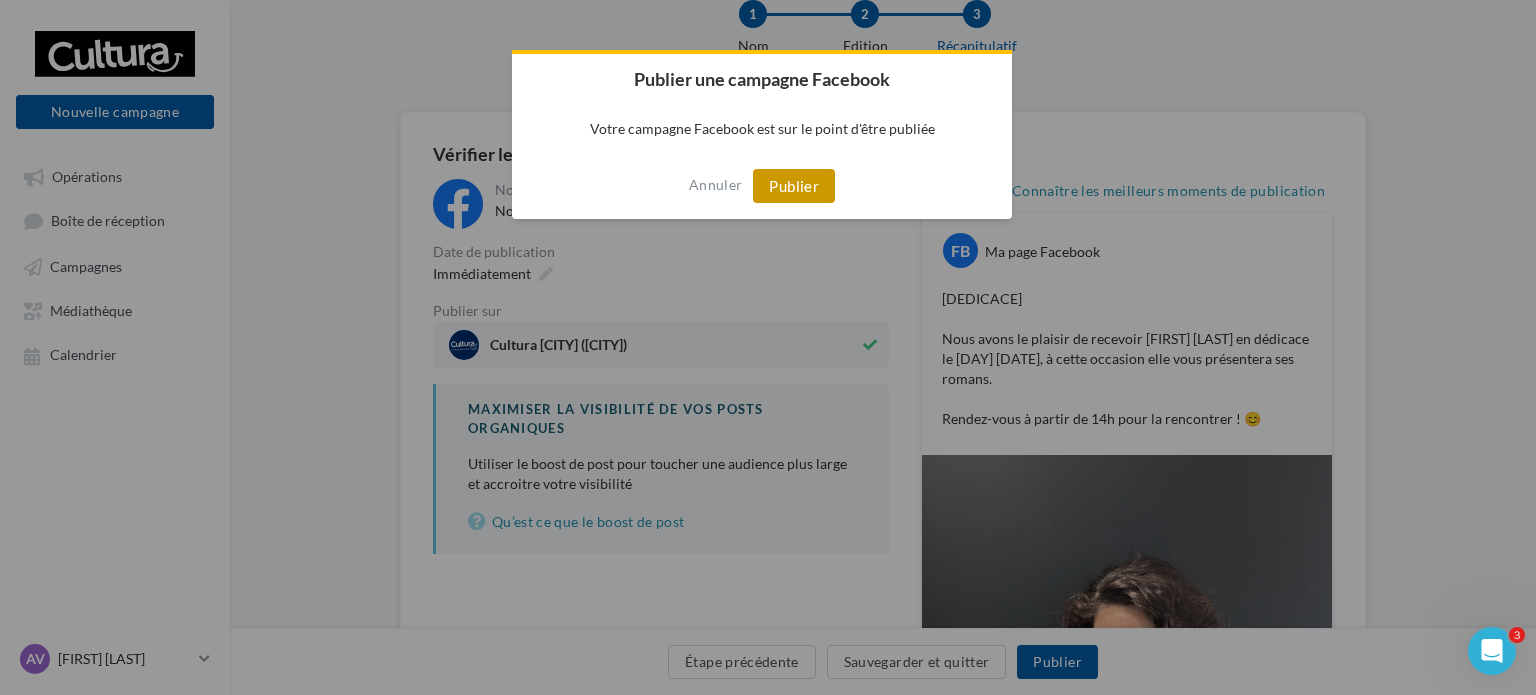 click on "Publier" at bounding box center (794, 186) 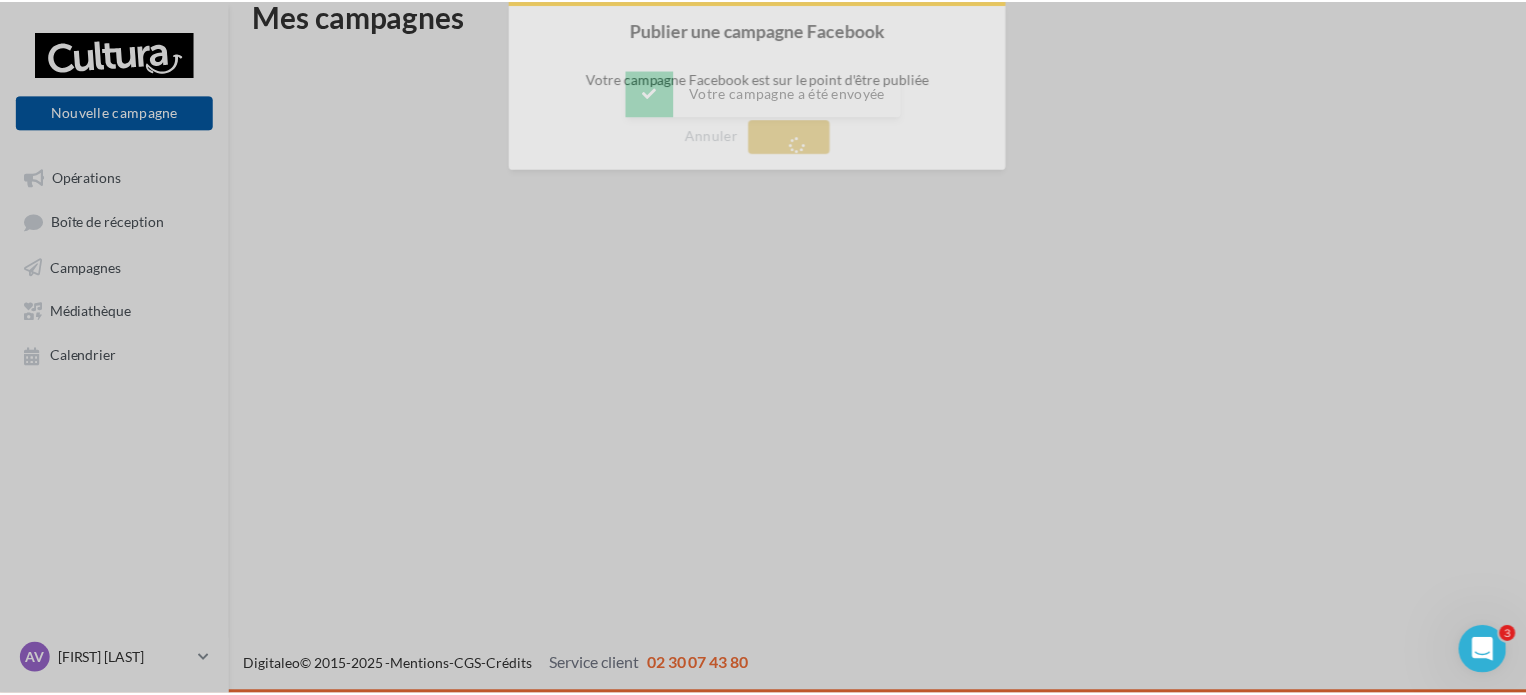 scroll, scrollTop: 32, scrollLeft: 0, axis: vertical 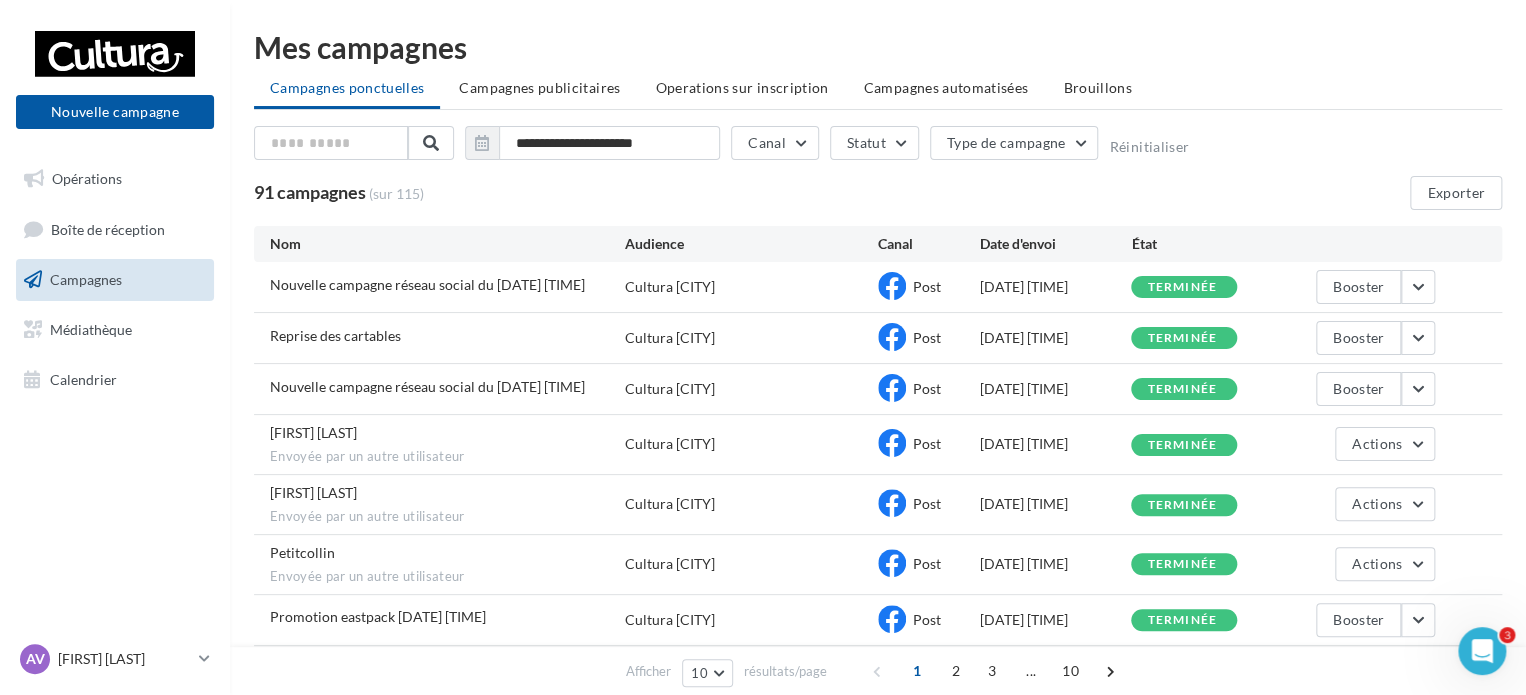 click on "Nouvelle campagne réseau social du [DATE] [TIME]" at bounding box center [427, 284] 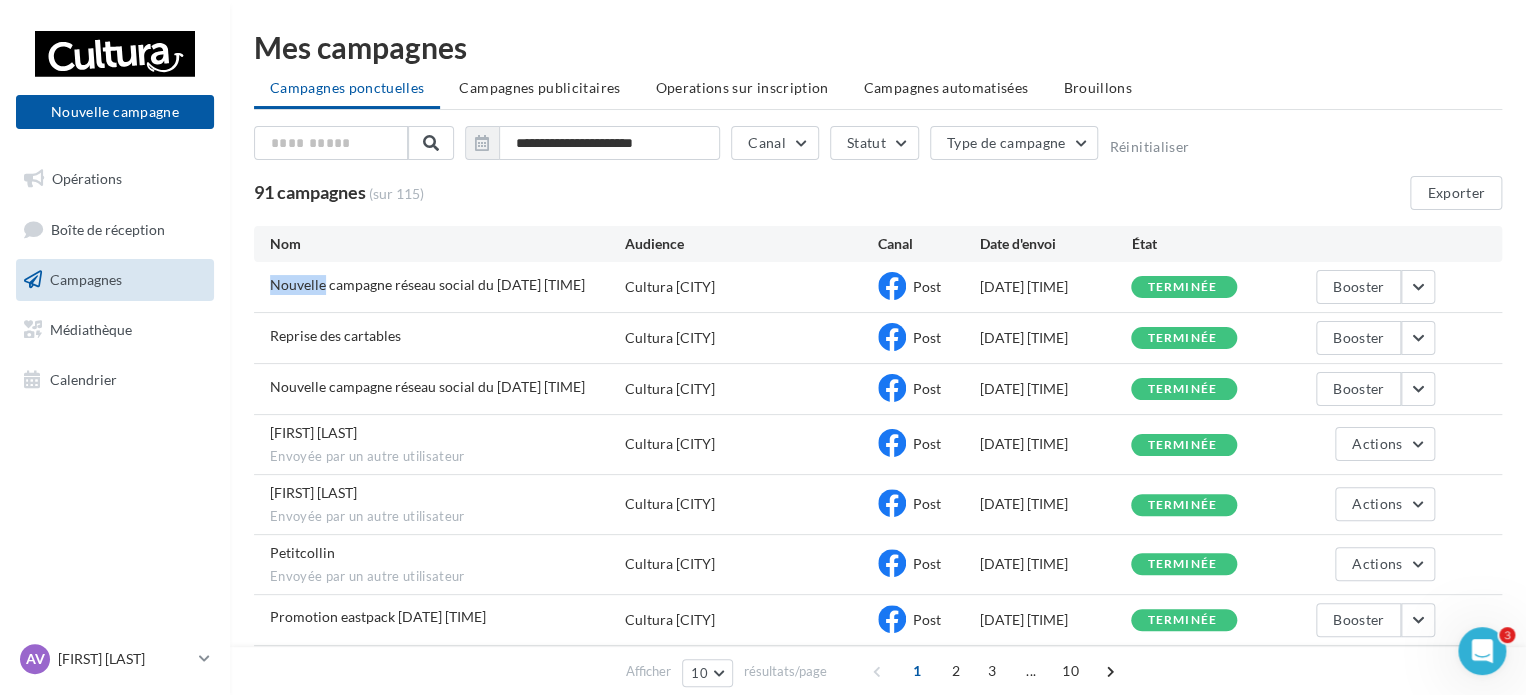 click on "Nouvelle campagne réseau social du [DATE] [TIME]" at bounding box center [427, 284] 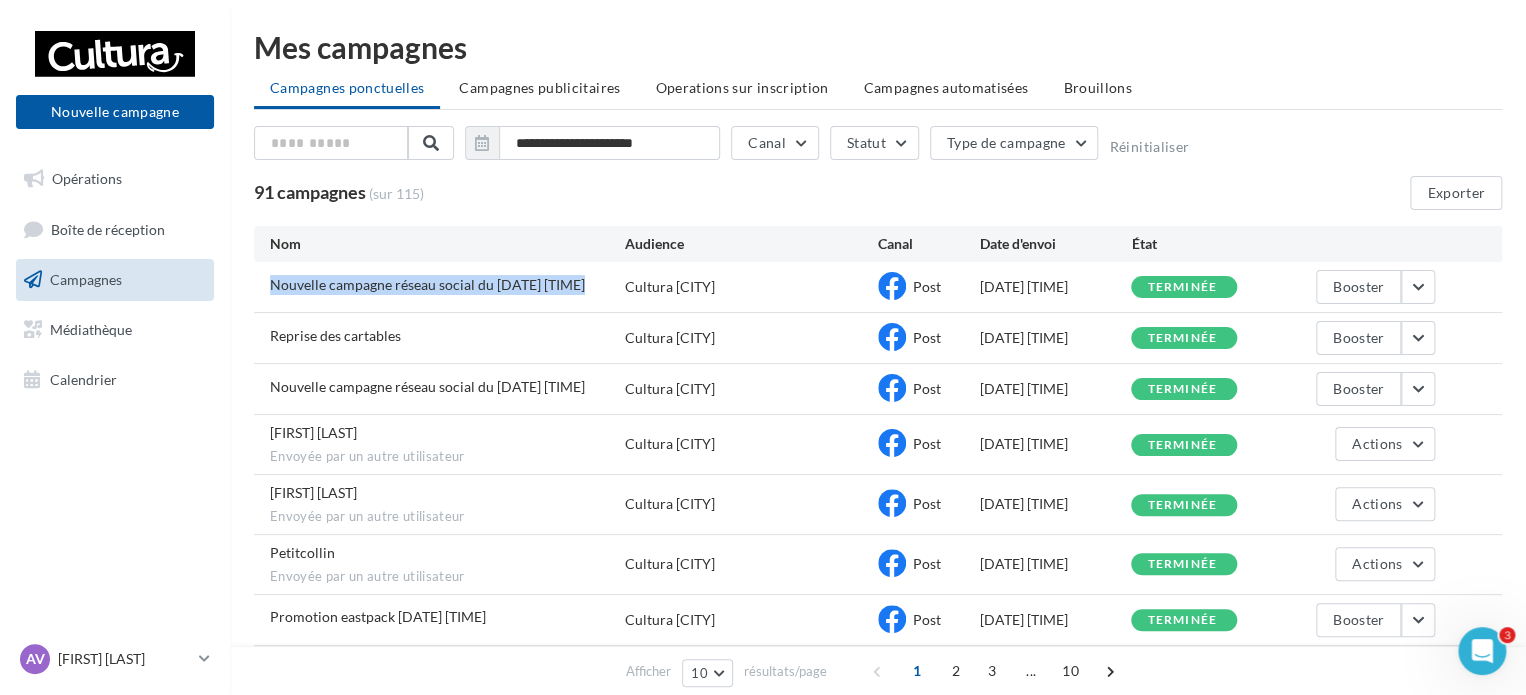 click on "Nouvelle campagne réseau social du [DATE] [TIME]" at bounding box center (427, 284) 